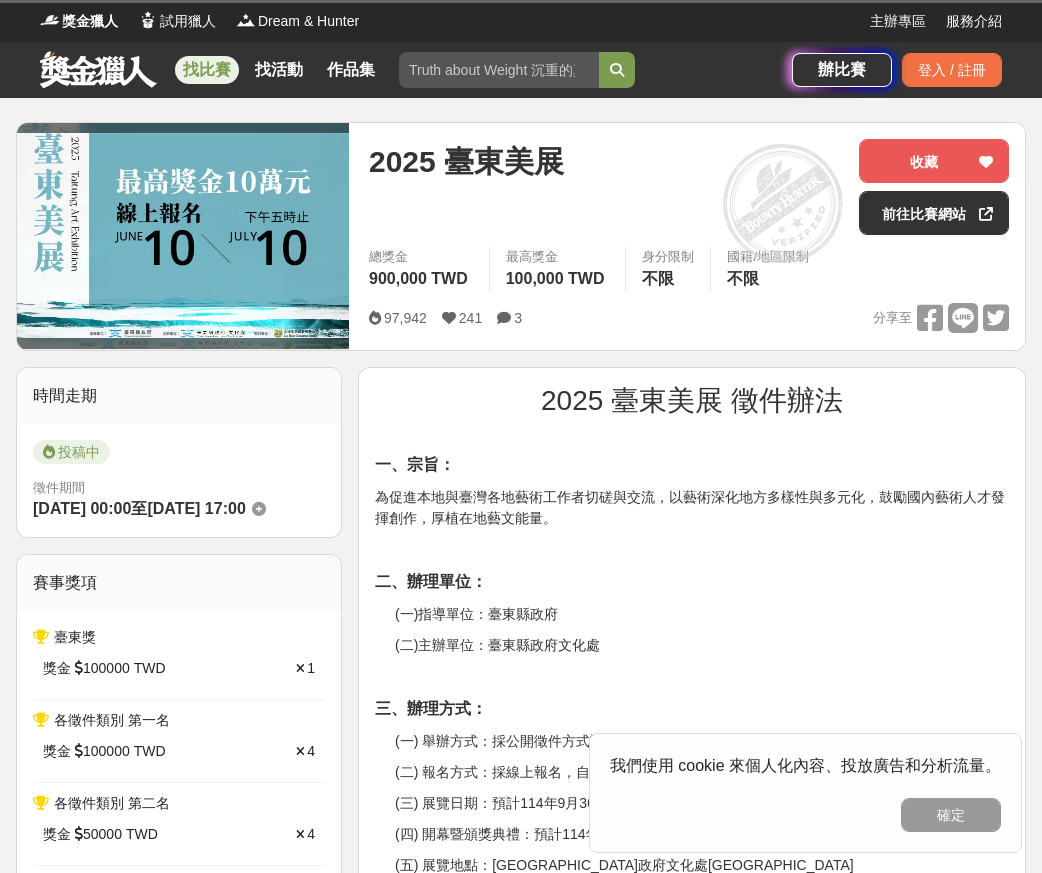 scroll, scrollTop: 0, scrollLeft: 0, axis: both 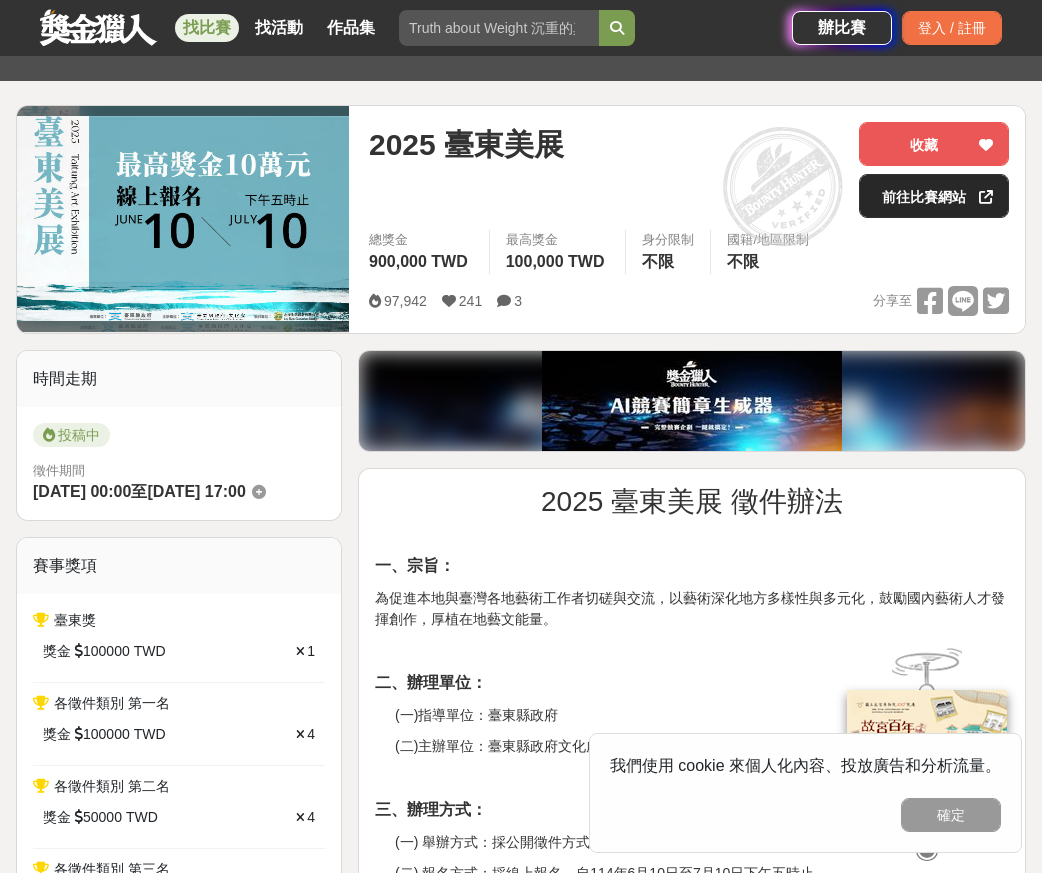 click on "前往比賽網站" at bounding box center (934, 196) 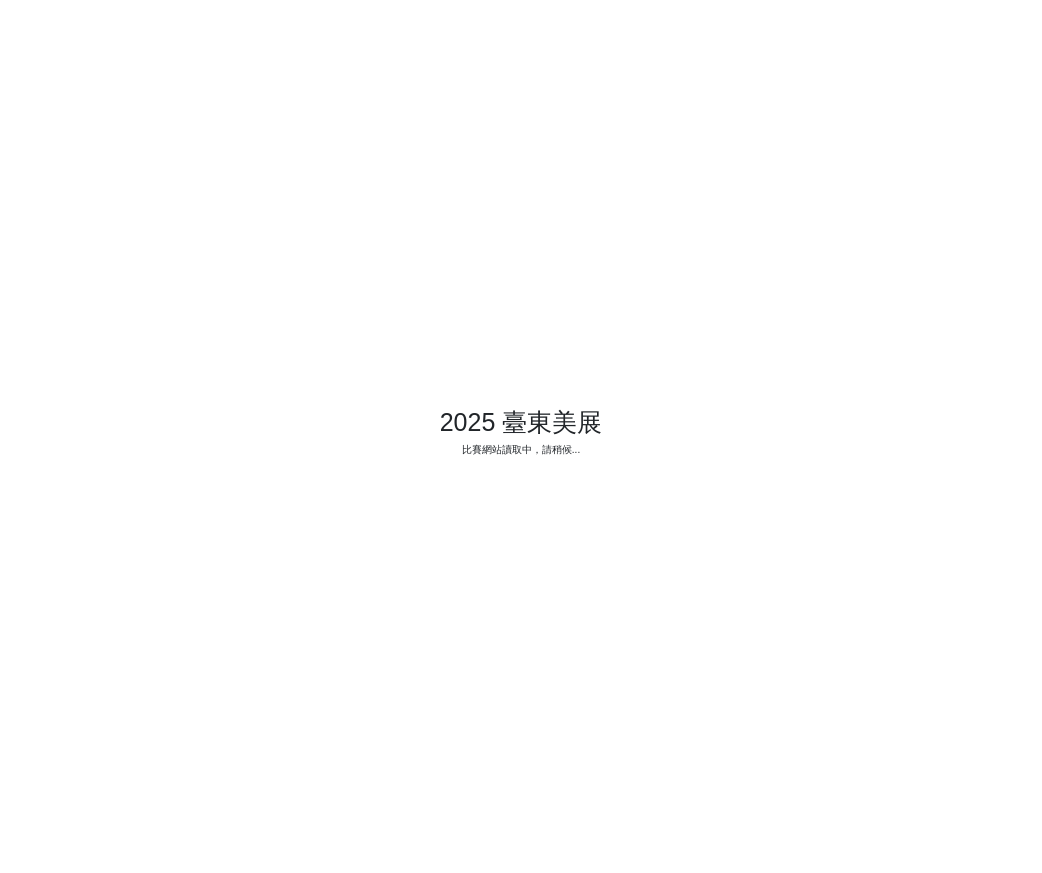 scroll, scrollTop: 0, scrollLeft: 0, axis: both 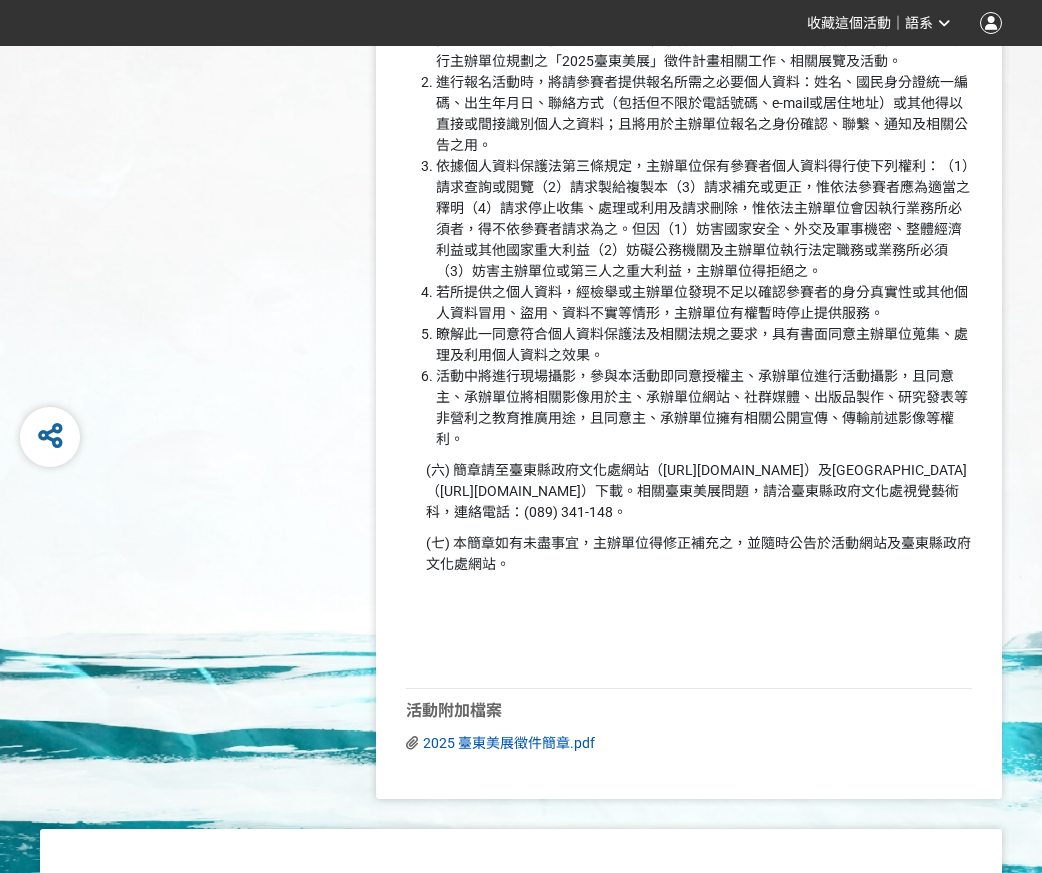 click on "2025 臺東美展徵件簡章.pdf" at bounding box center [509, 743] 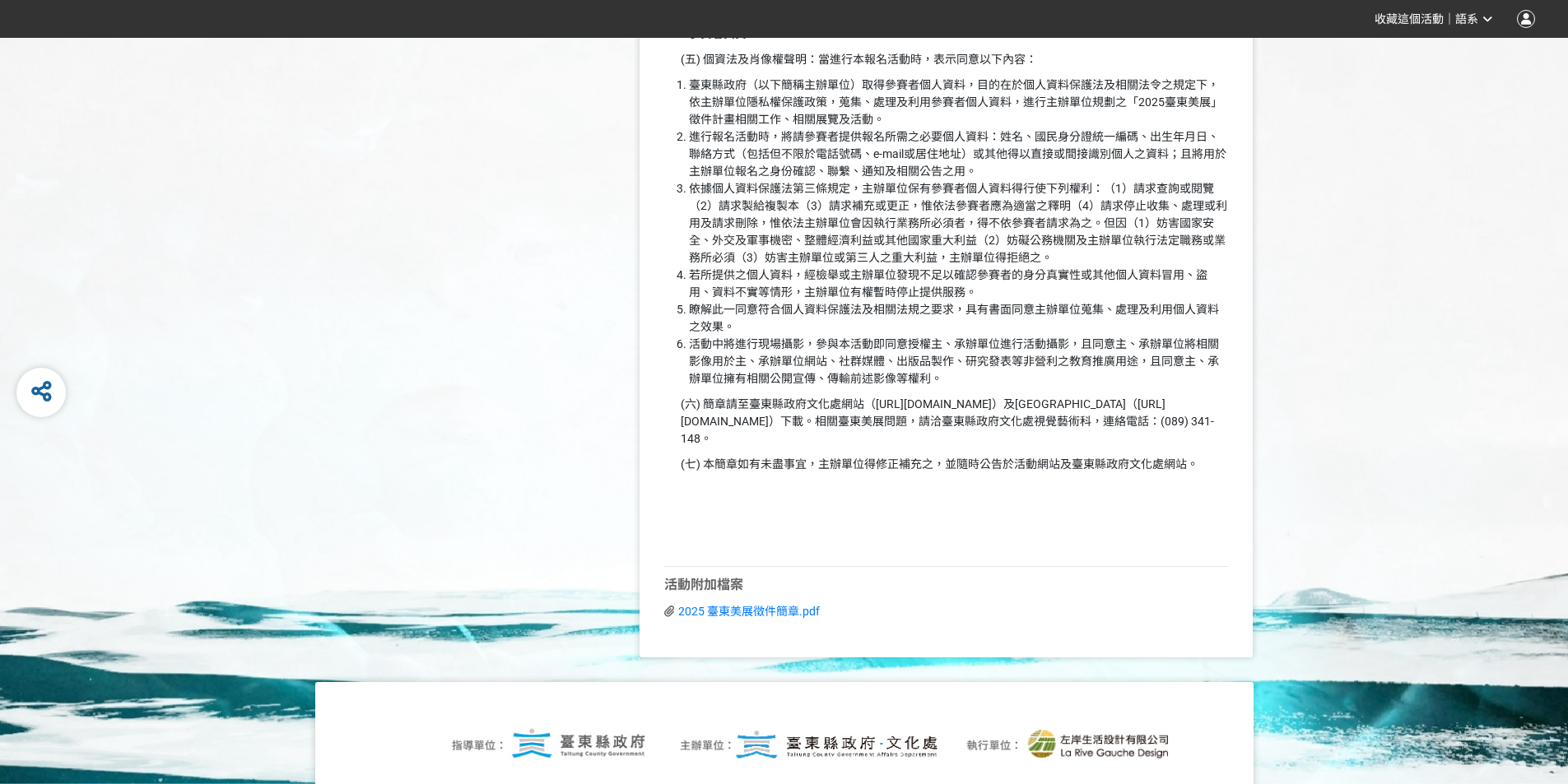scroll, scrollTop: 4024, scrollLeft: 0, axis: vertical 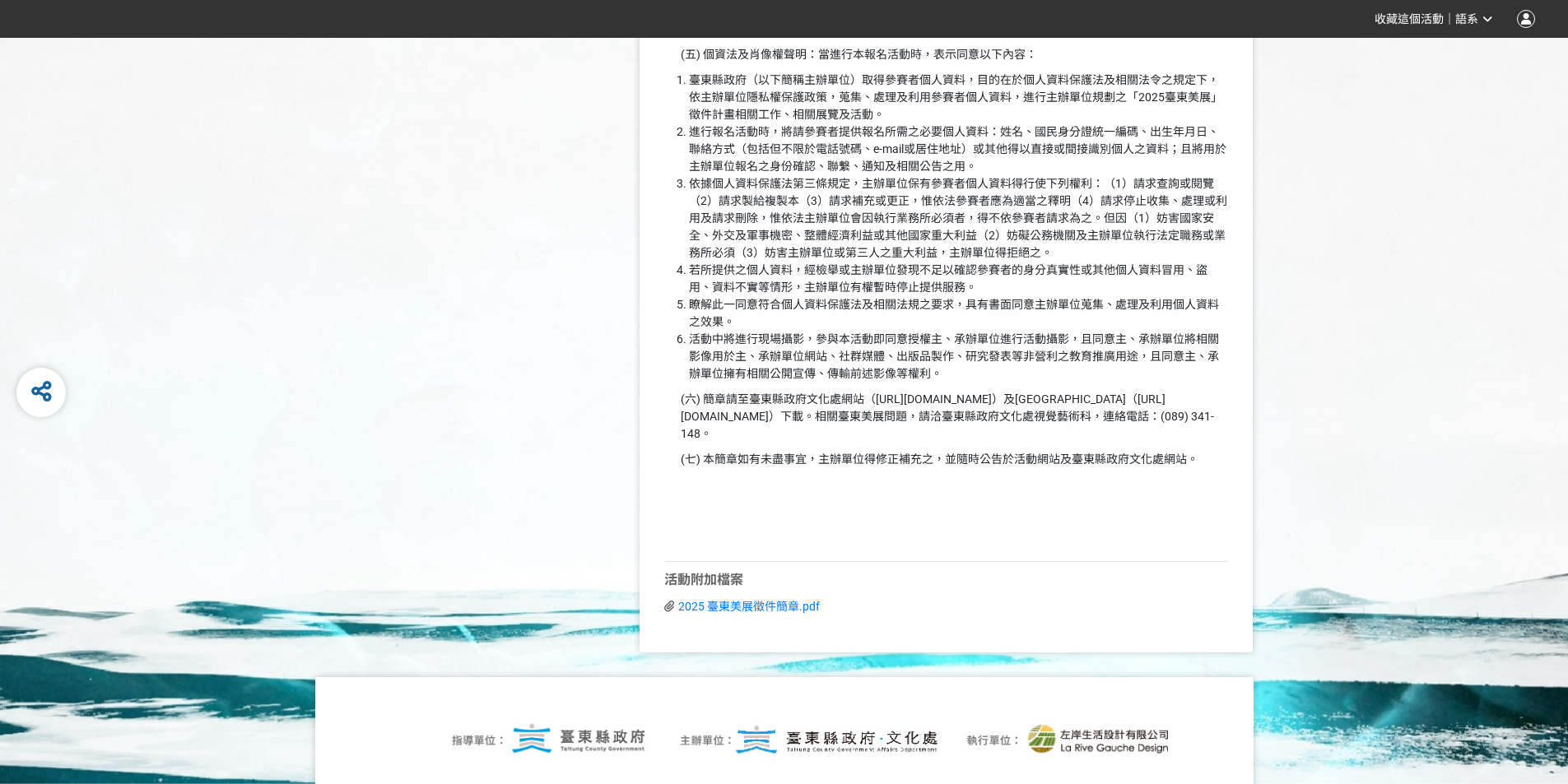 click on "活動附加檔案" at bounding box center (946, 580) 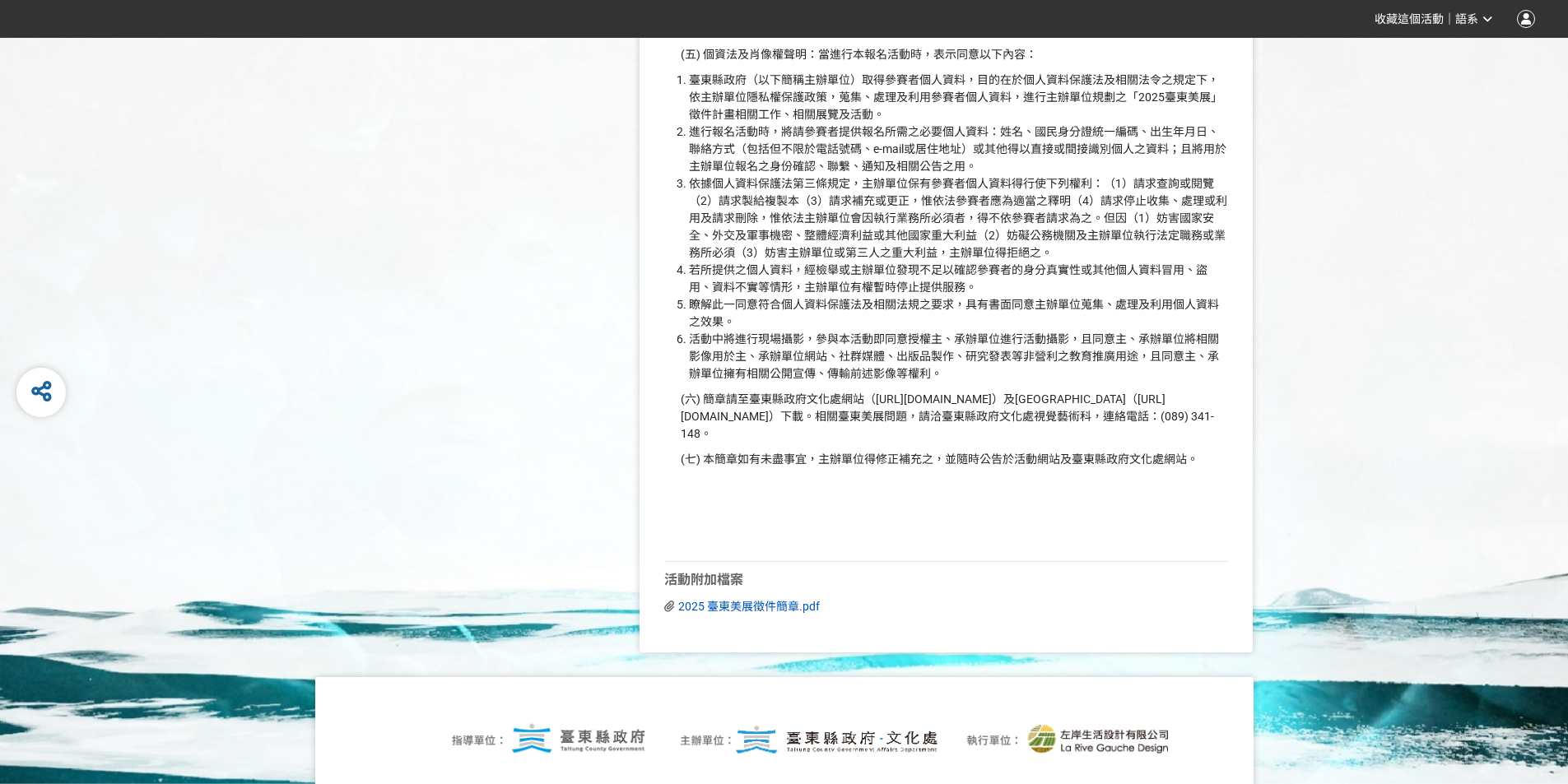 click on "2025 臺東美展徵件簡章.pdf" at bounding box center [749, 606] 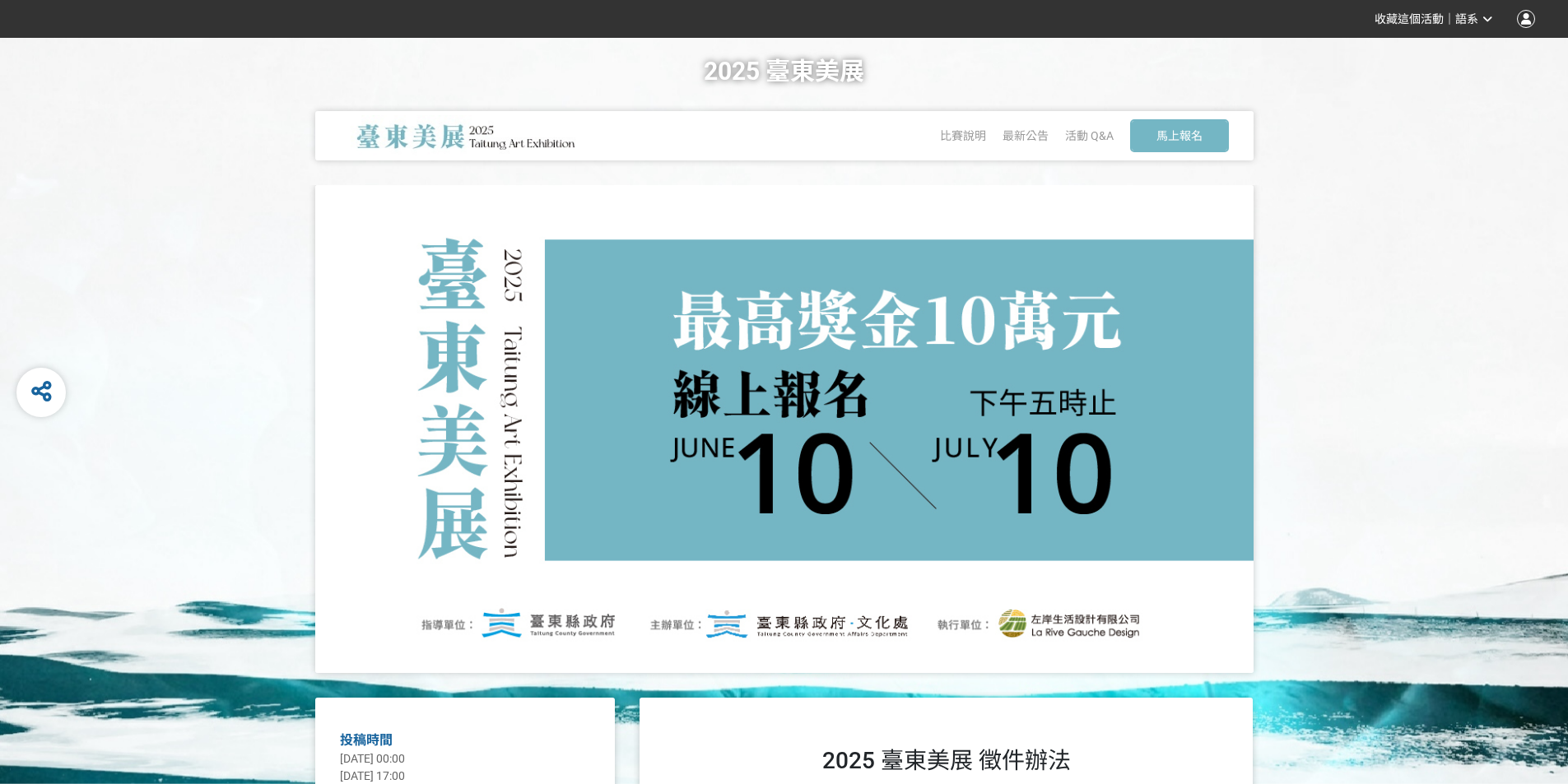 scroll, scrollTop: 0, scrollLeft: 0, axis: both 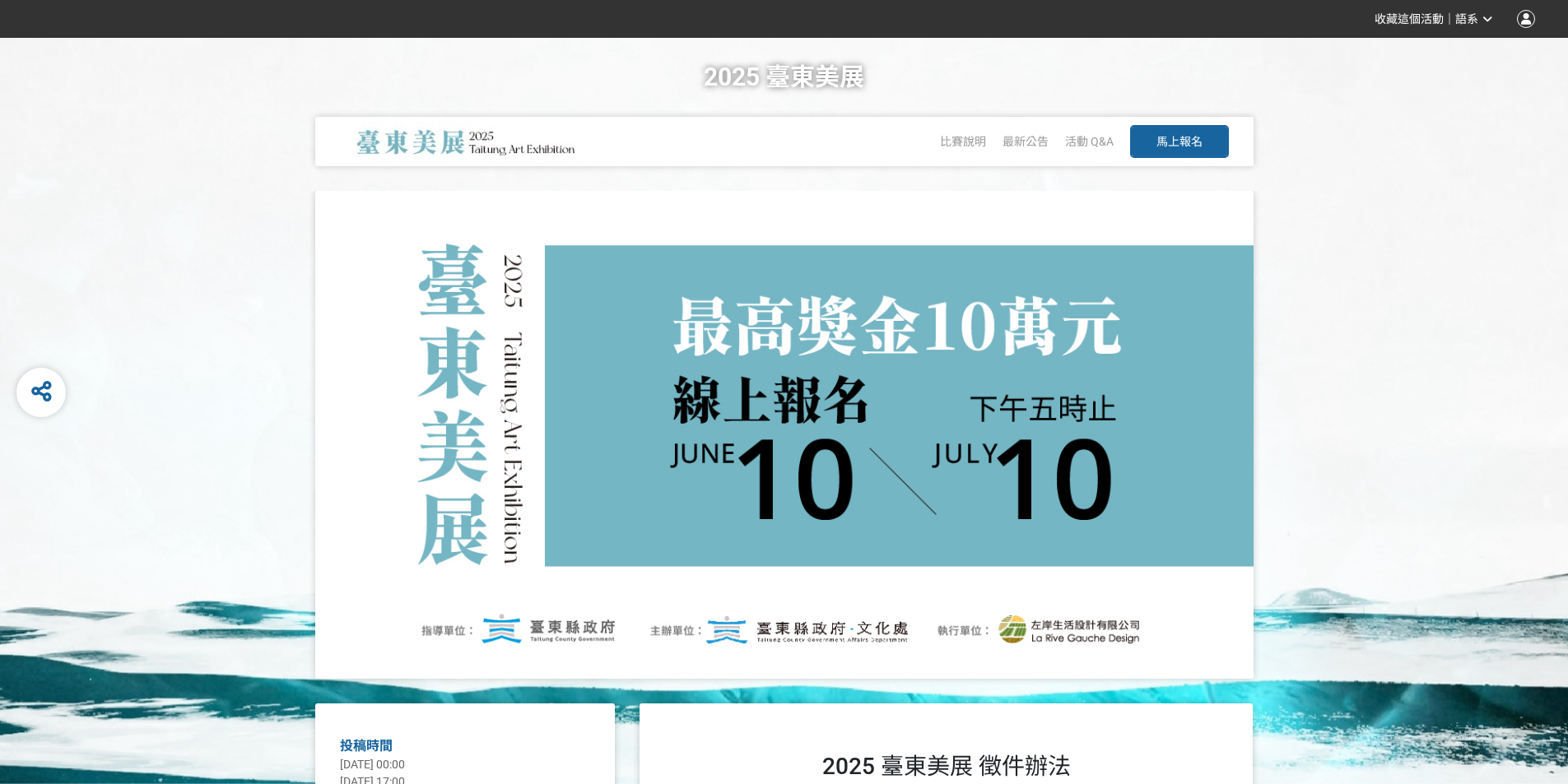 click on "馬上報名" at bounding box center [1179, 141] 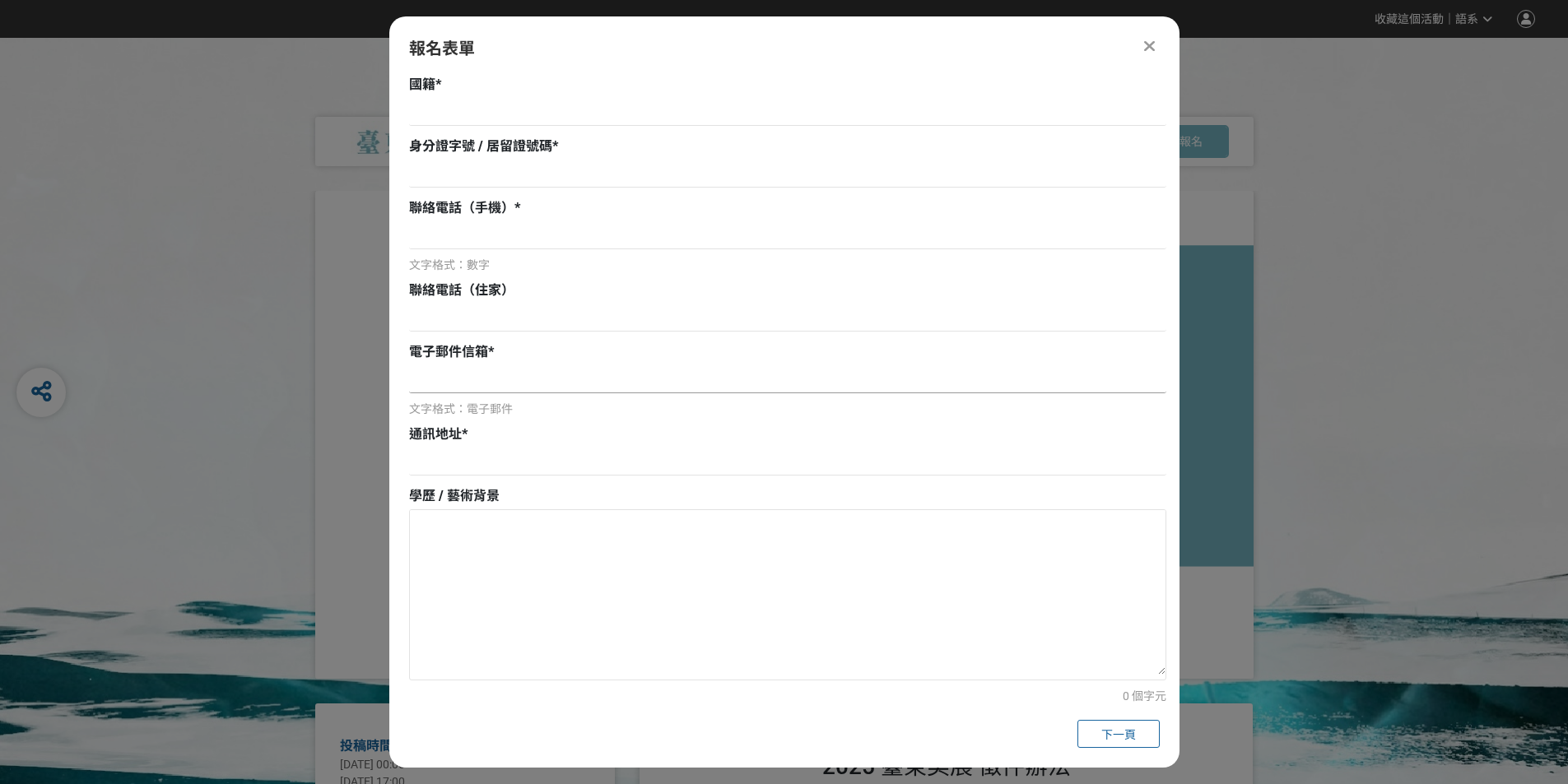 scroll, scrollTop: 329, scrollLeft: 0, axis: vertical 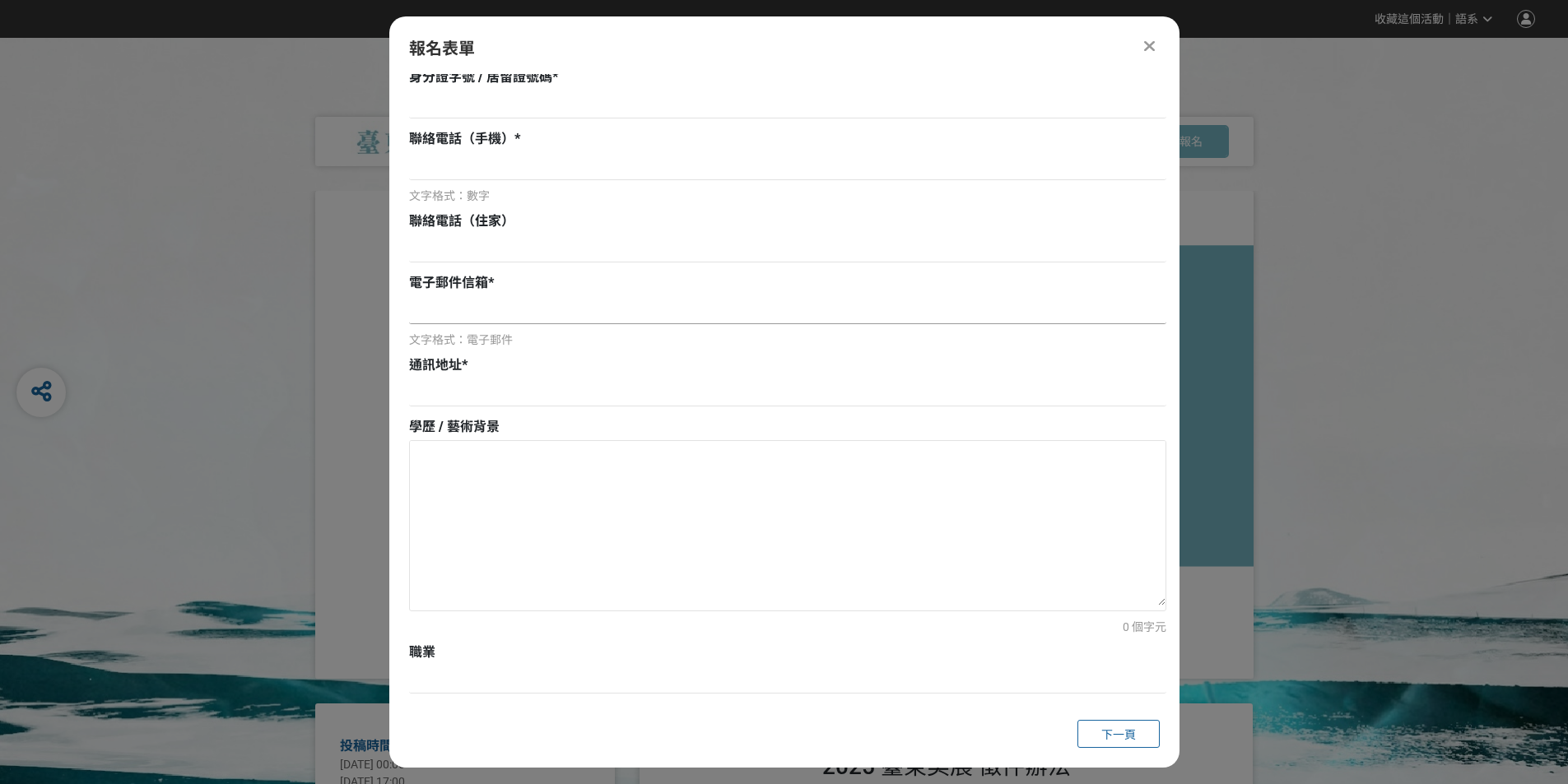 click at bounding box center [788, 310] 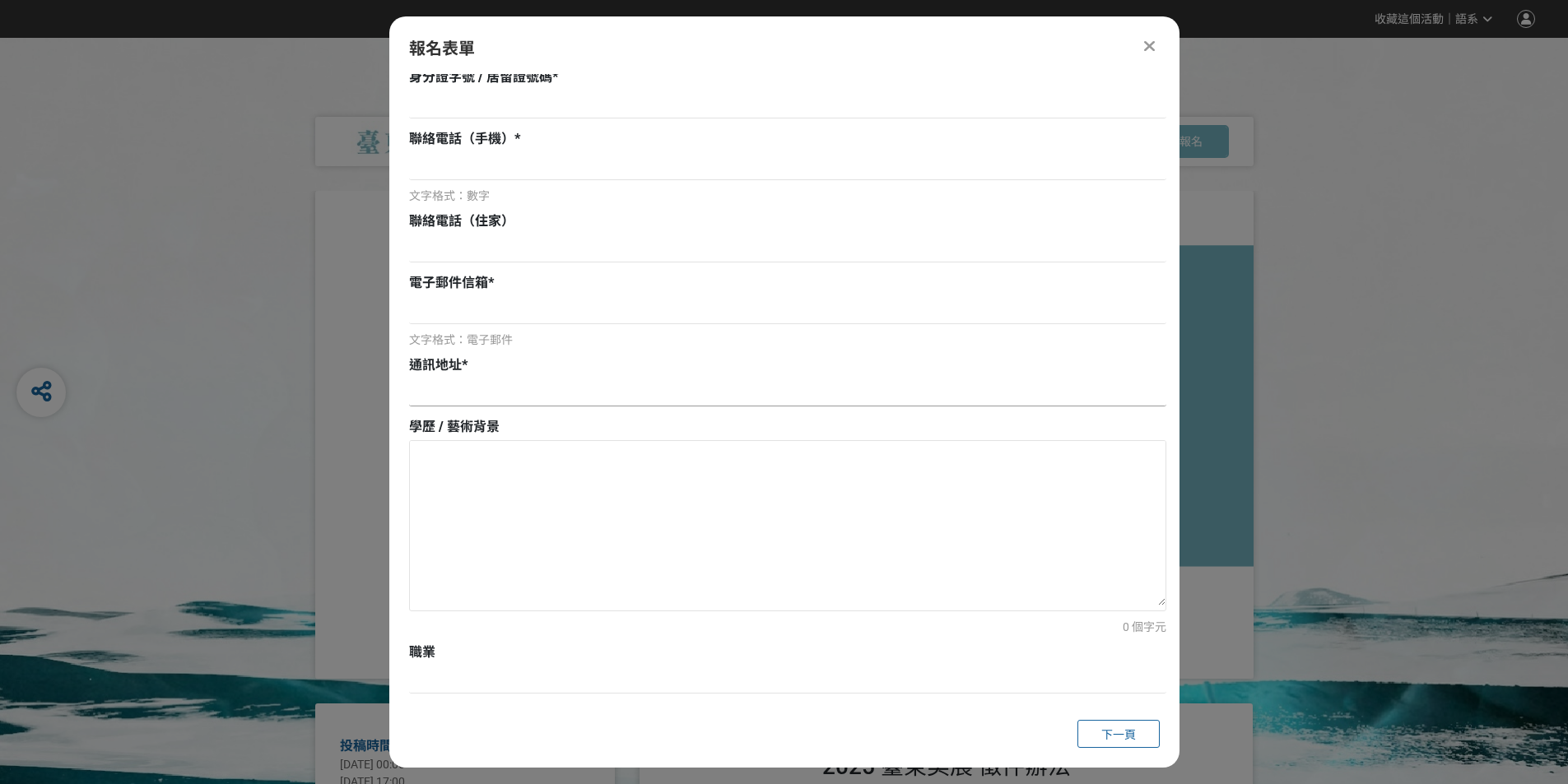 click at bounding box center [788, 392] 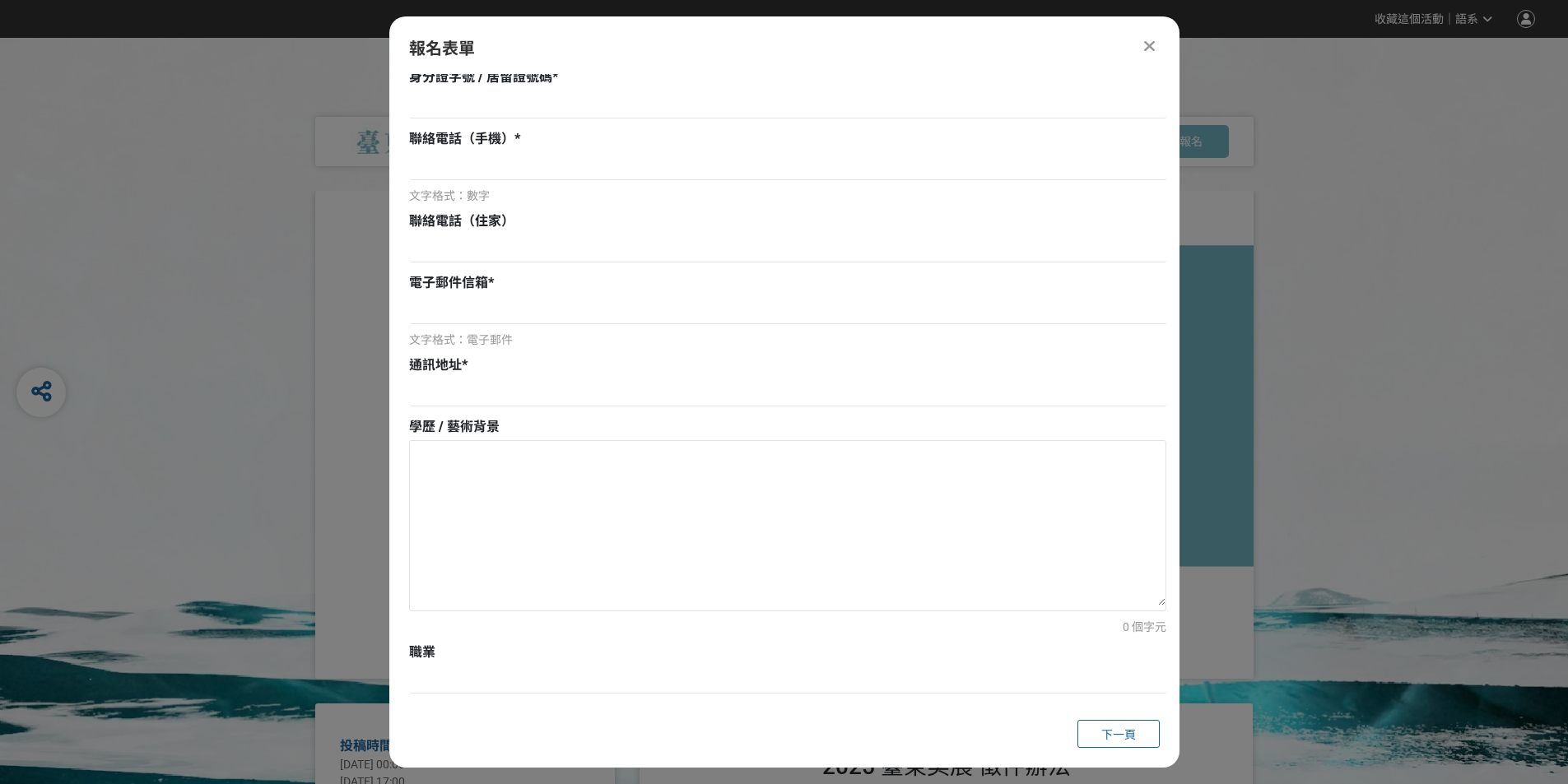 click at bounding box center [788, 250] 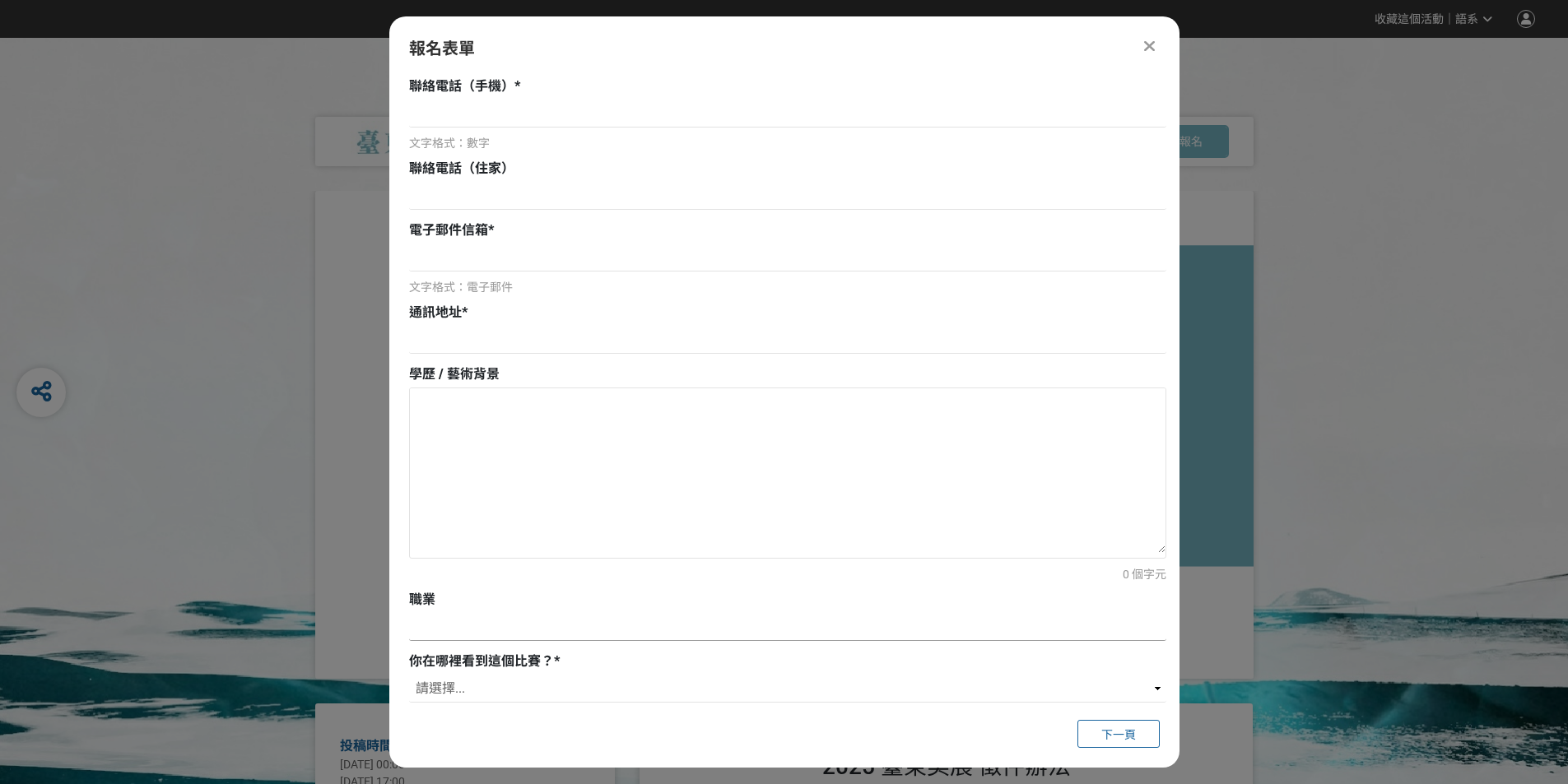 click at bounding box center (788, 627) 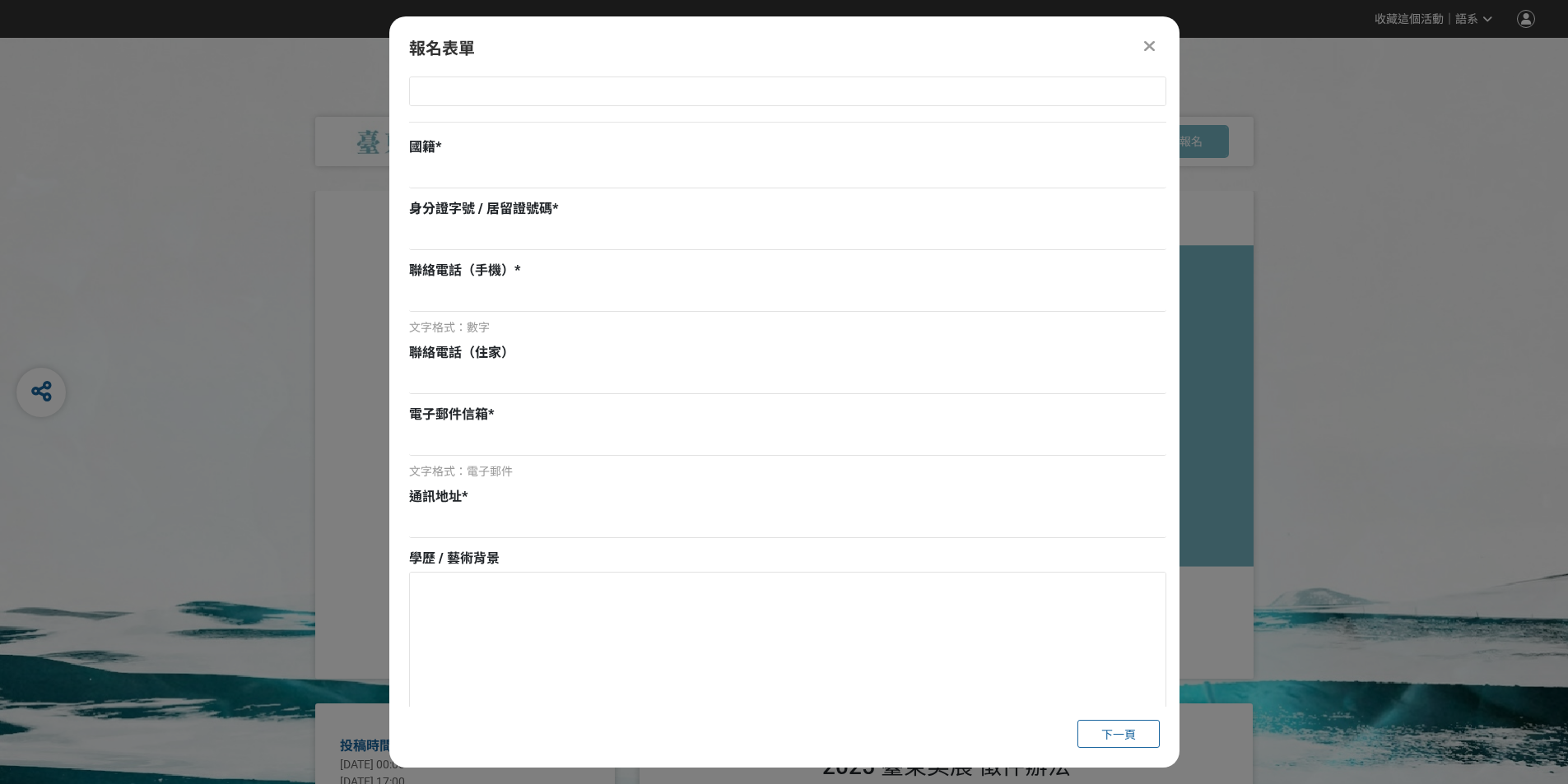 scroll, scrollTop: 0, scrollLeft: 0, axis: both 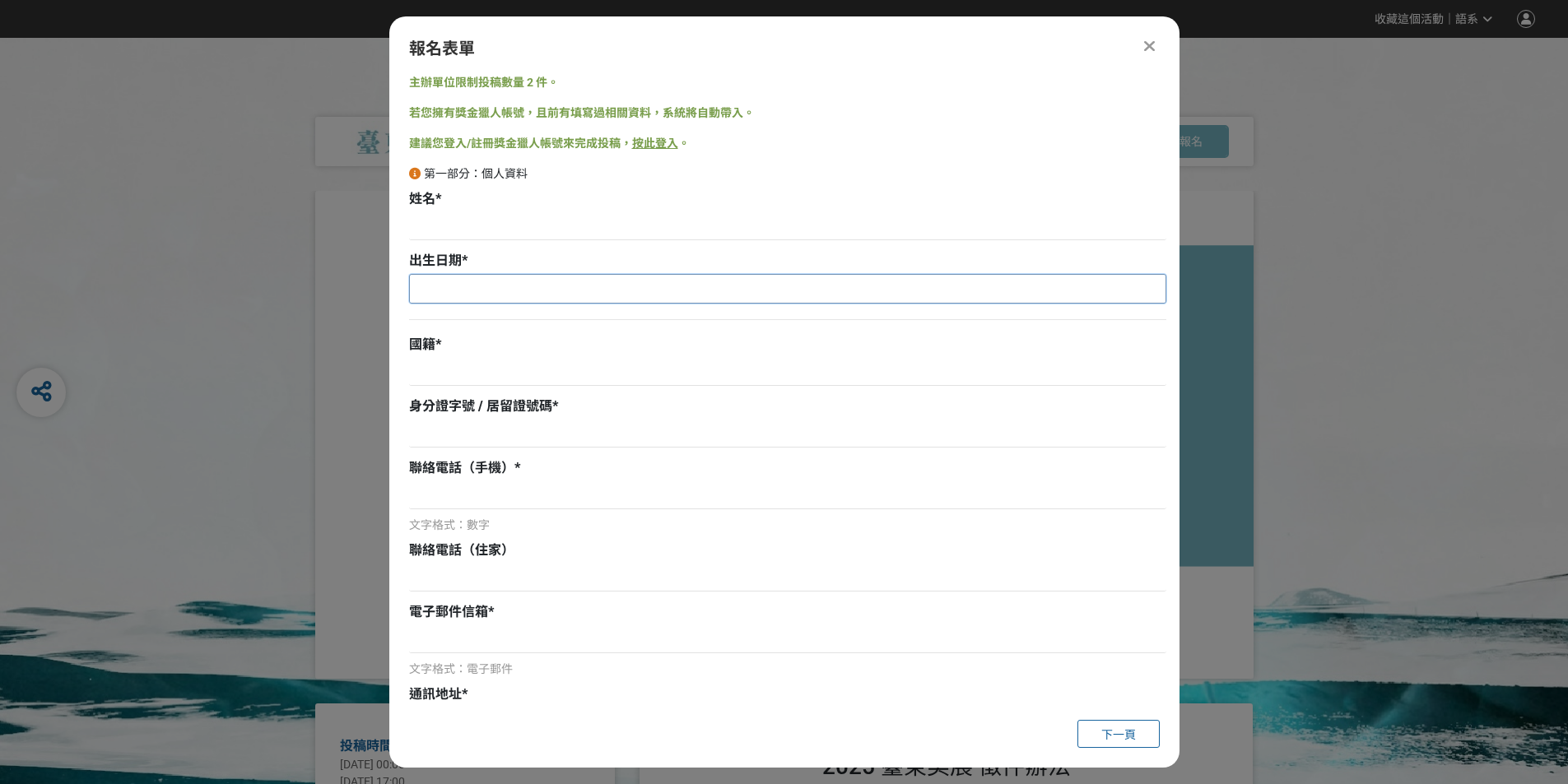 click at bounding box center (788, 289) 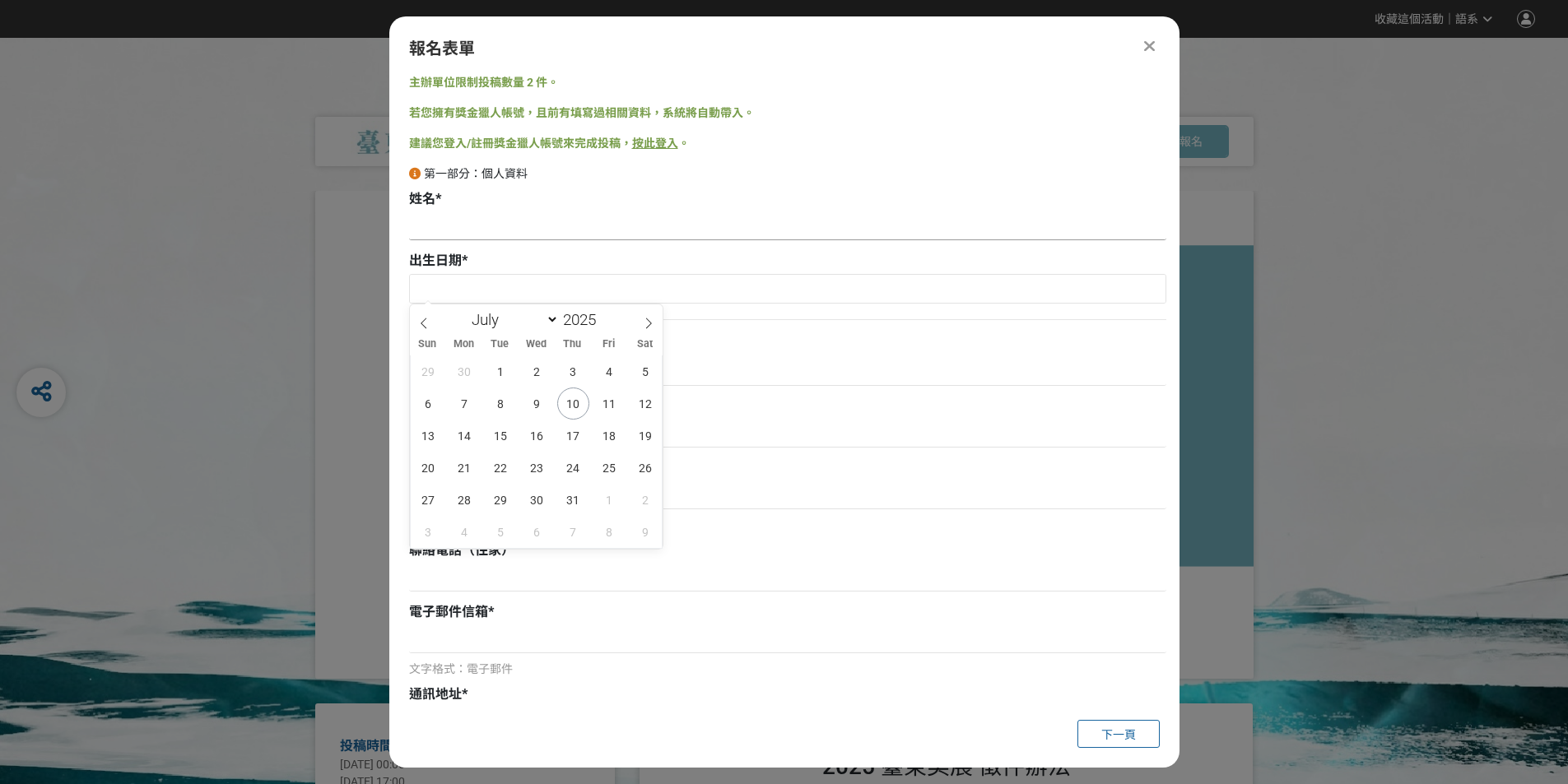 click at bounding box center [788, 226] 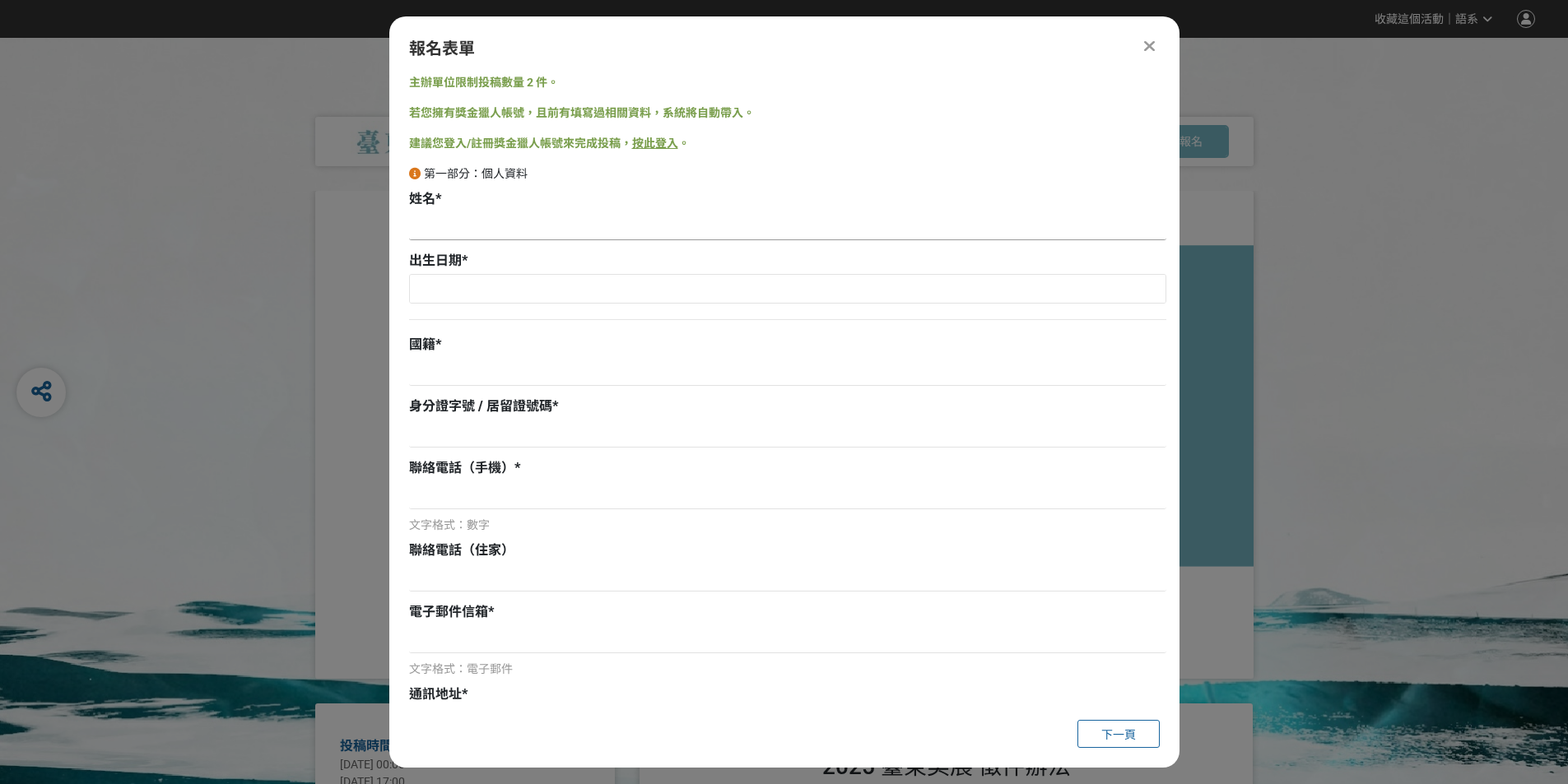 click at bounding box center (788, 226) 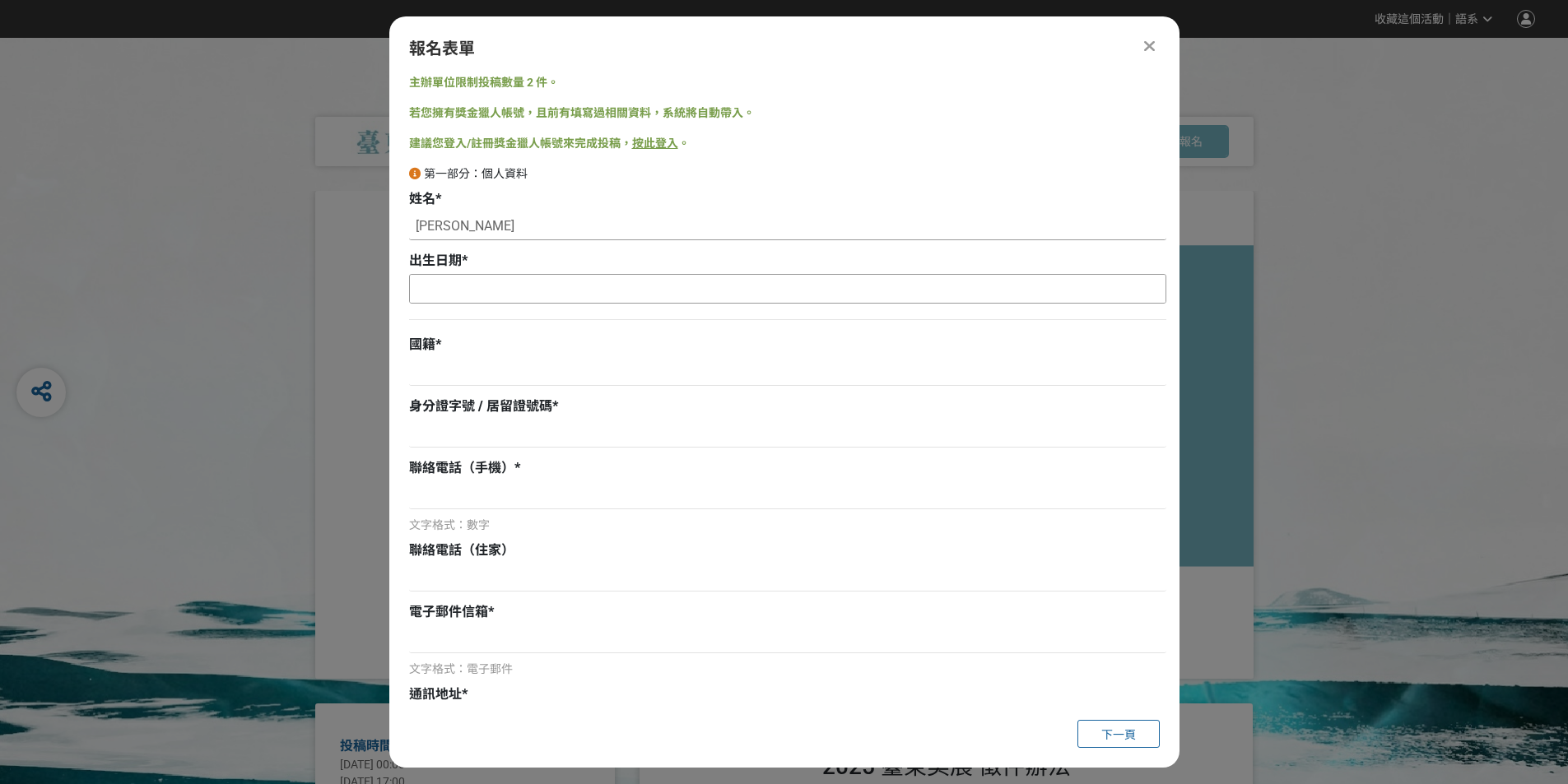 type on "[PERSON_NAME]" 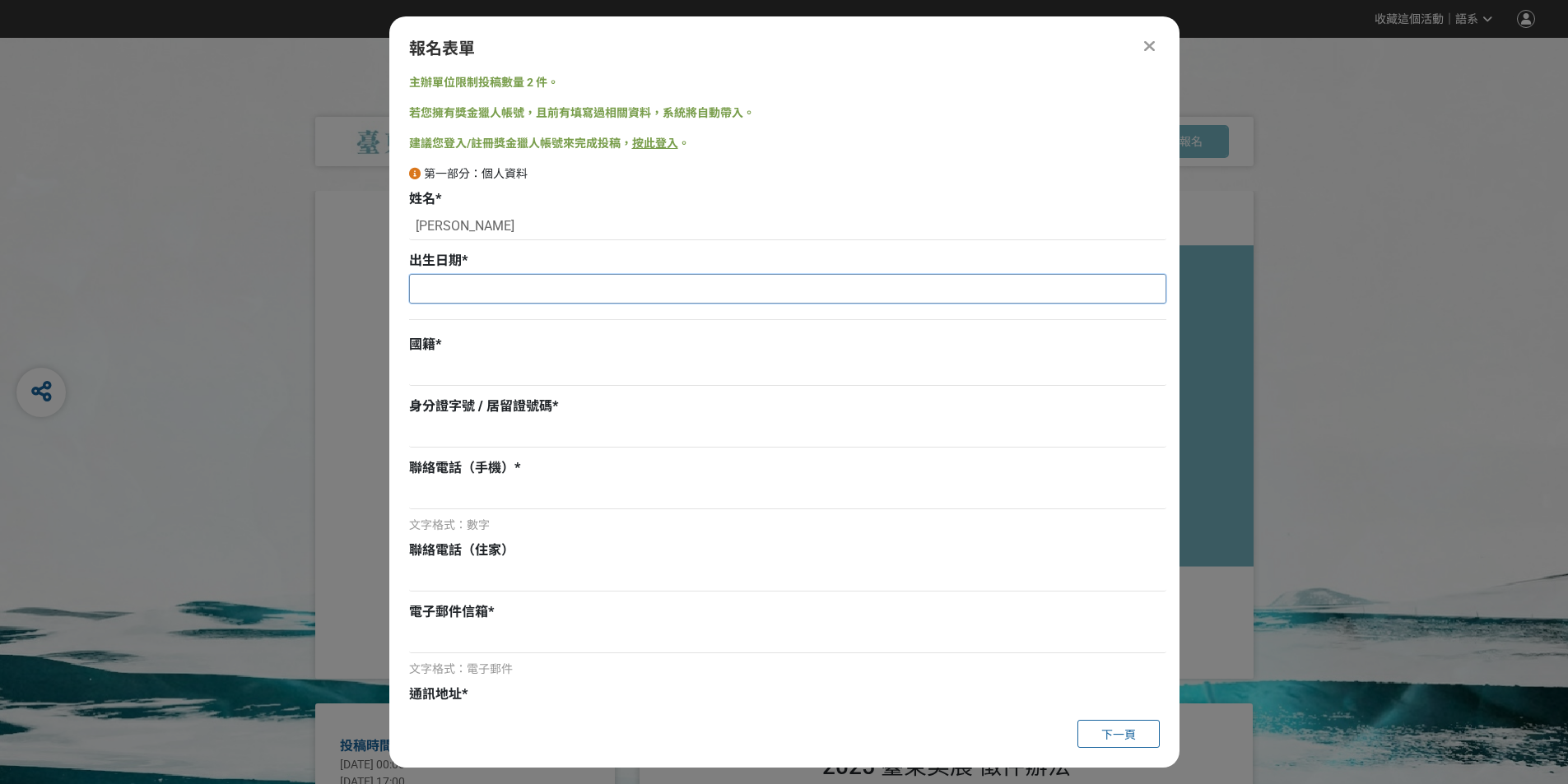 click at bounding box center (788, 289) 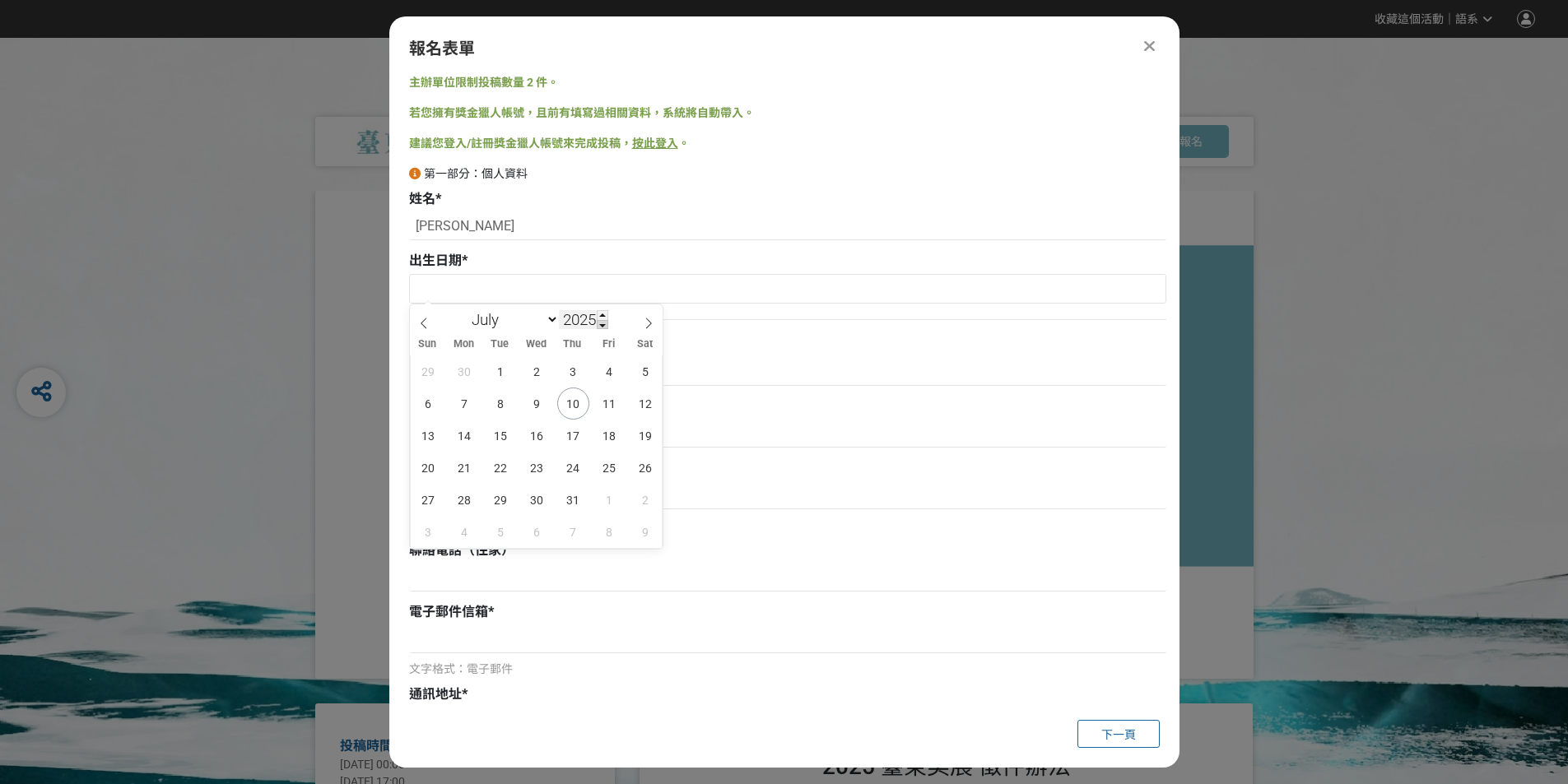 click at bounding box center (603, 325) 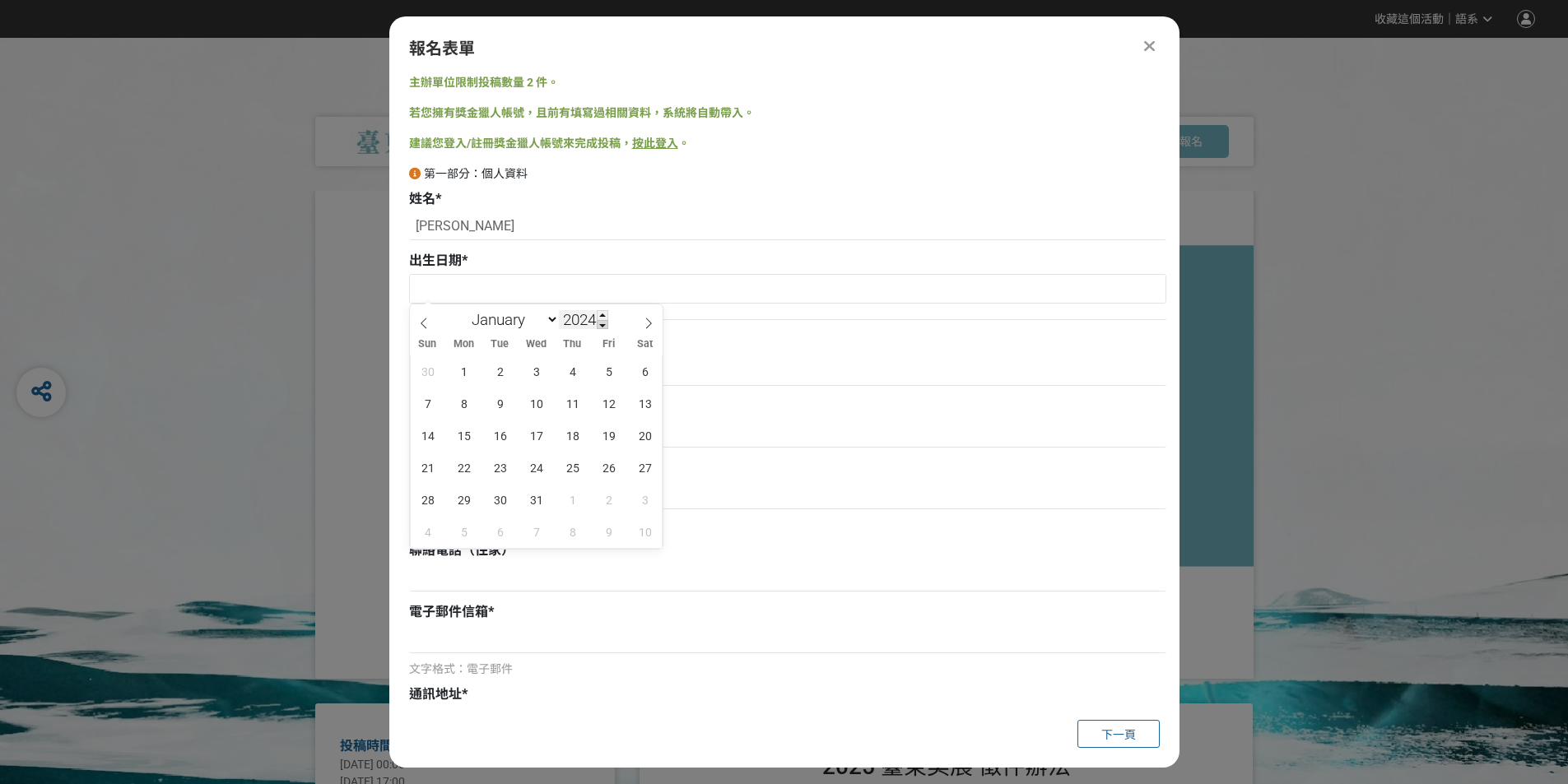 click at bounding box center (603, 325) 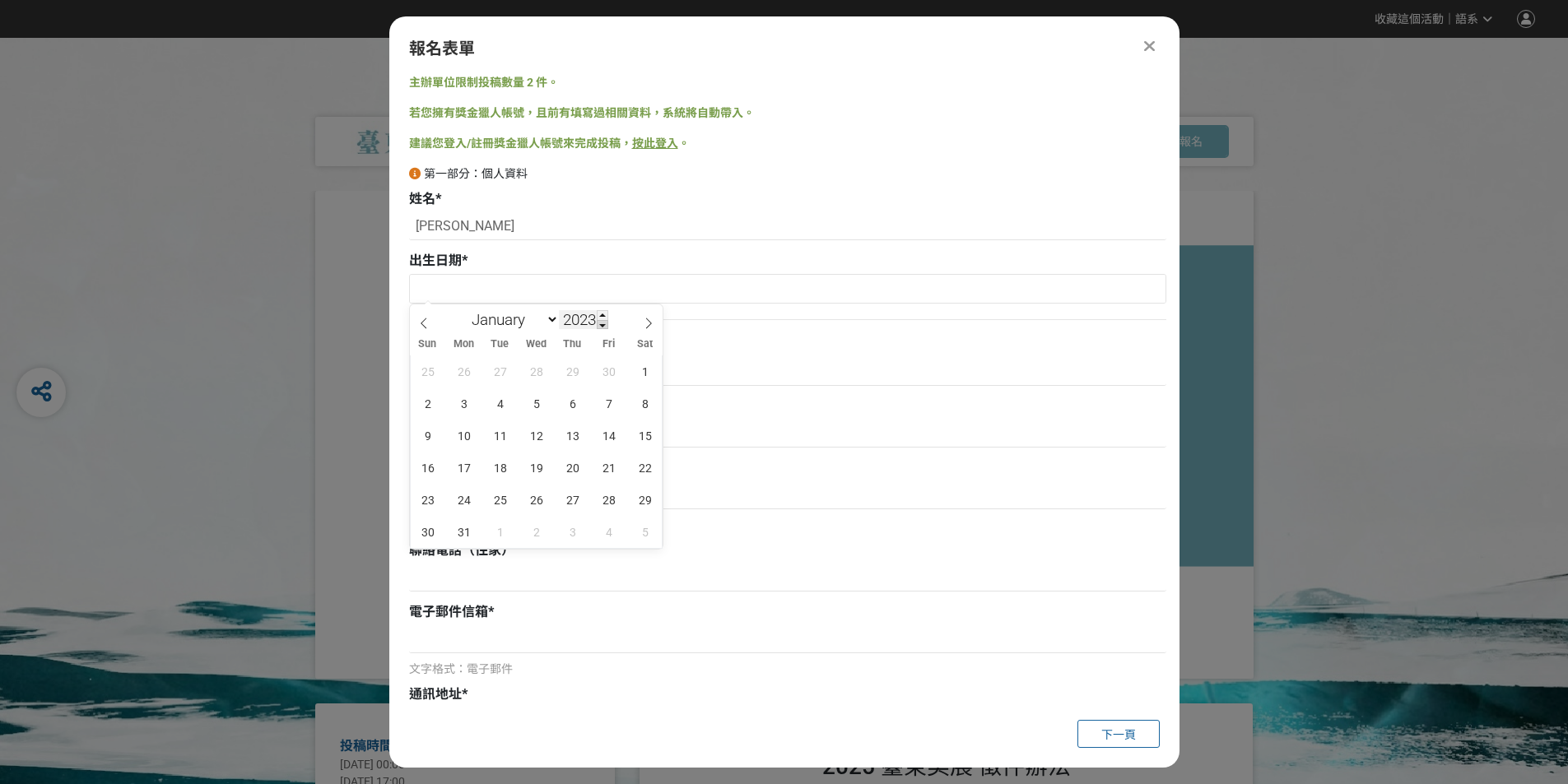 click at bounding box center [603, 325] 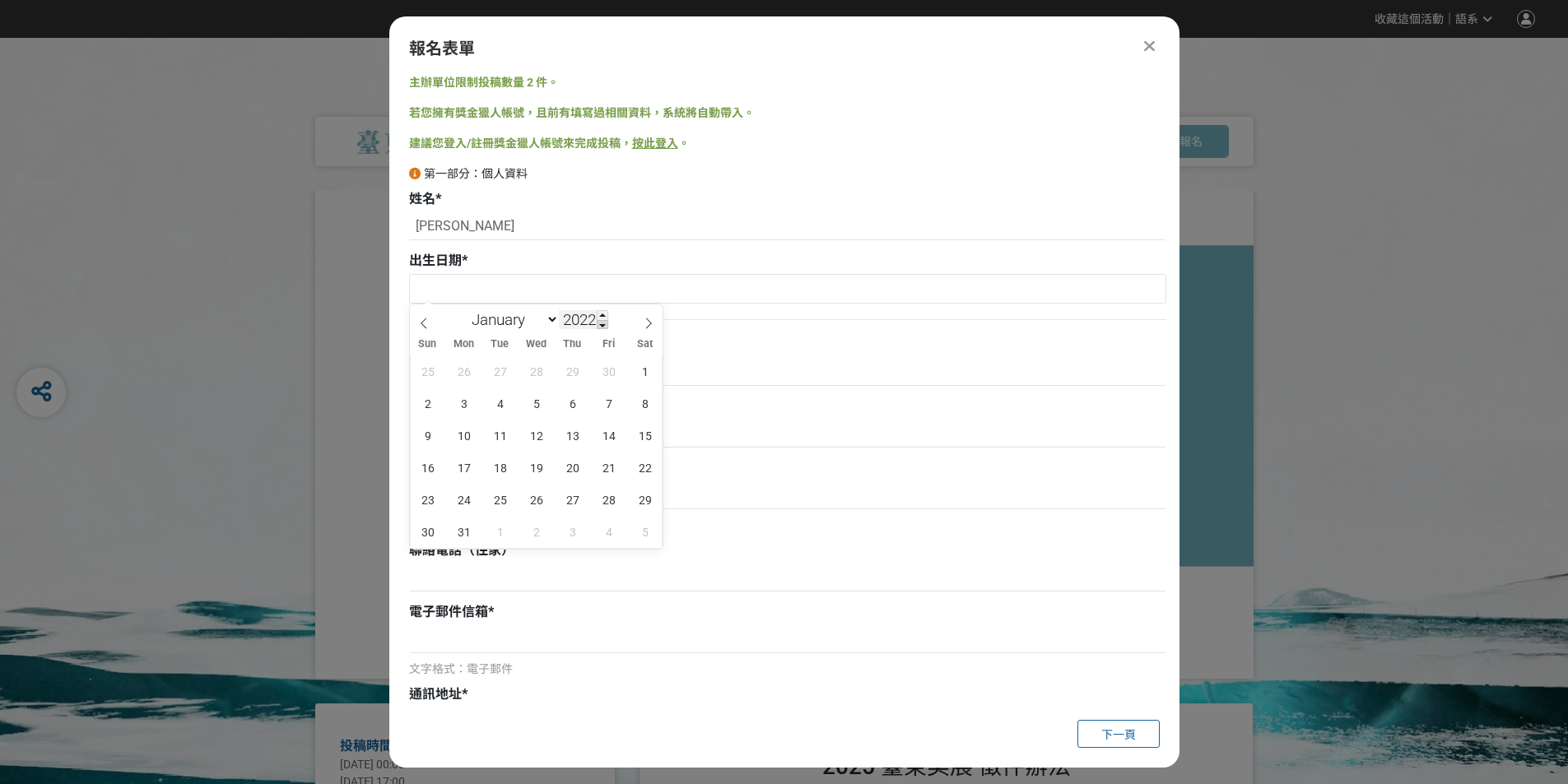click at bounding box center (603, 325) 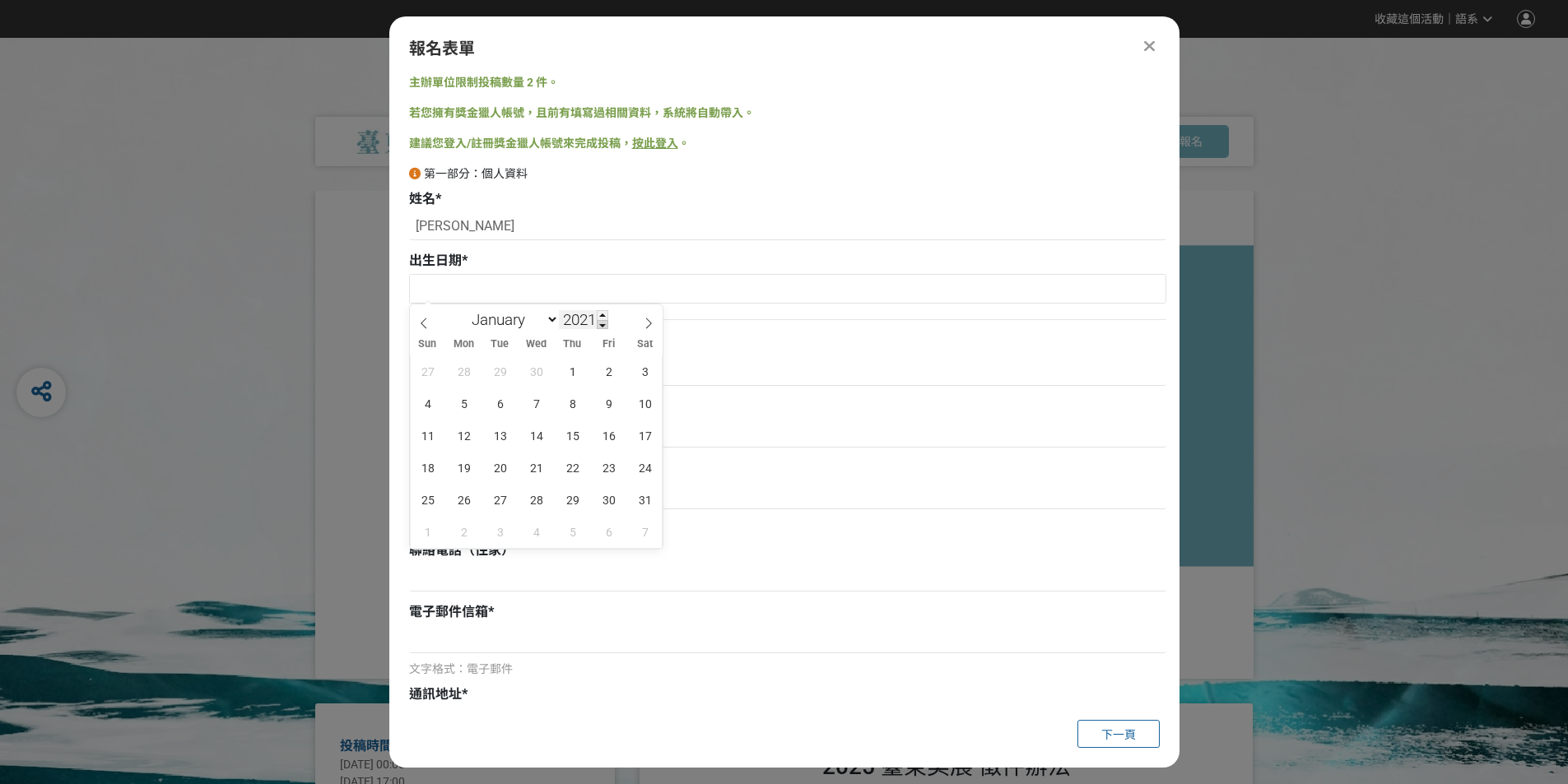 click at bounding box center [603, 325] 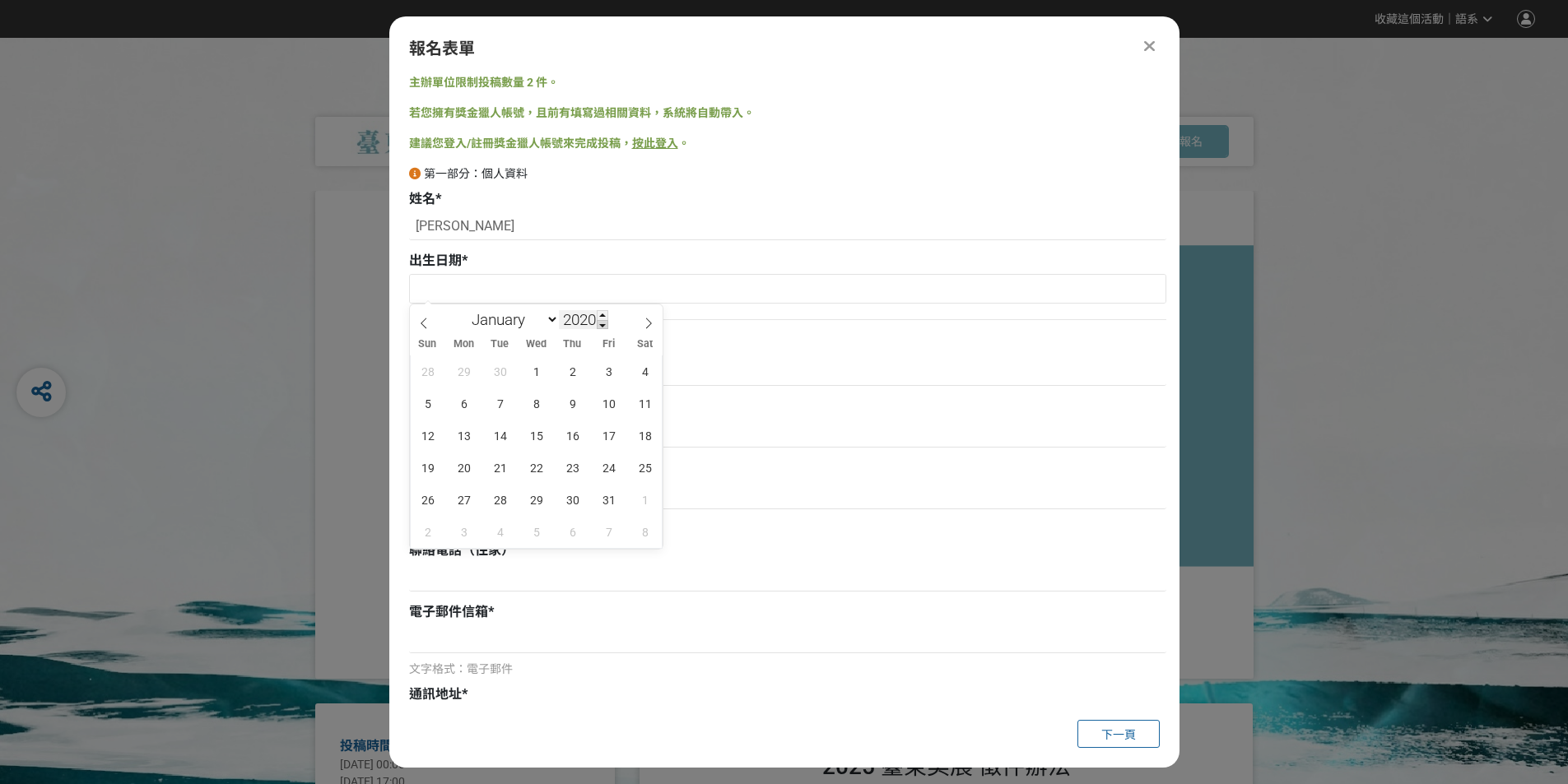 click at bounding box center (603, 325) 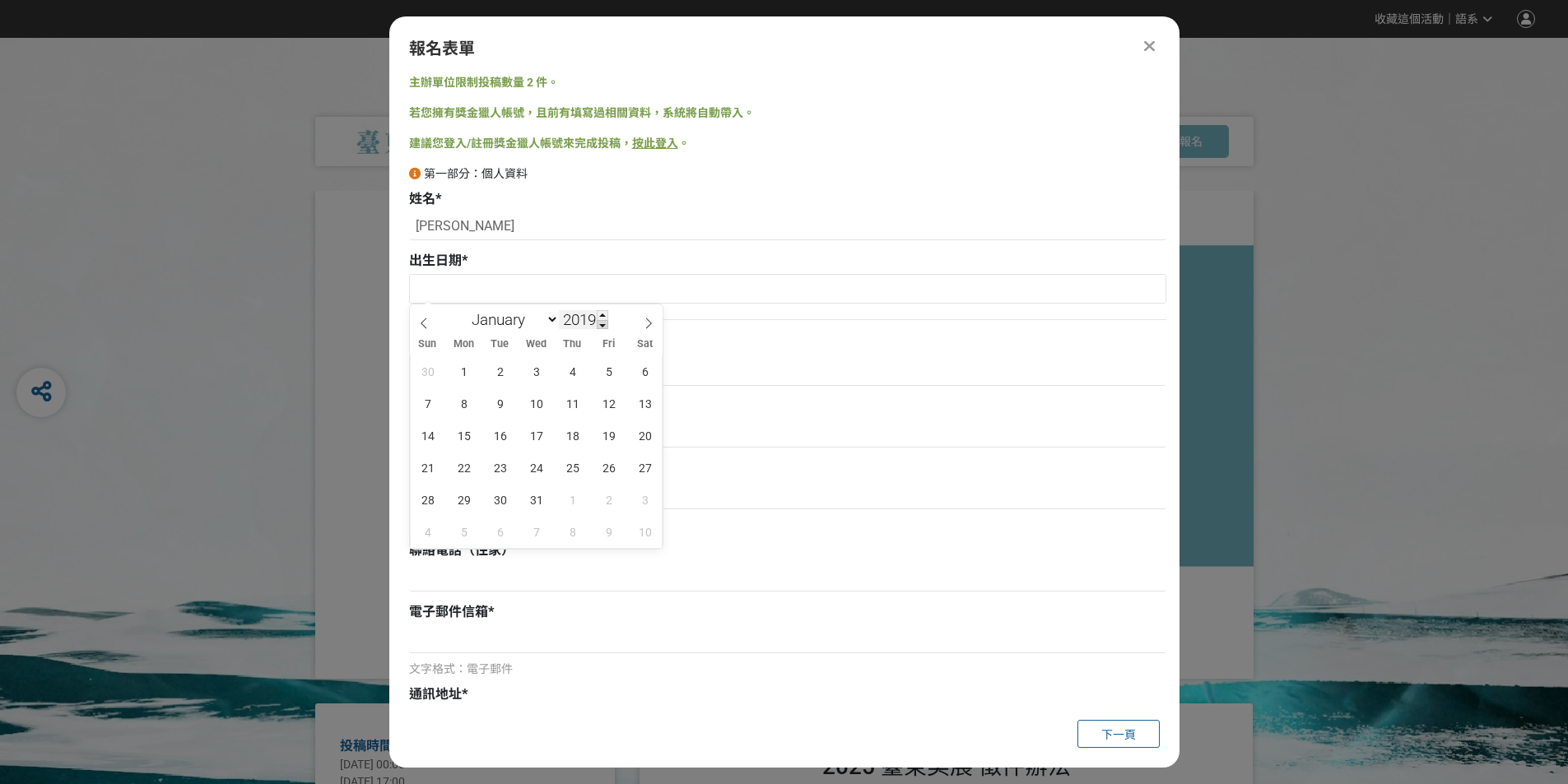 click at bounding box center [603, 325] 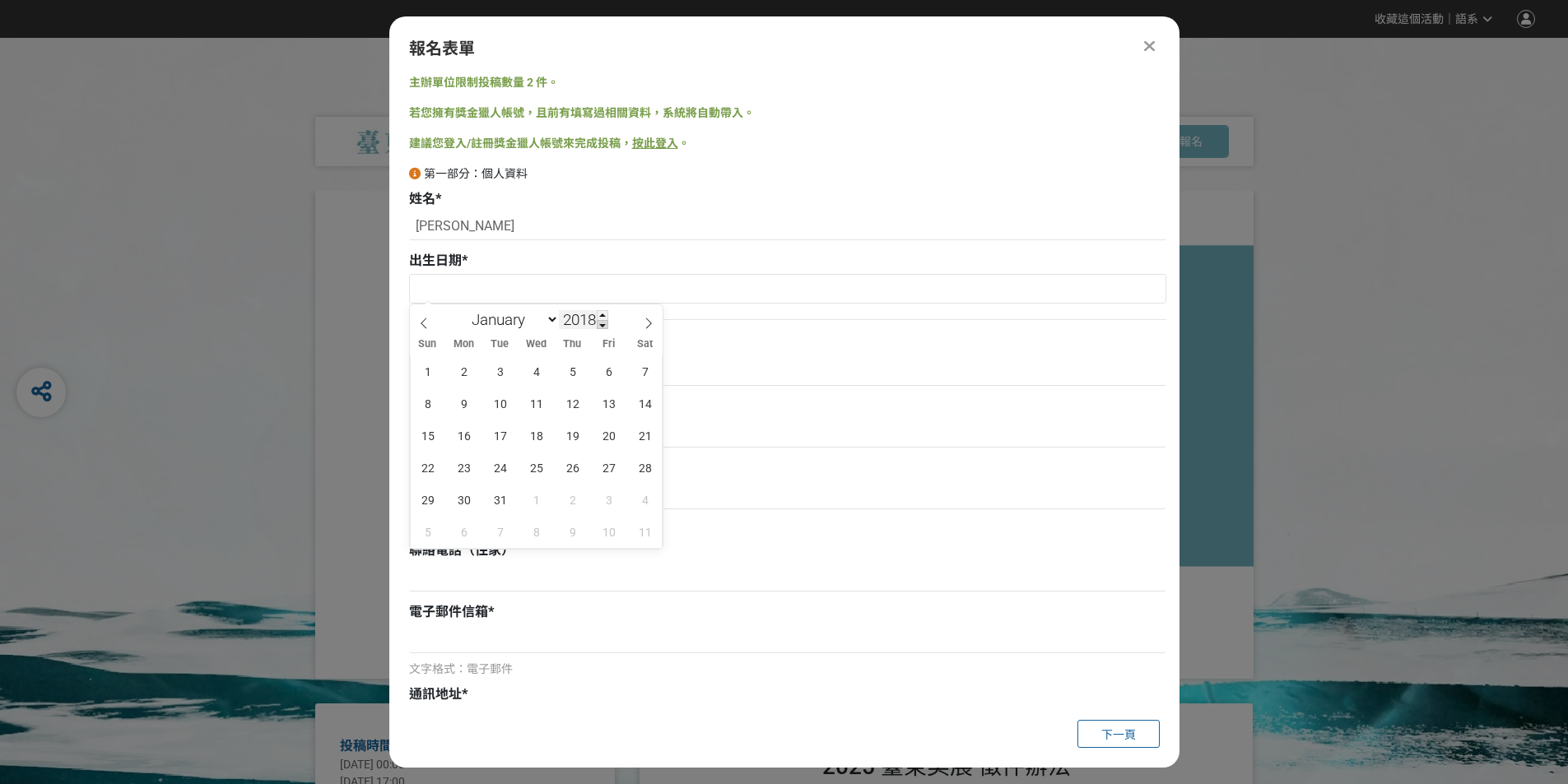 click at bounding box center (603, 325) 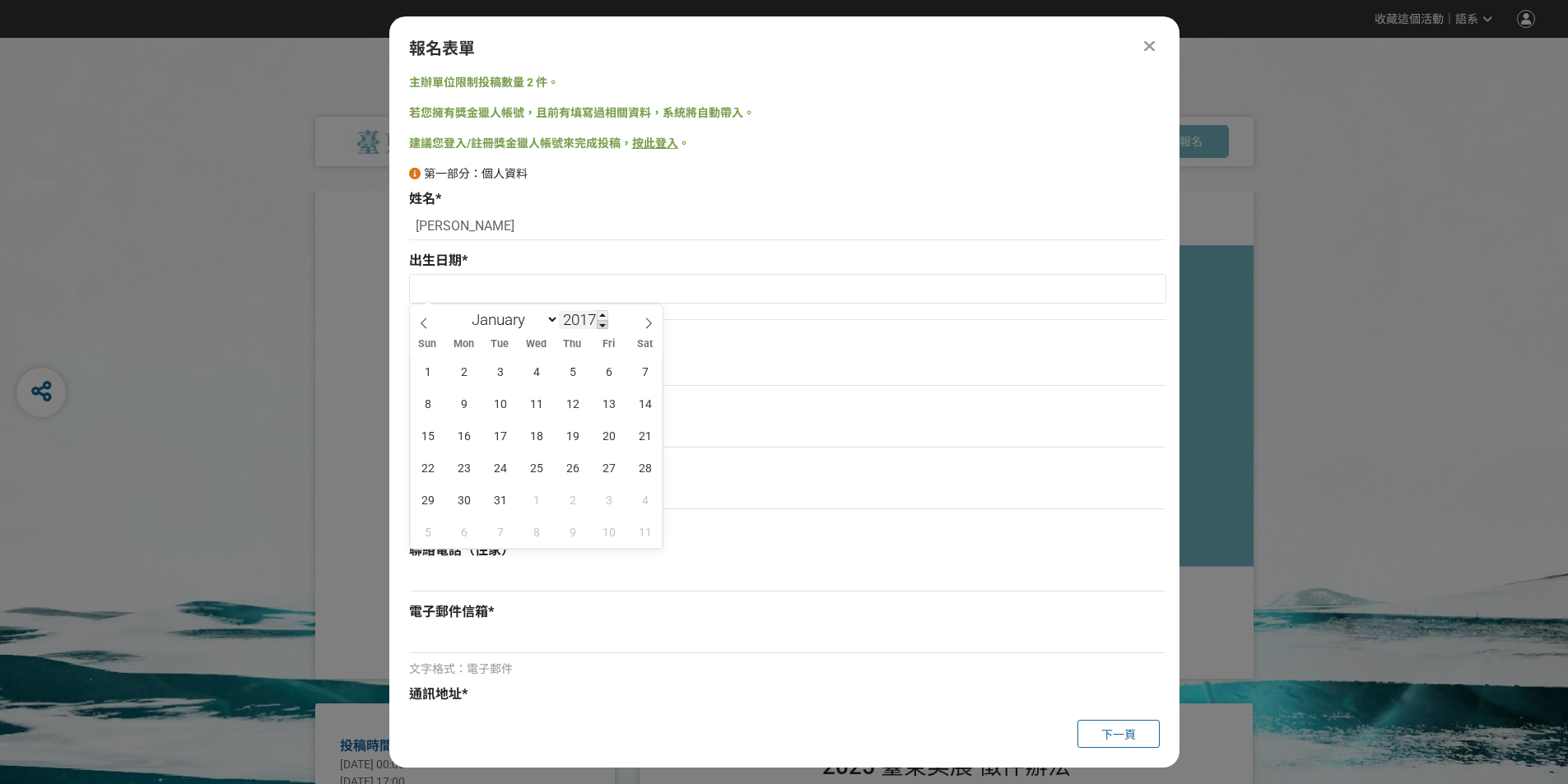 click at bounding box center (603, 325) 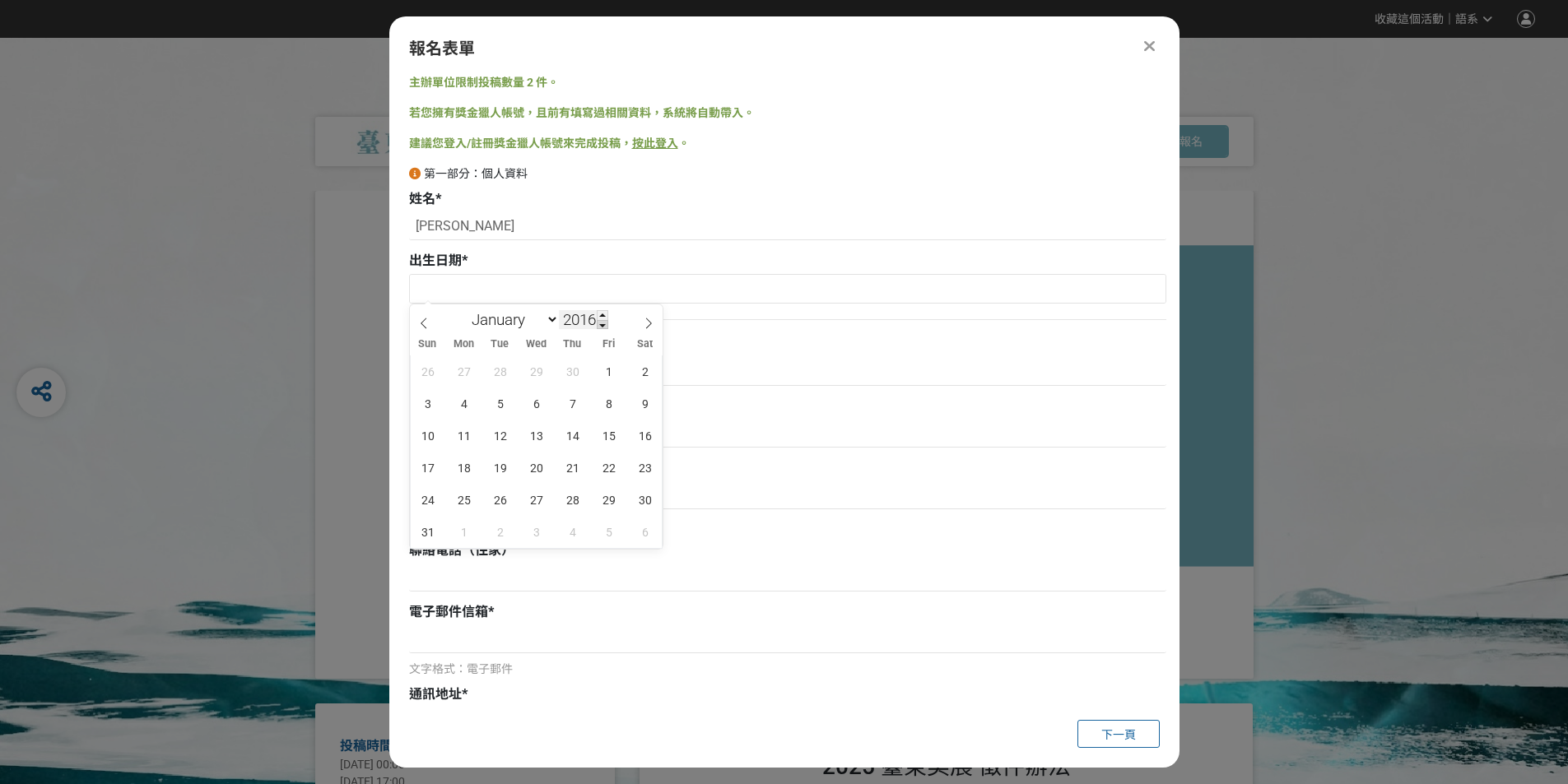 click at bounding box center (603, 325) 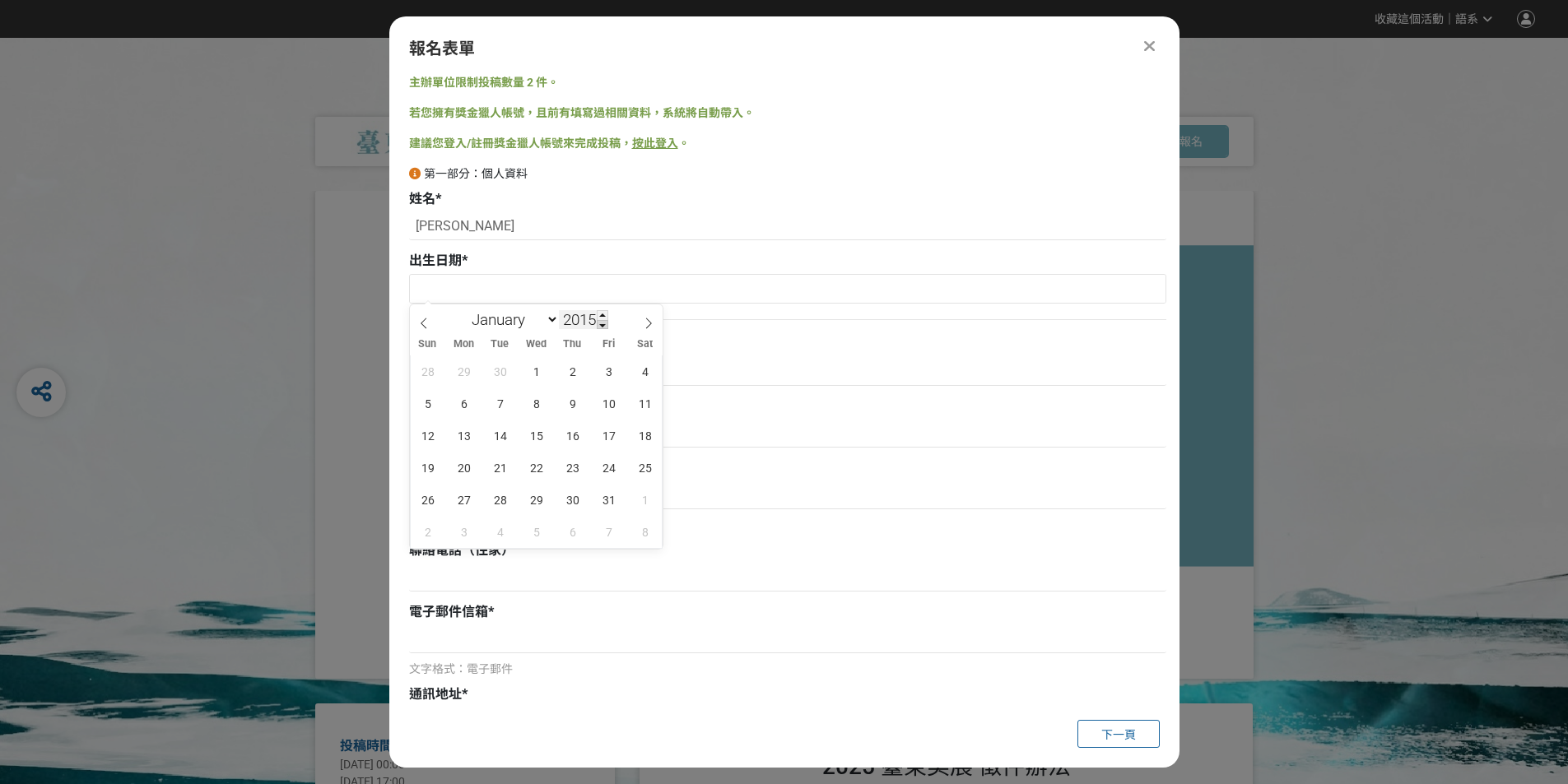 click at bounding box center [603, 325] 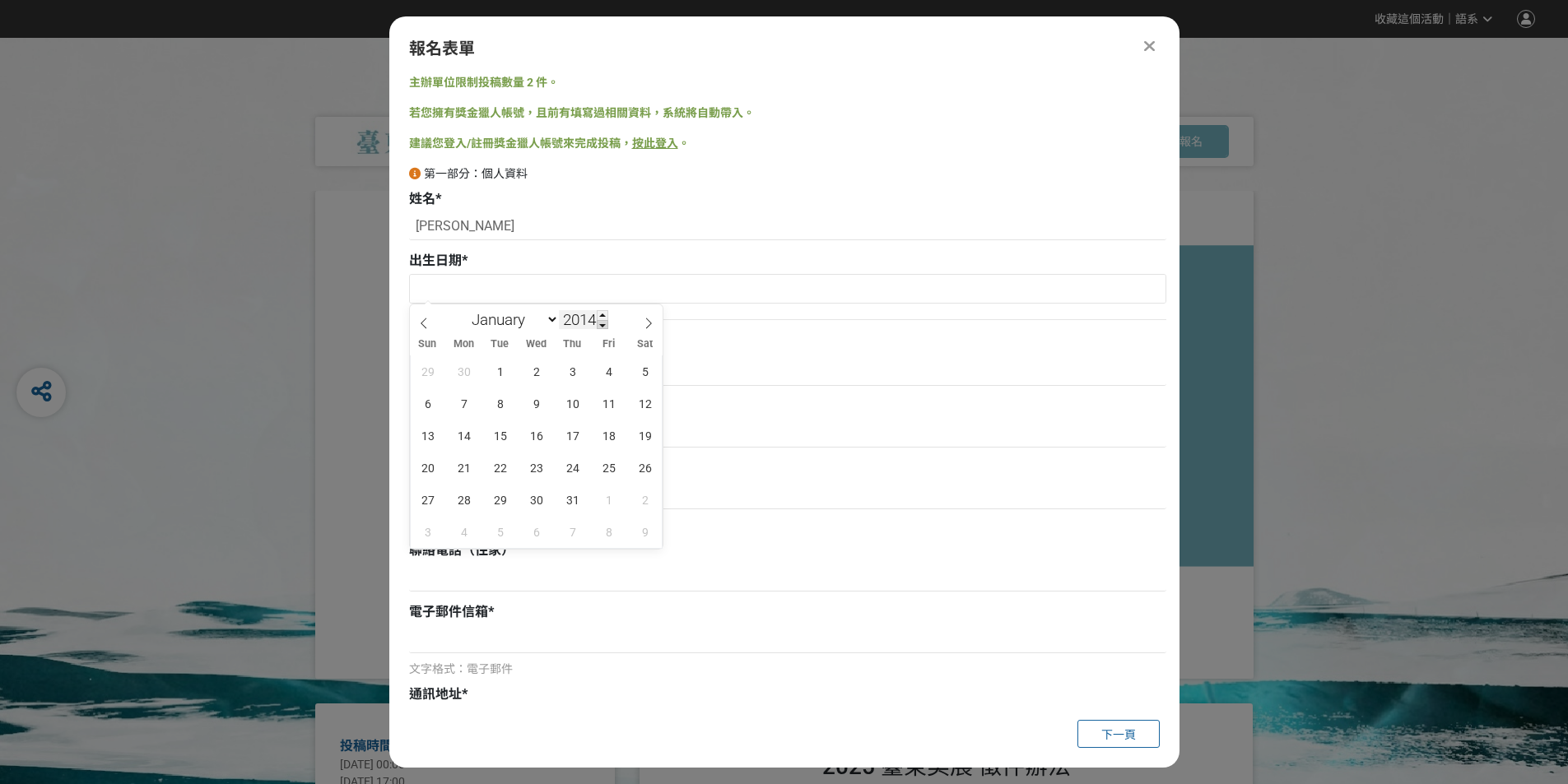 click at bounding box center (603, 325) 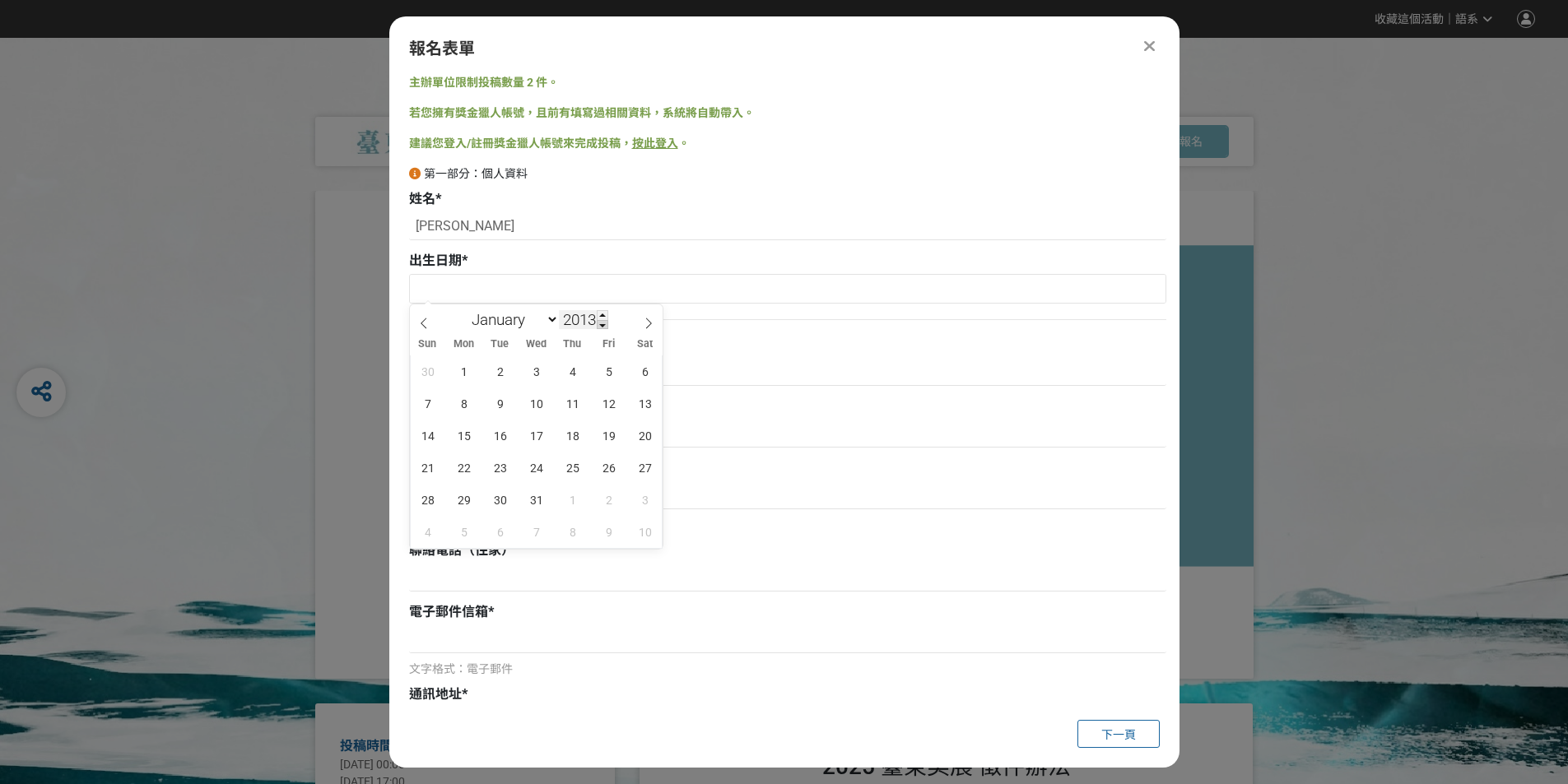 click at bounding box center [603, 325] 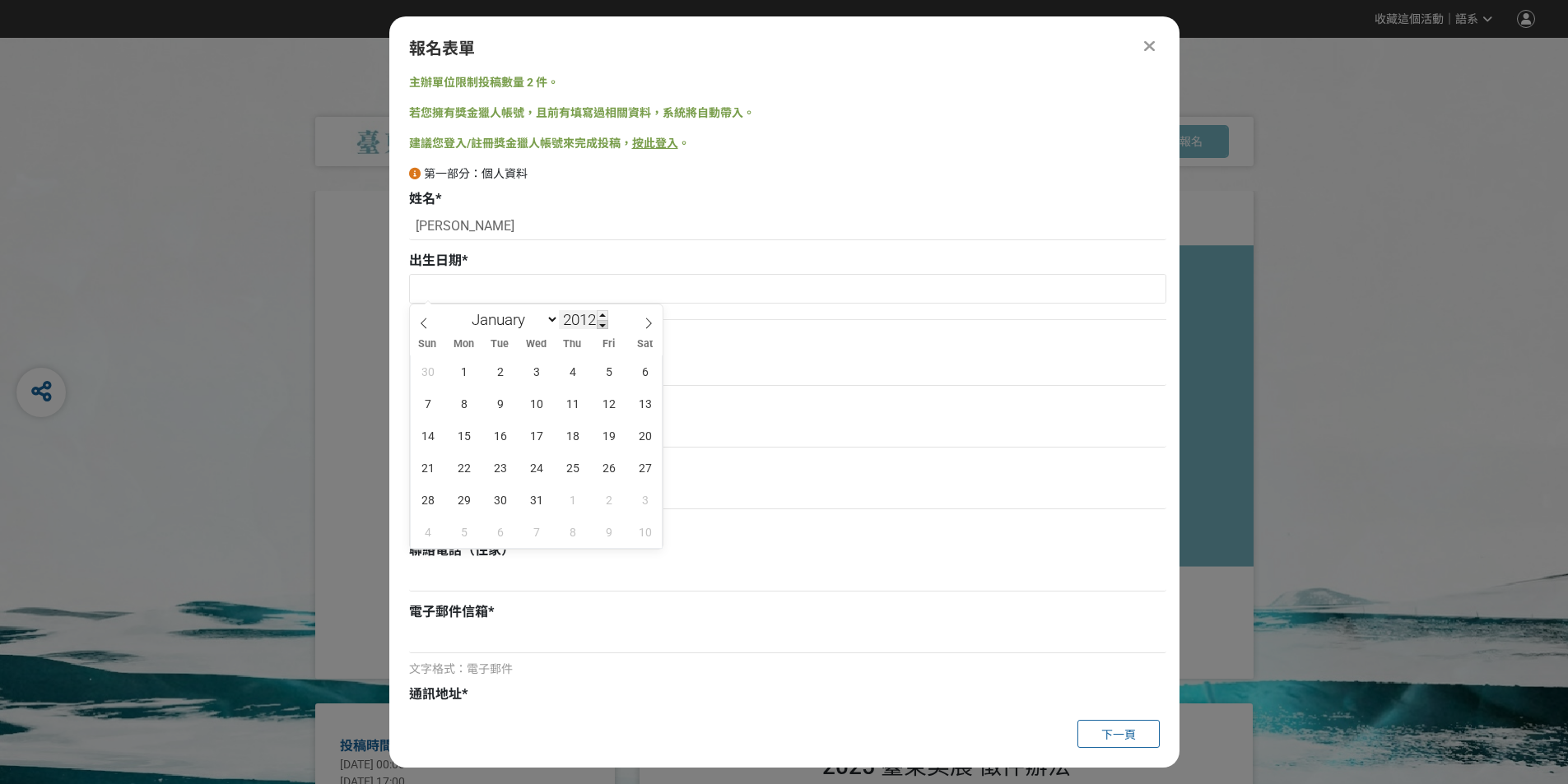 click at bounding box center [603, 325] 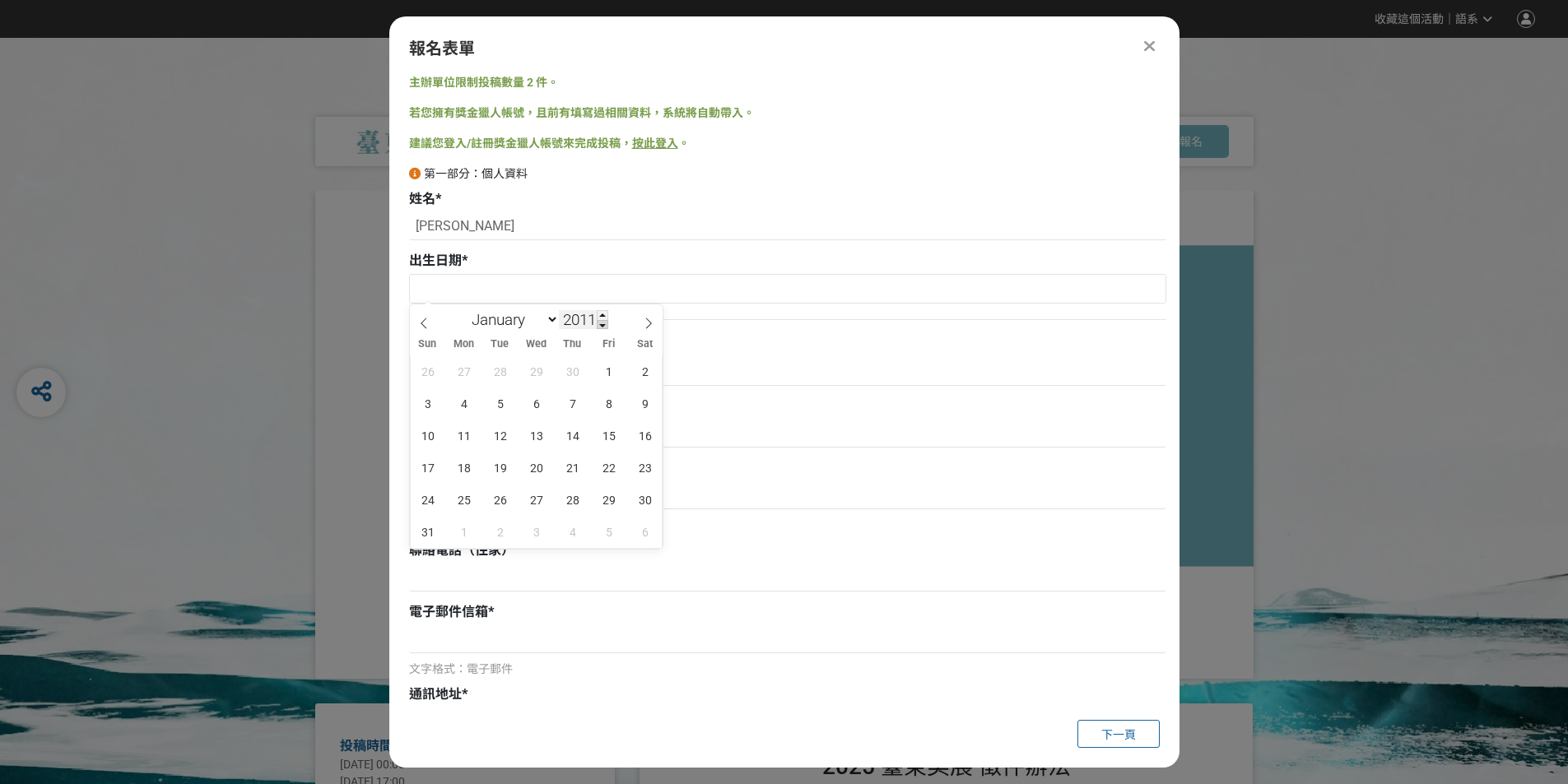 click at bounding box center [603, 325] 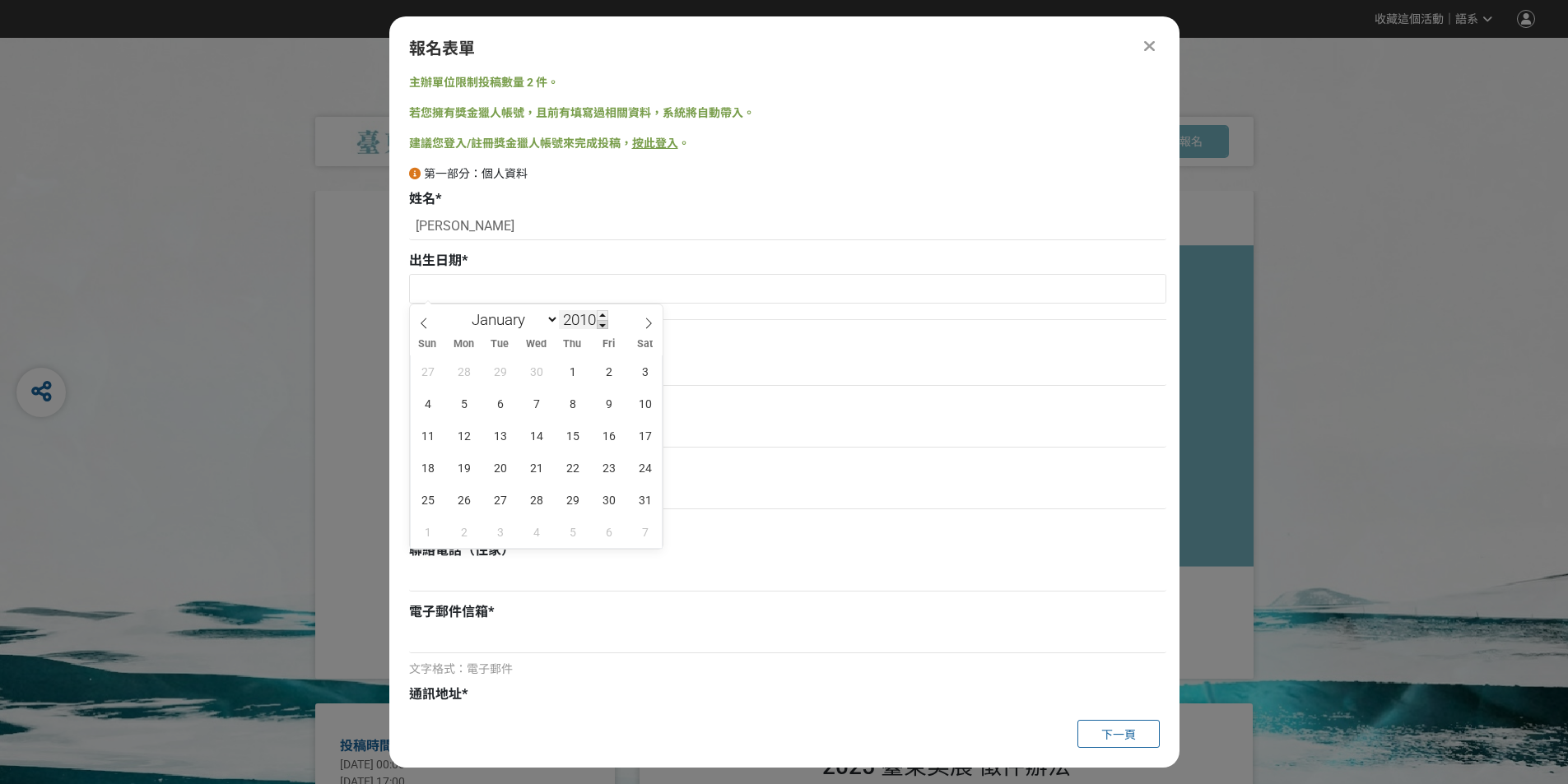 click at bounding box center (603, 325) 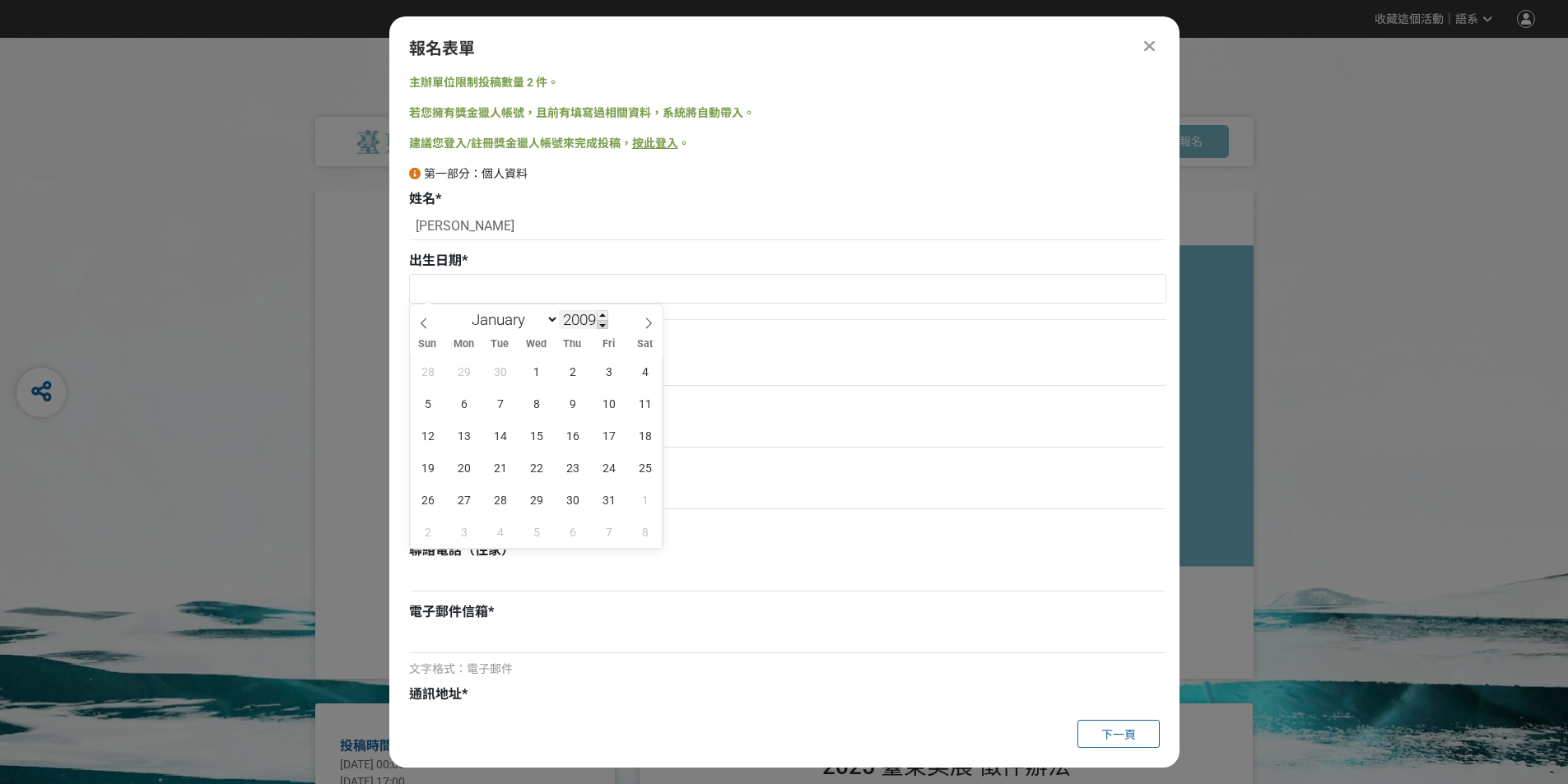 click at bounding box center [603, 325] 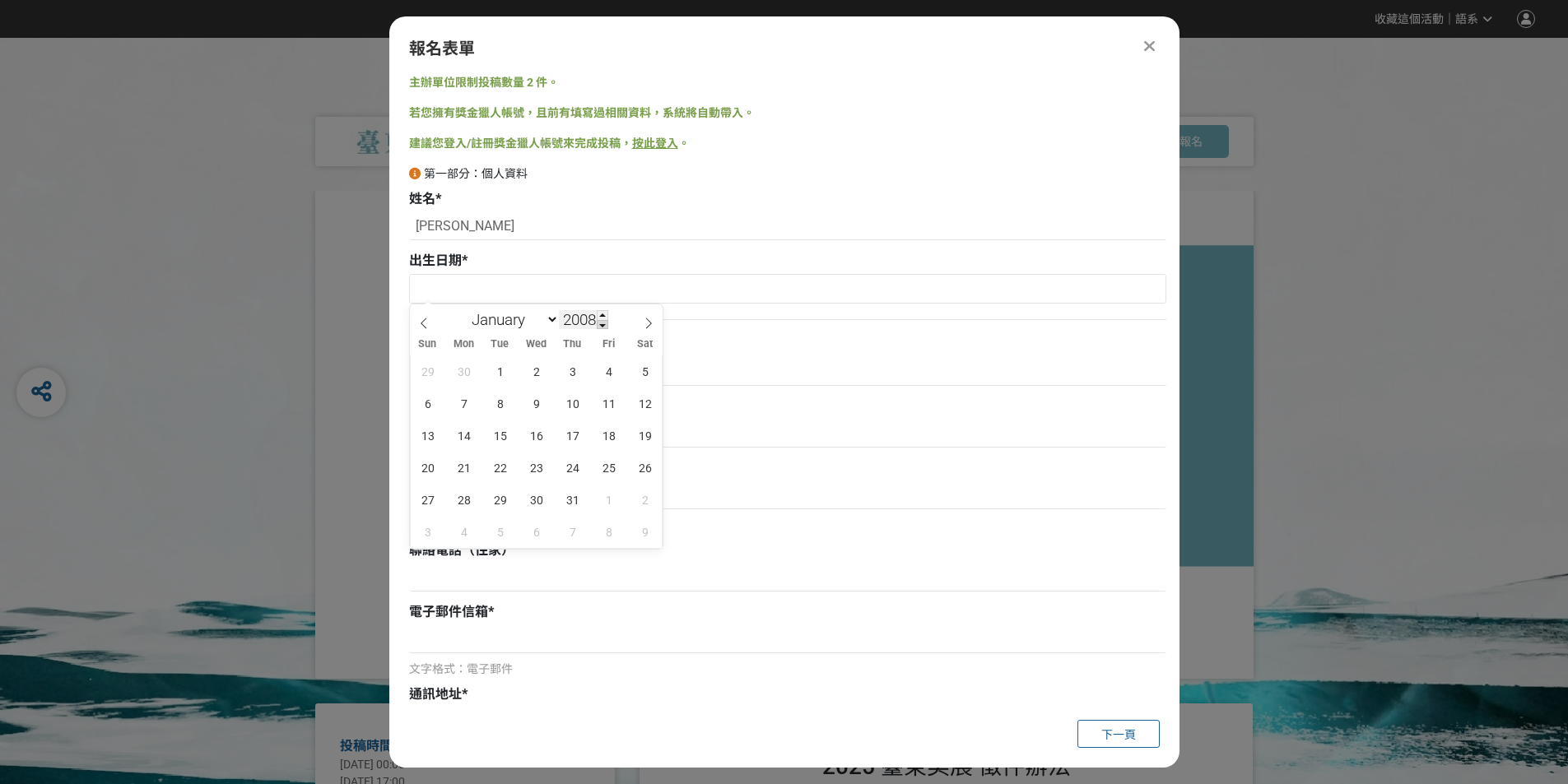 click at bounding box center (603, 325) 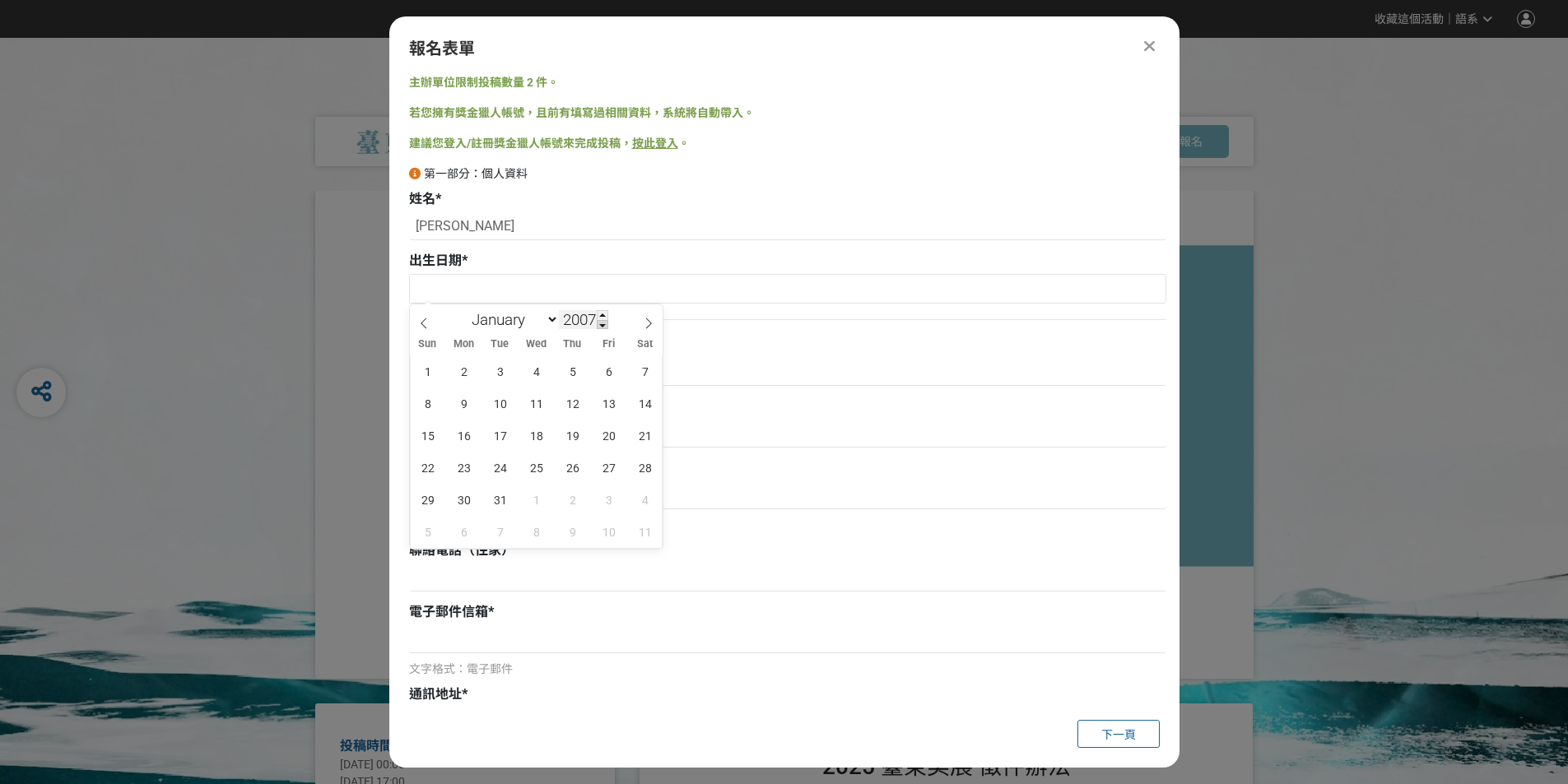 click at bounding box center (603, 325) 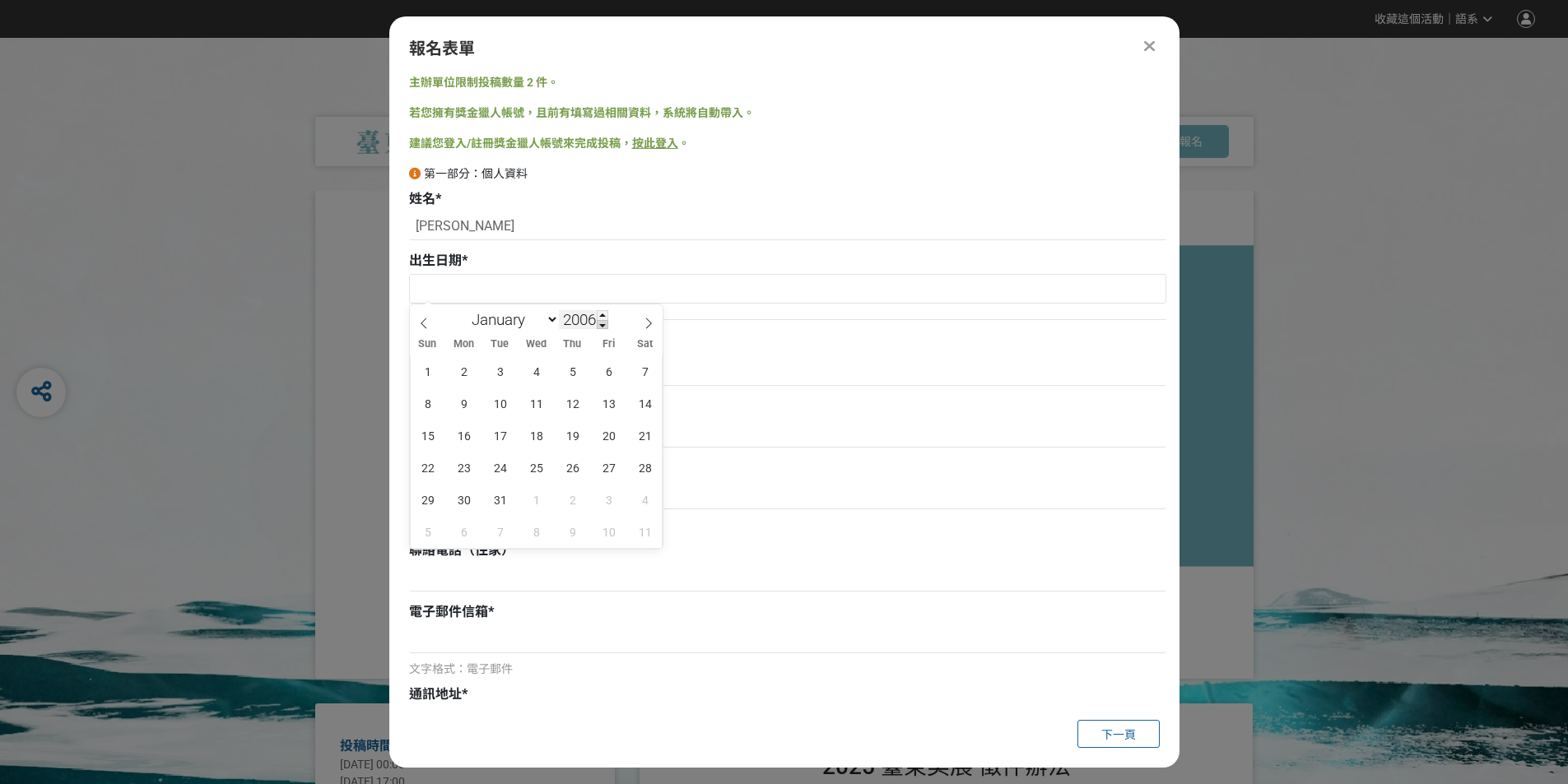 click at bounding box center [603, 325] 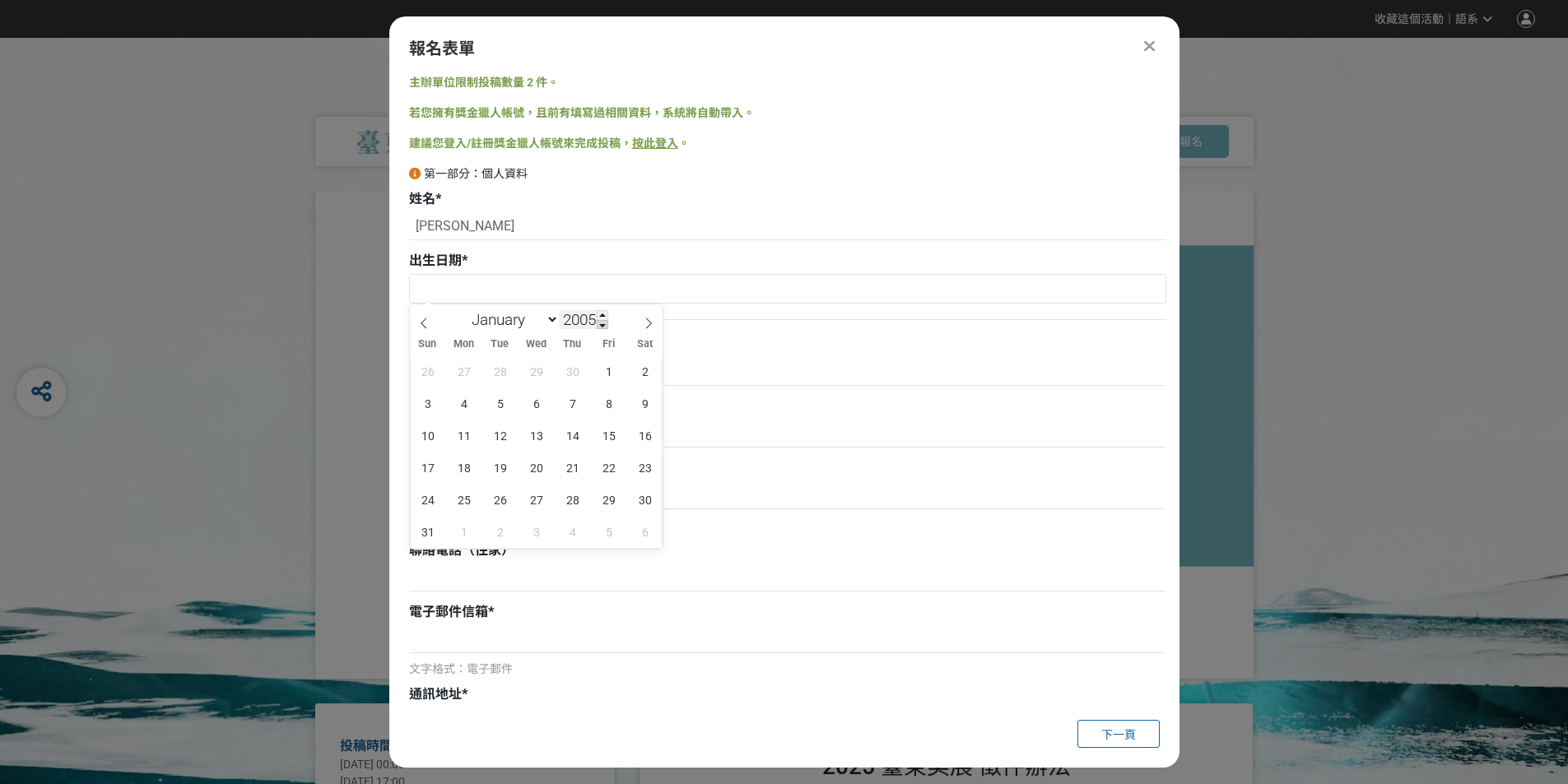 click at bounding box center [603, 325] 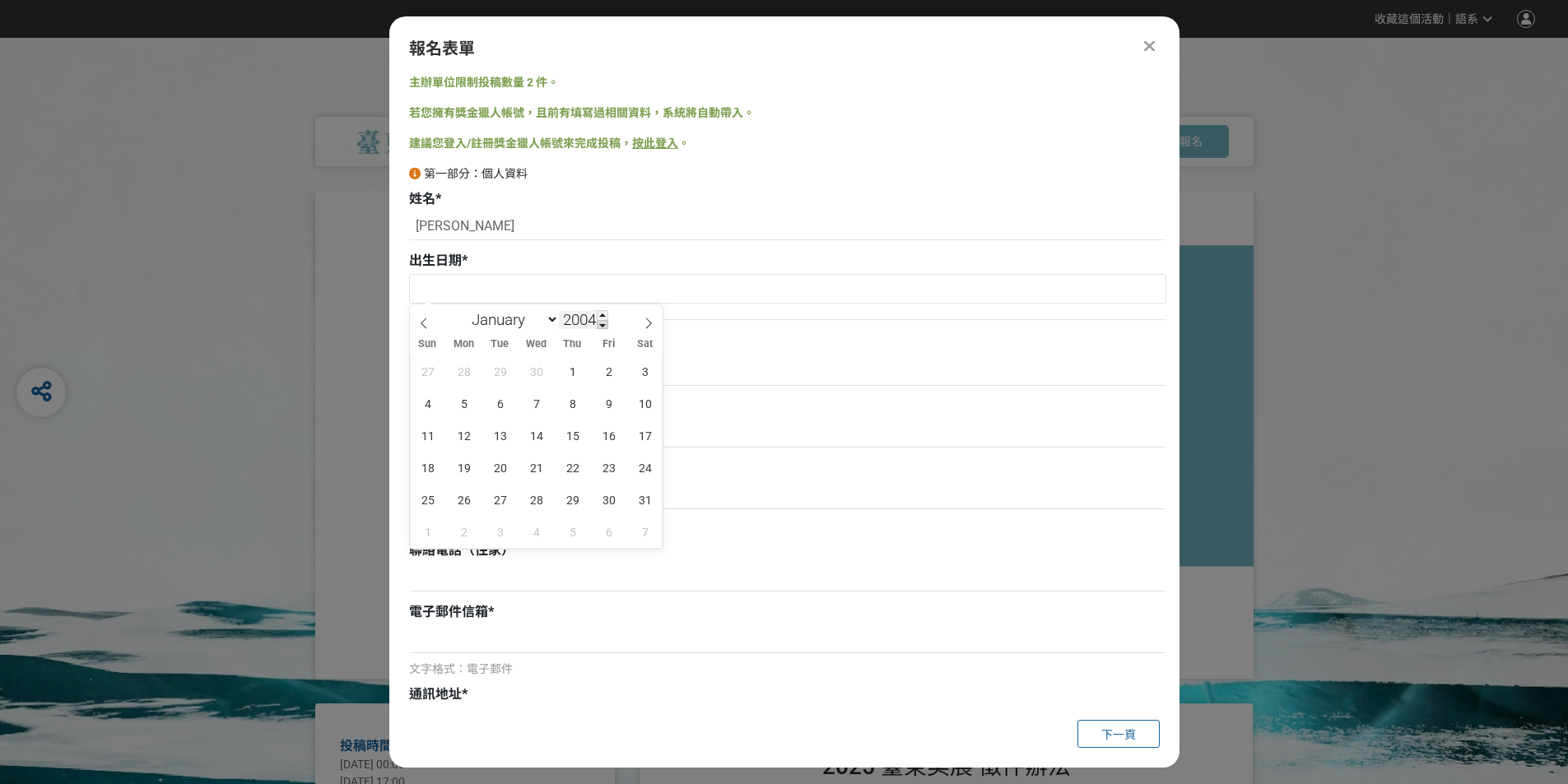click at bounding box center (603, 325) 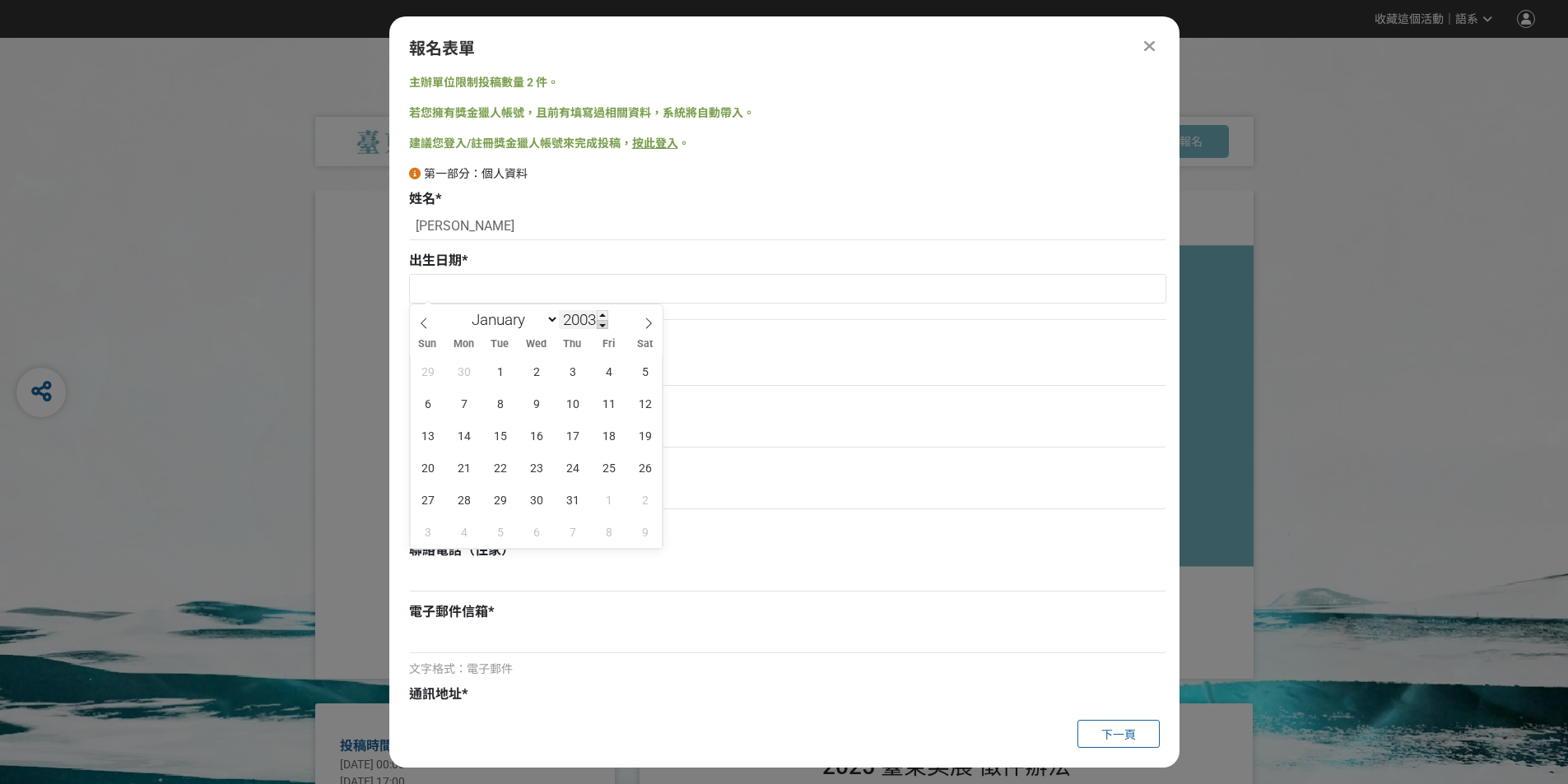 click at bounding box center [603, 325] 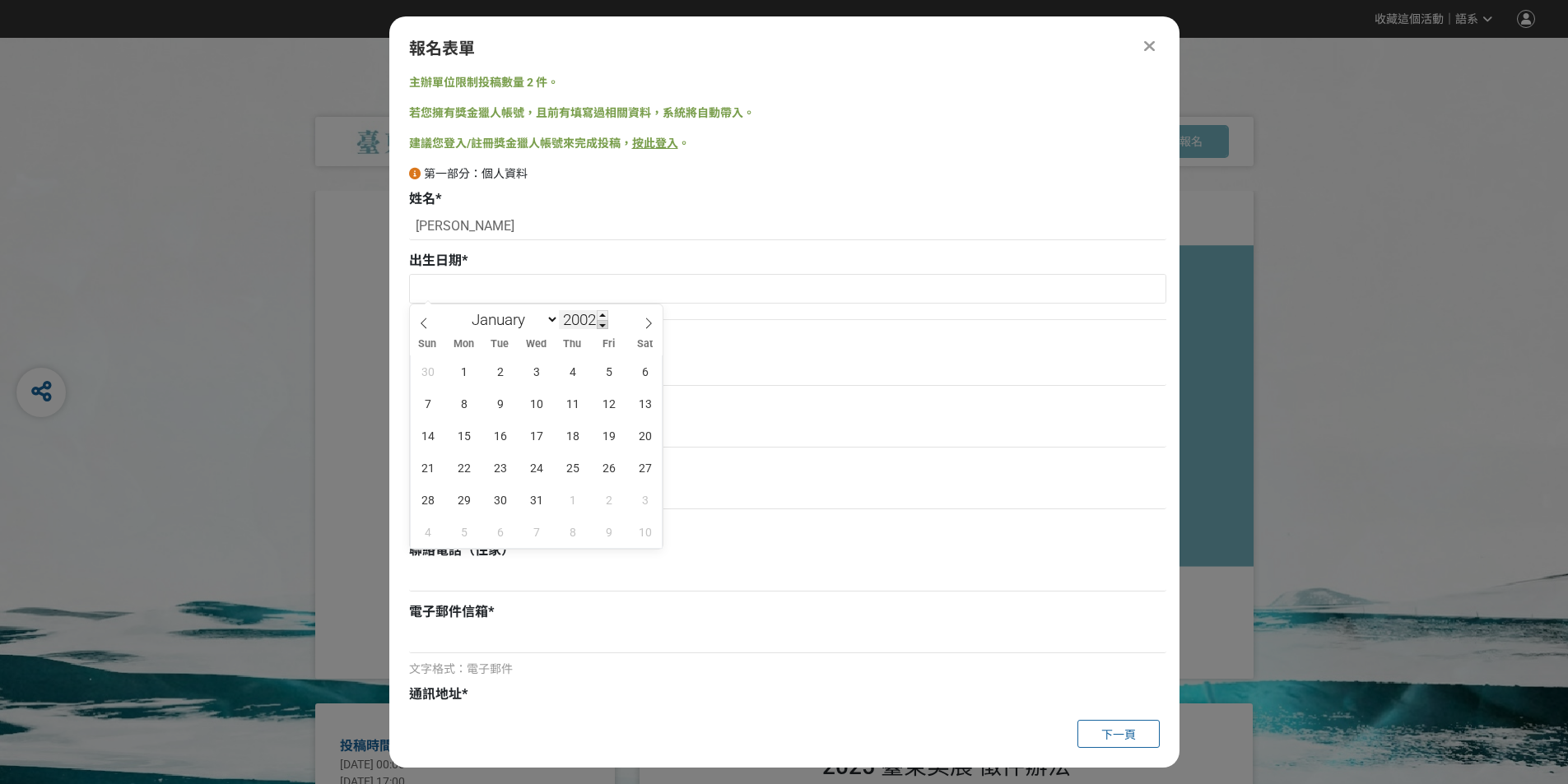 click at bounding box center (603, 325) 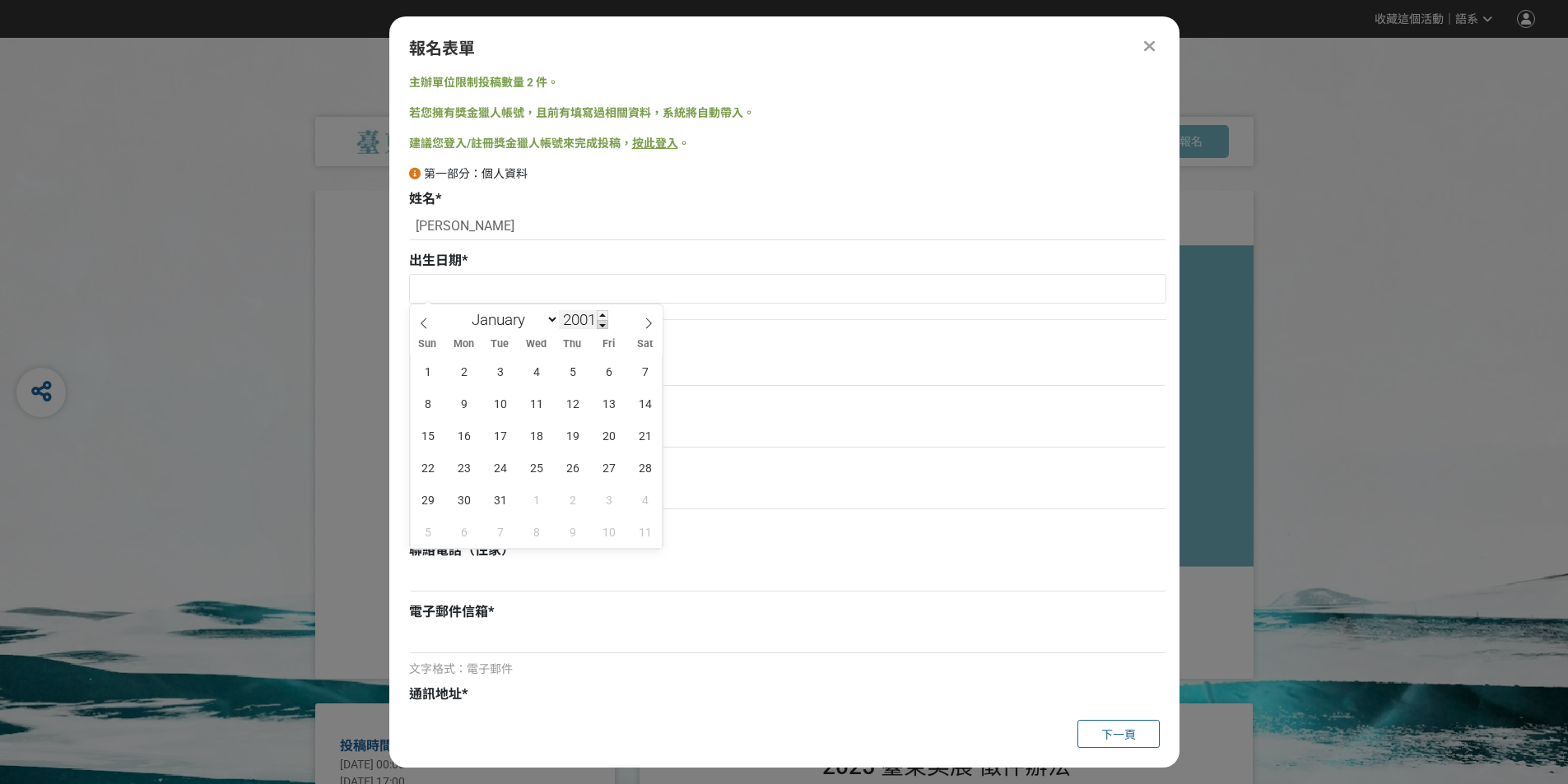 click at bounding box center (603, 325) 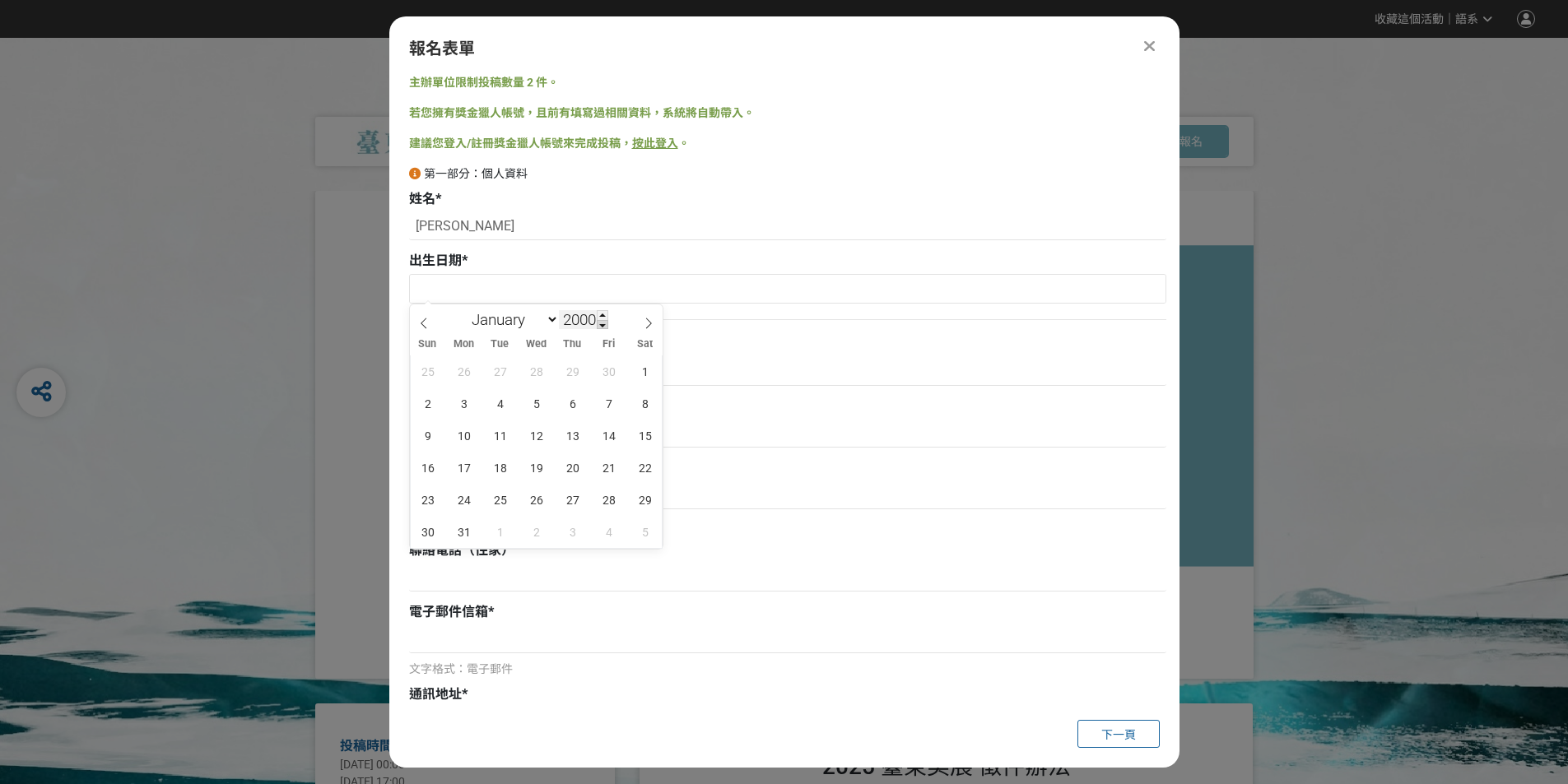 click at bounding box center (603, 325) 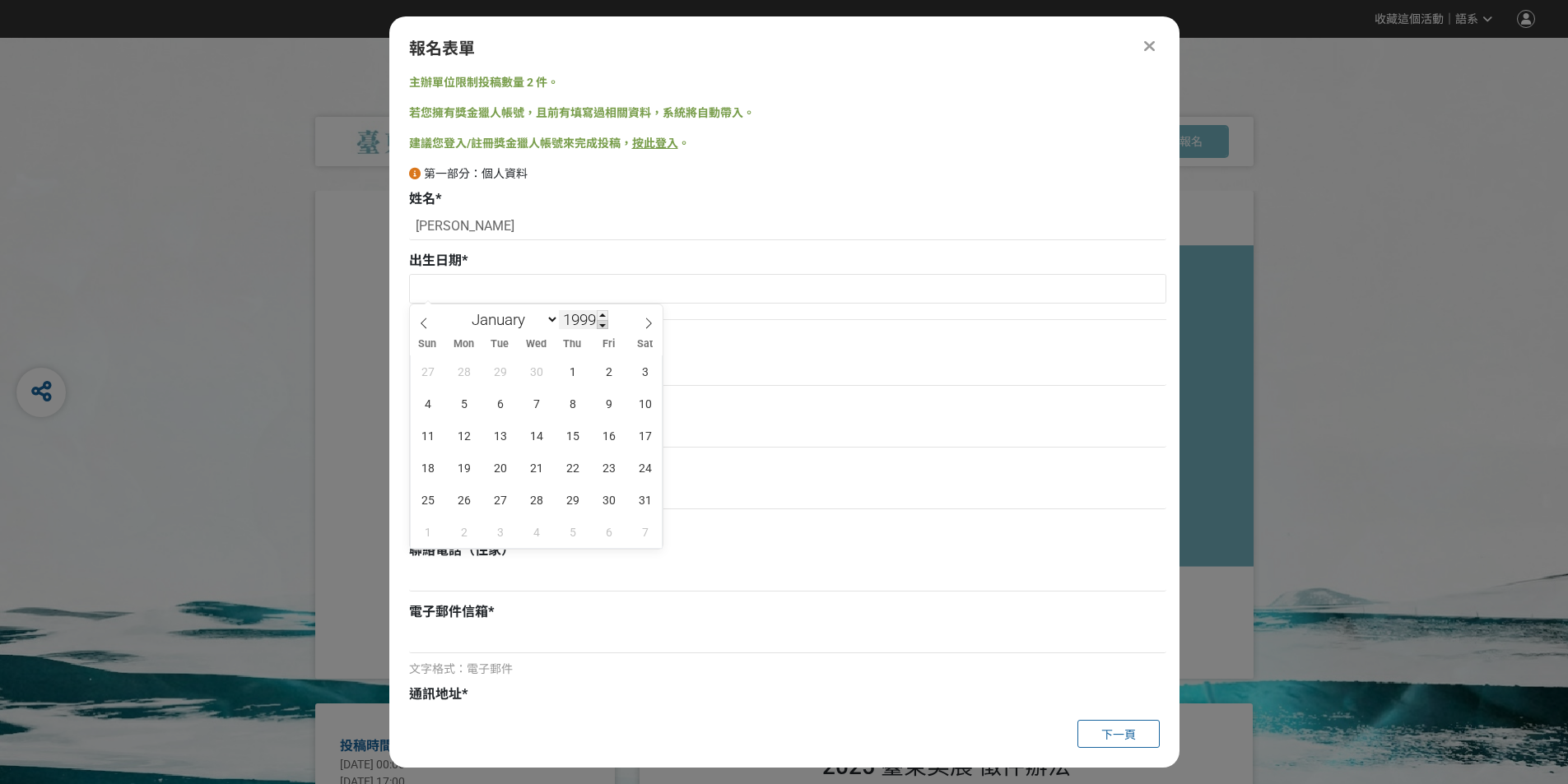 click at bounding box center [603, 325] 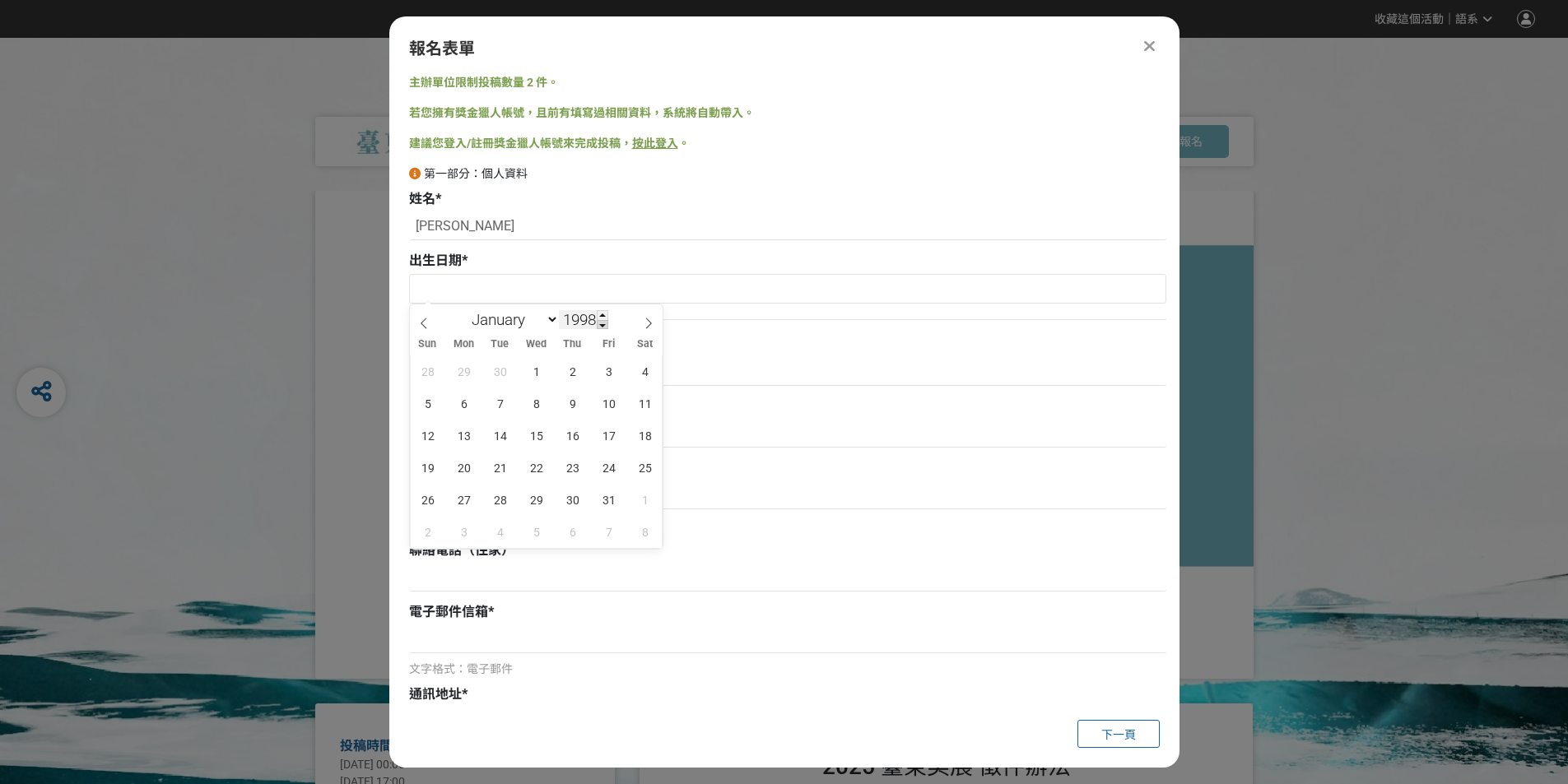 click at bounding box center [603, 325] 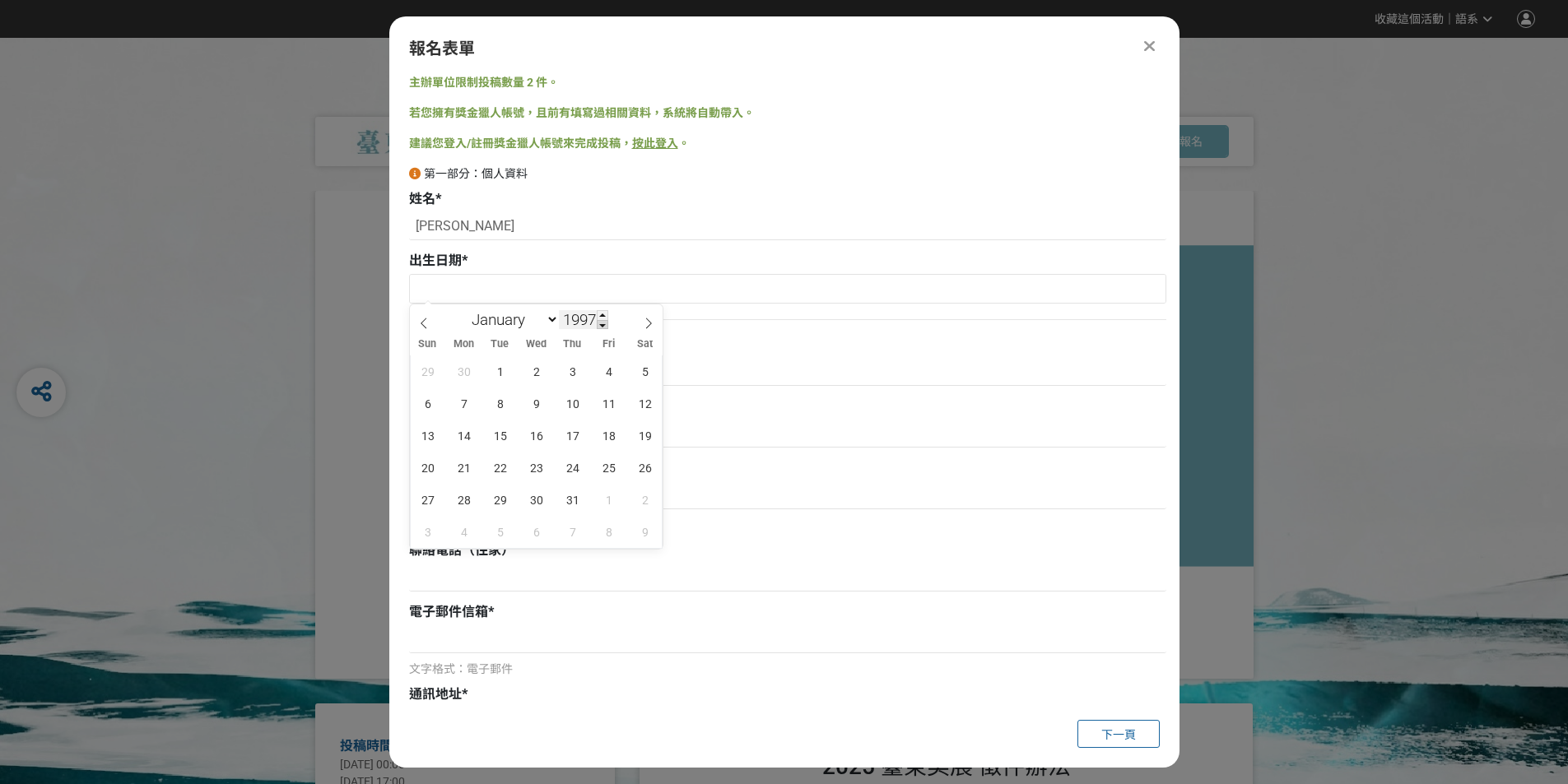 click at bounding box center (603, 325) 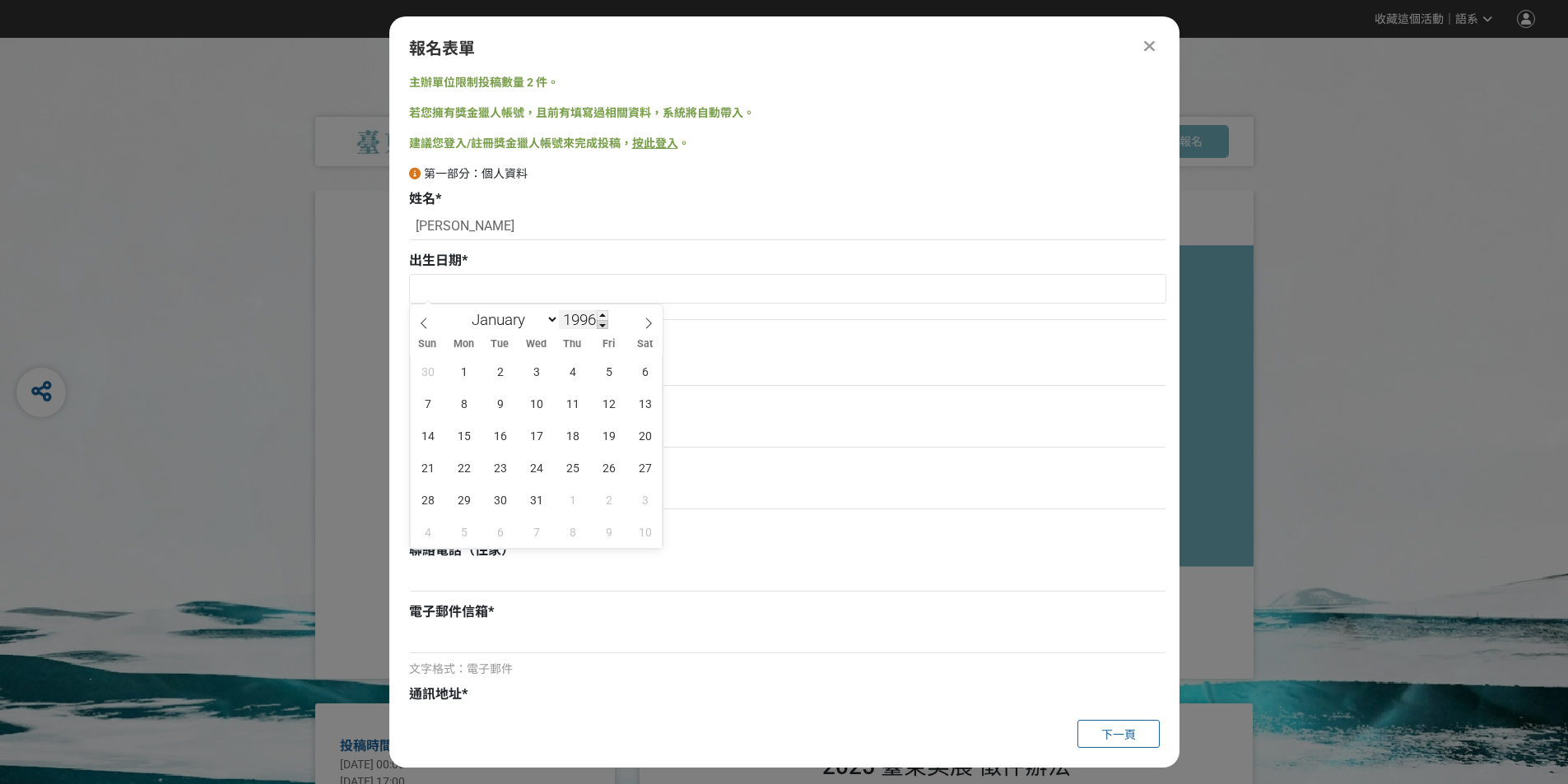 click at bounding box center (603, 325) 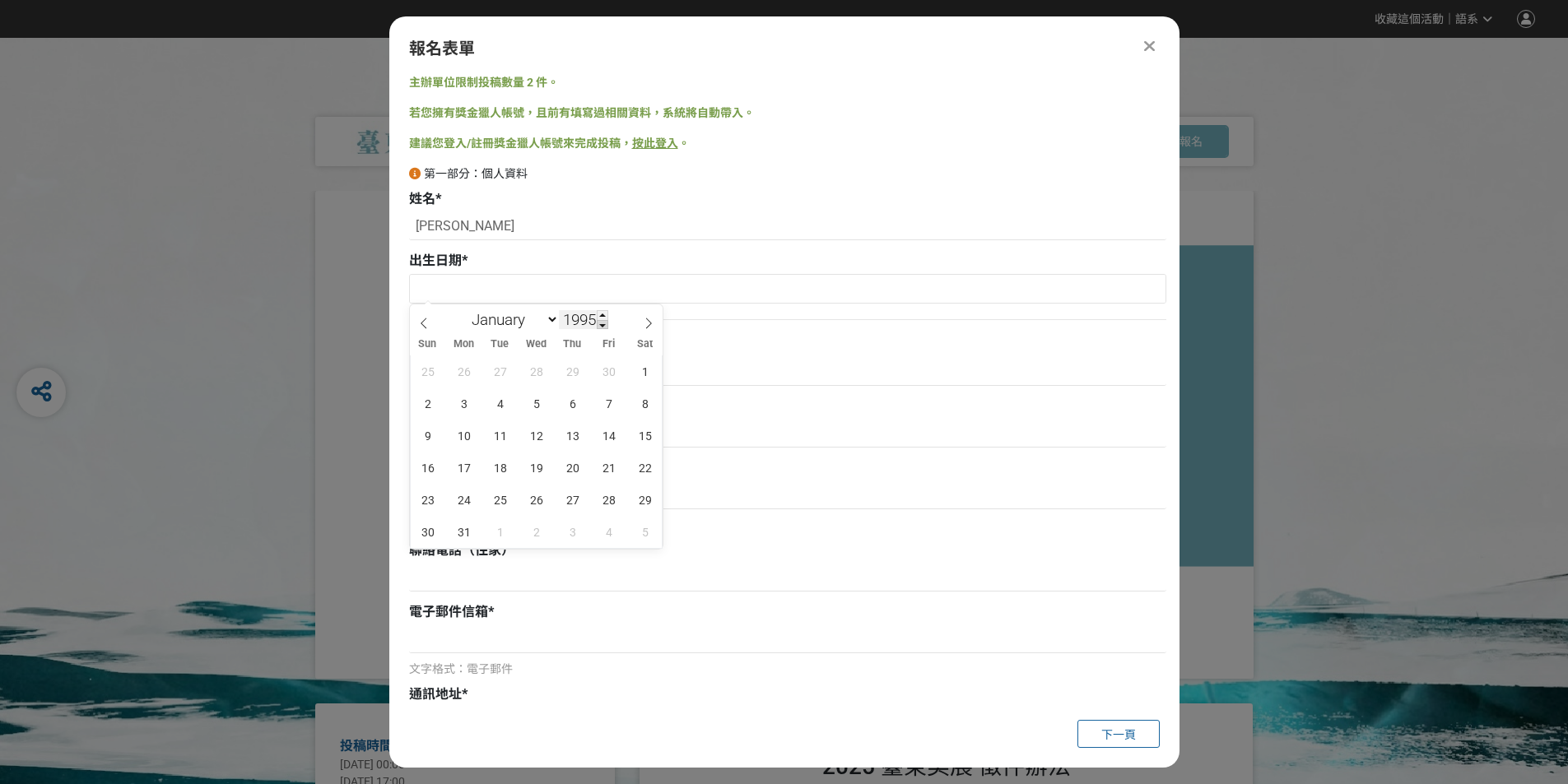 click at bounding box center [603, 325] 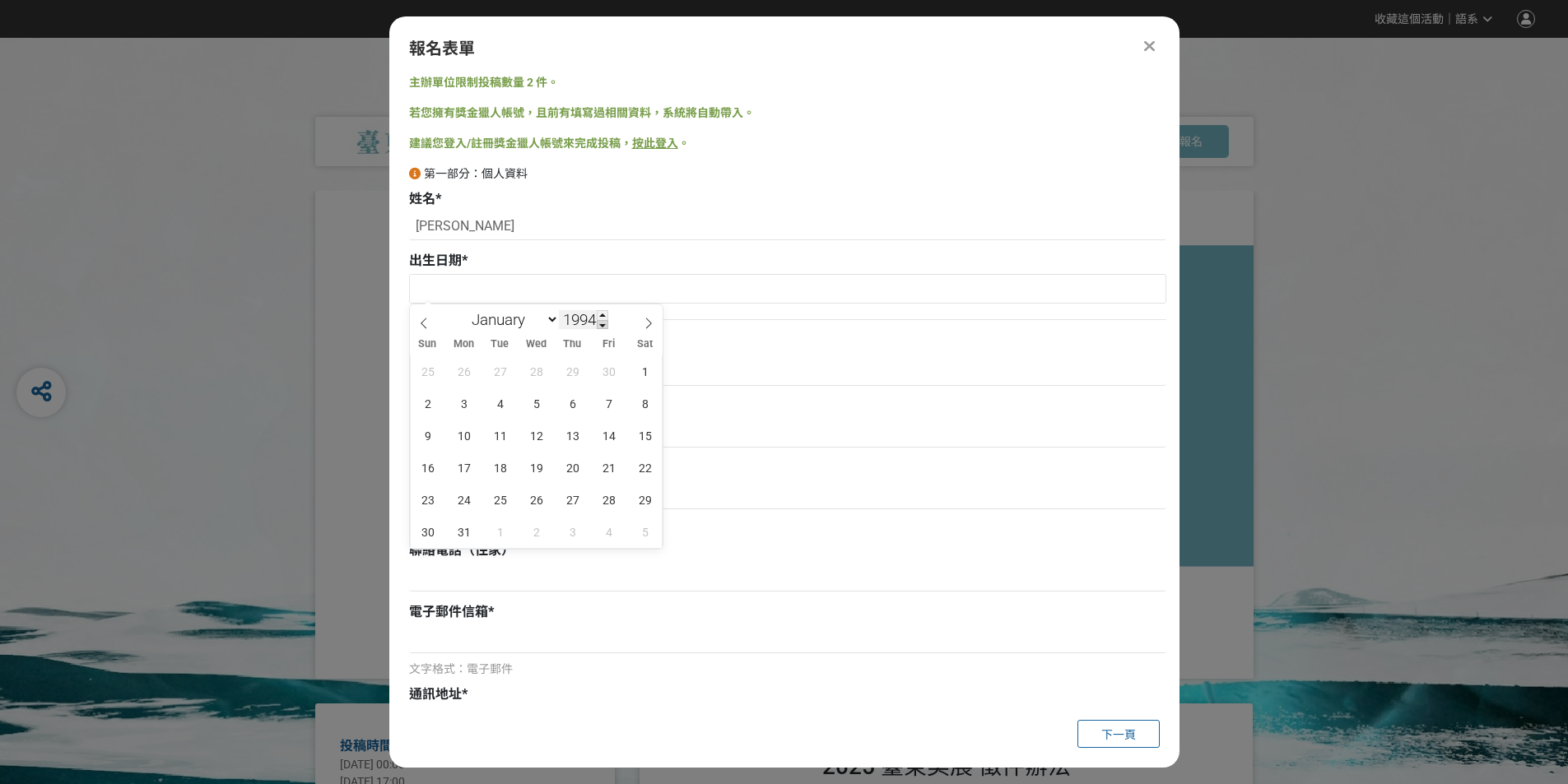 click at bounding box center (603, 325) 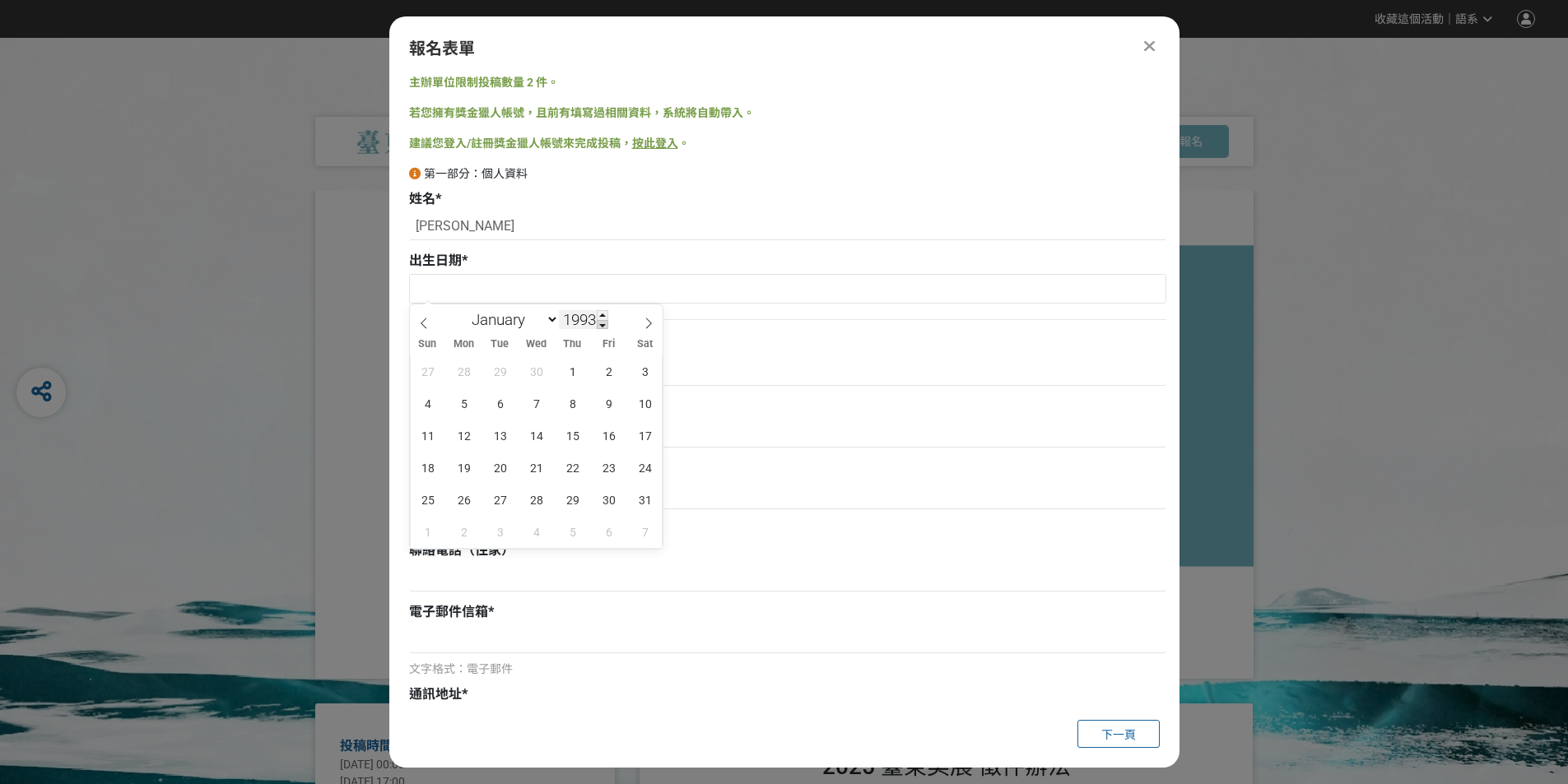 click at bounding box center [603, 325] 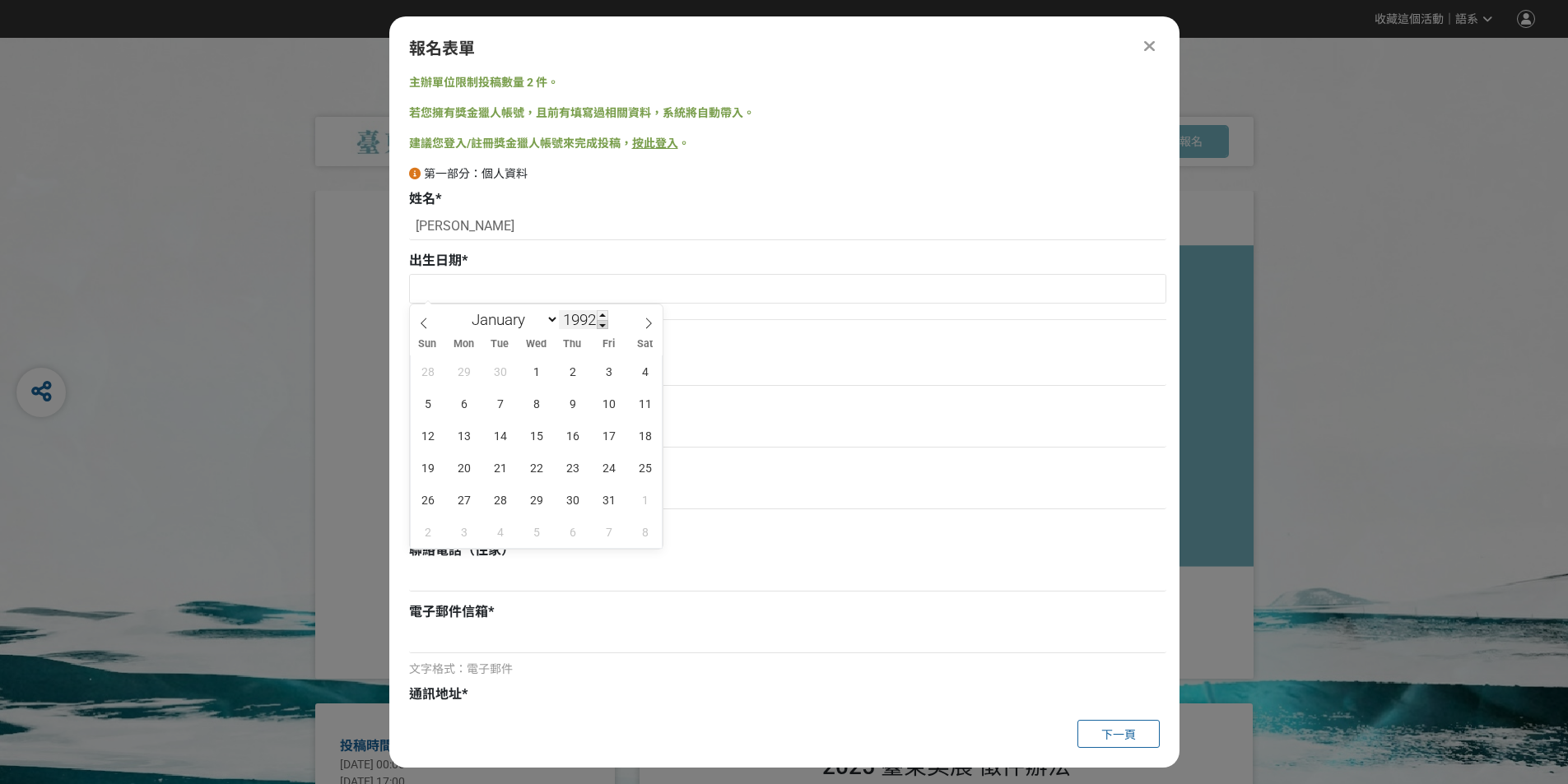 click at bounding box center (603, 325) 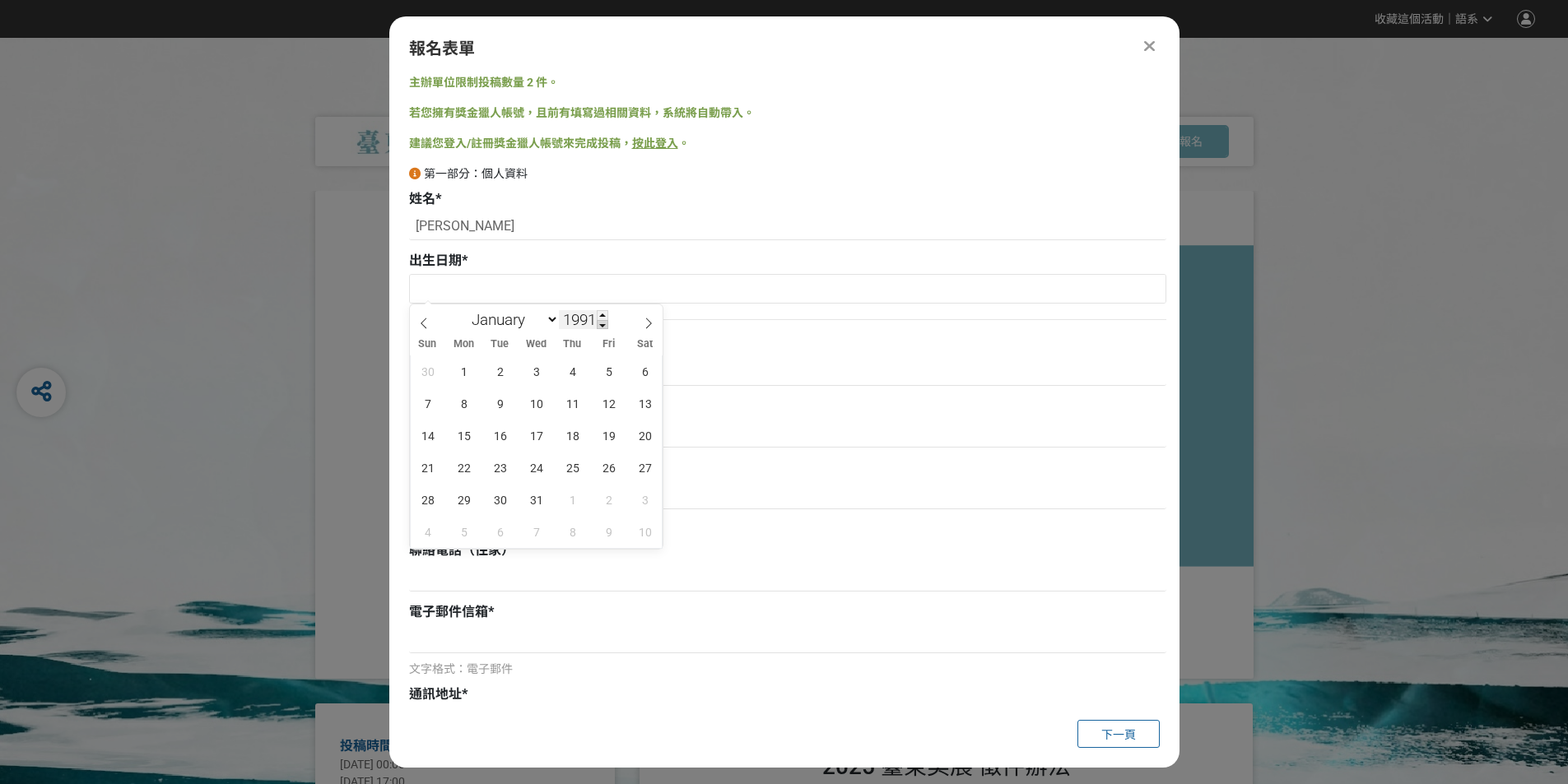 click at bounding box center (603, 325) 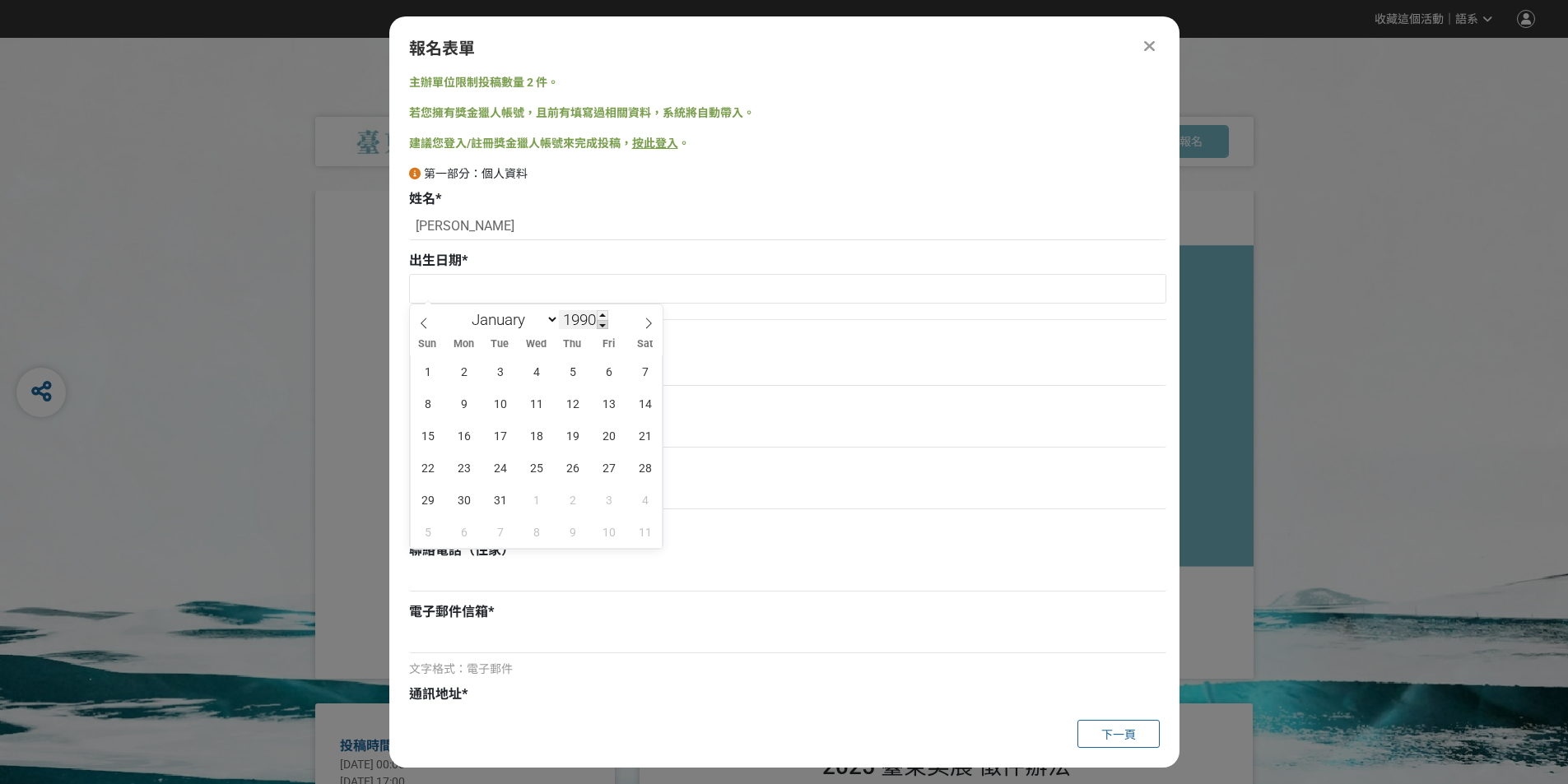click at bounding box center [603, 325] 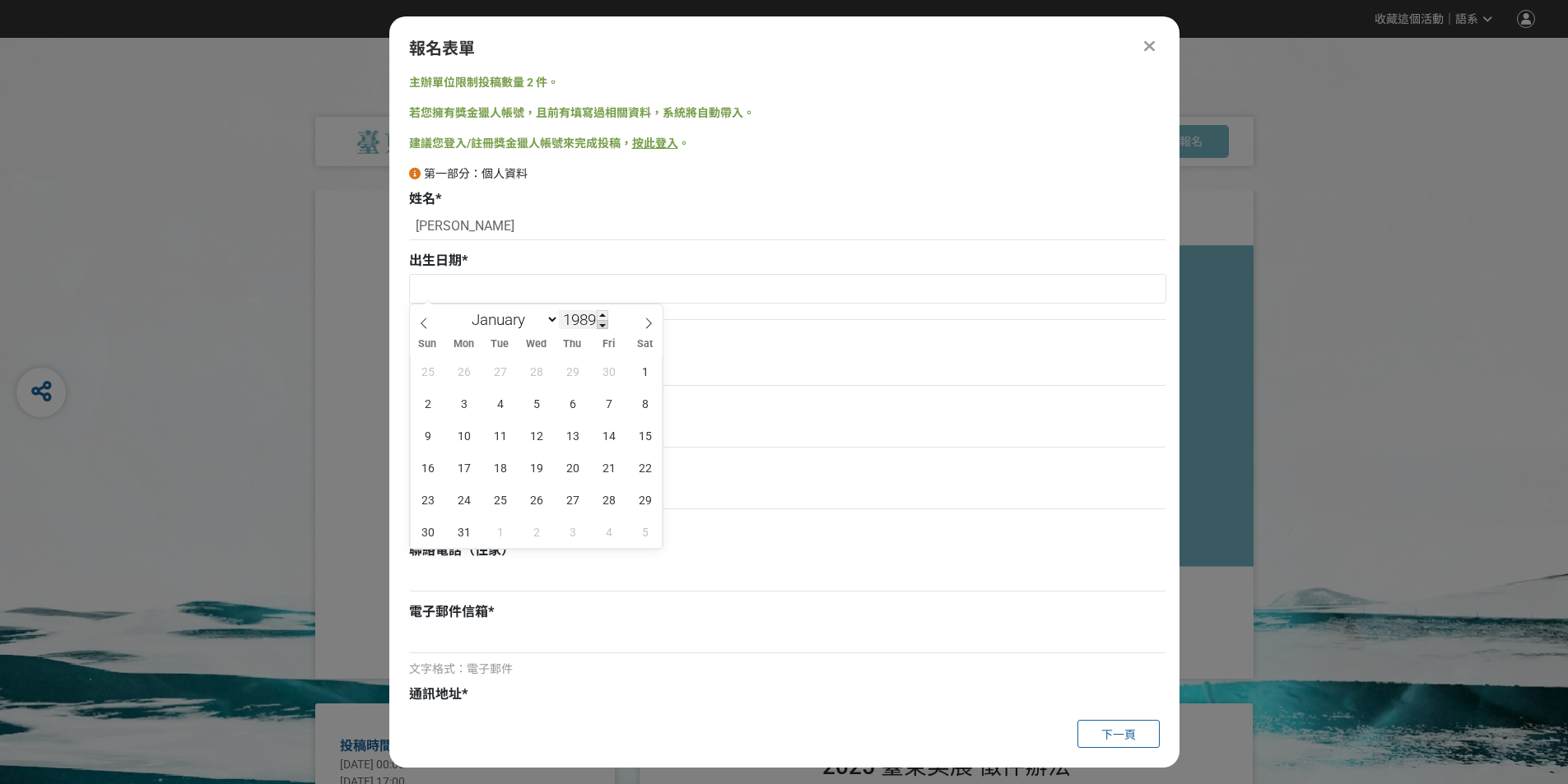click at bounding box center [603, 325] 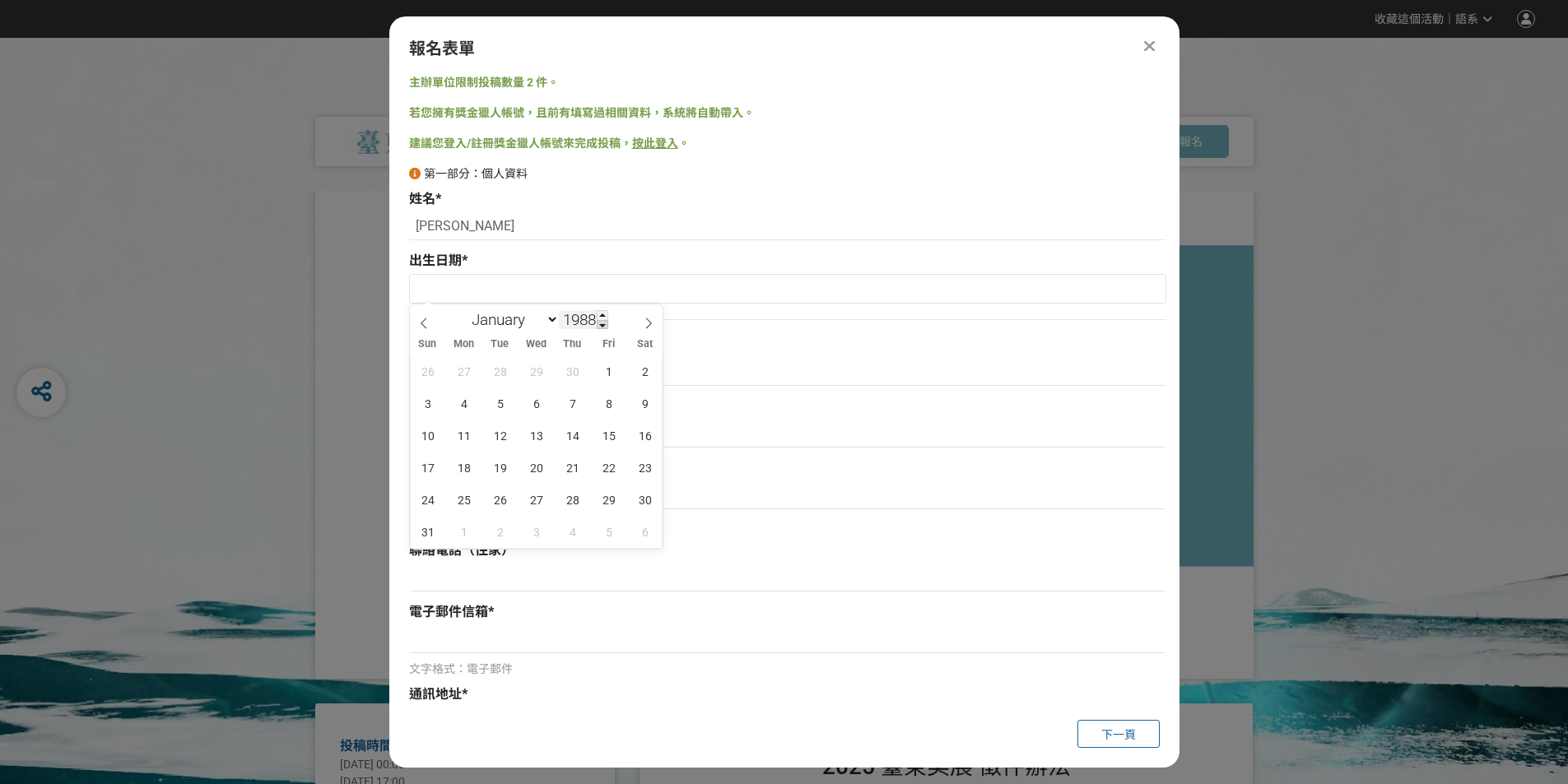click at bounding box center [603, 325] 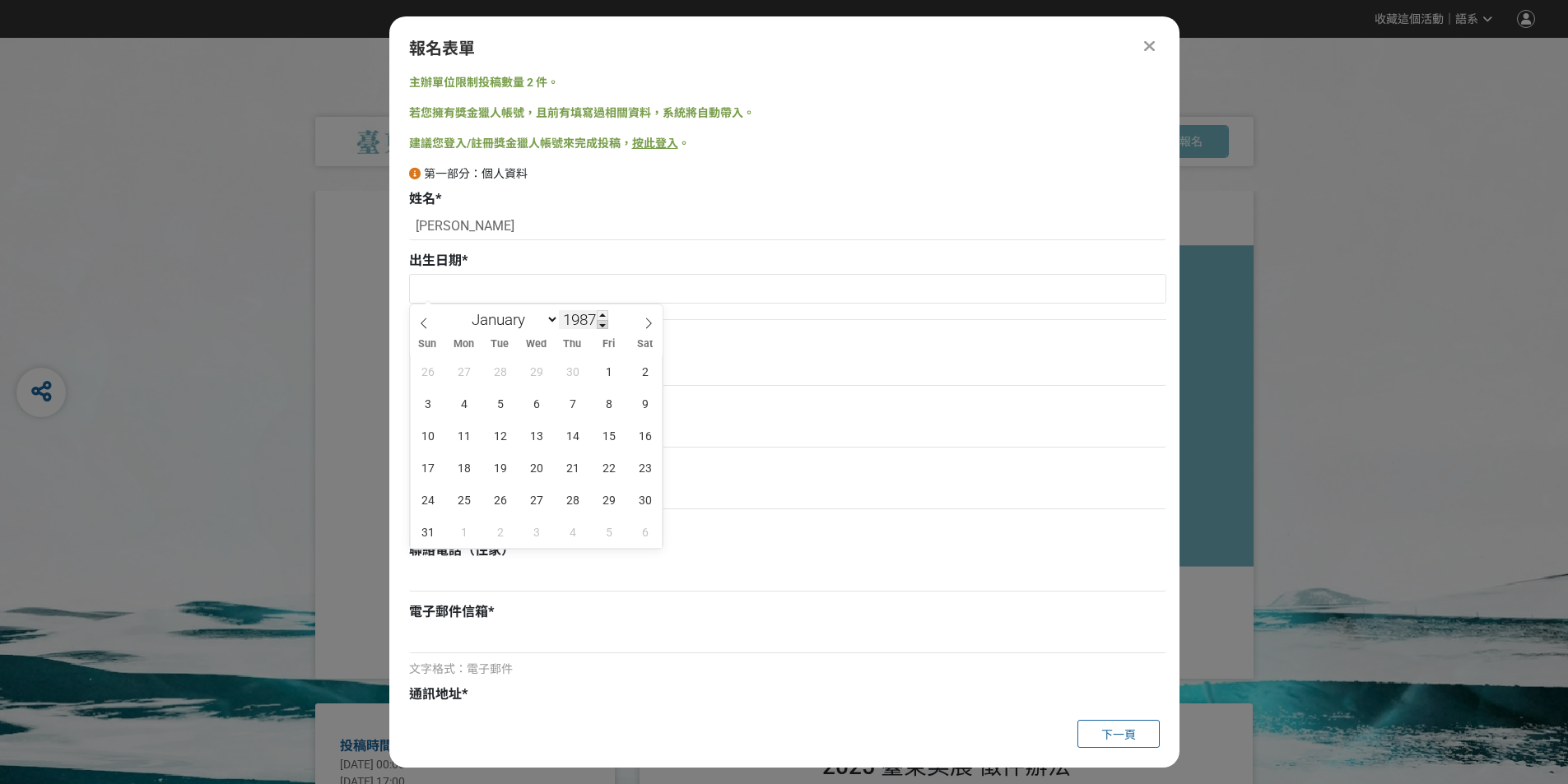 click at bounding box center (603, 325) 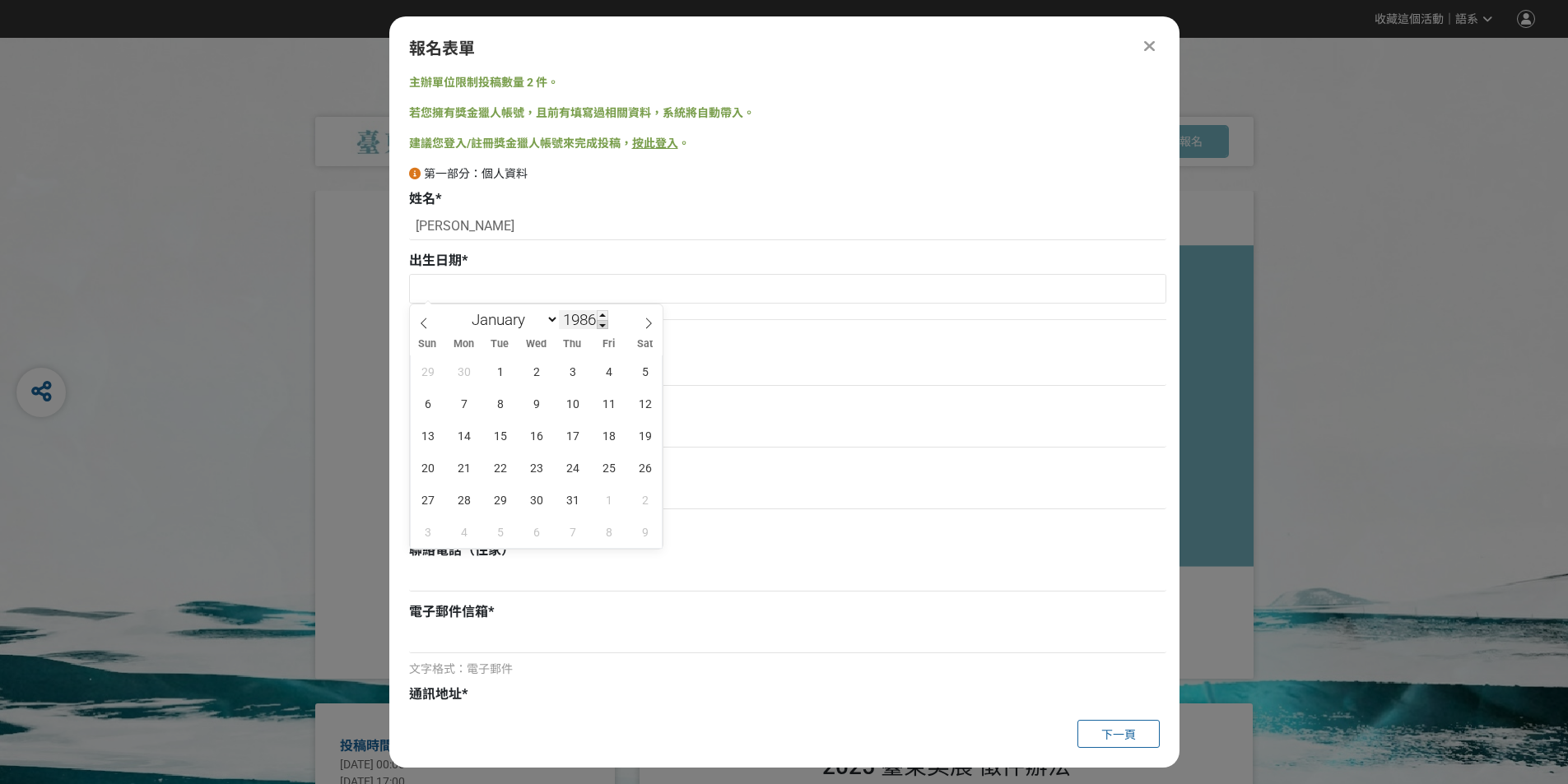 click at bounding box center [603, 325] 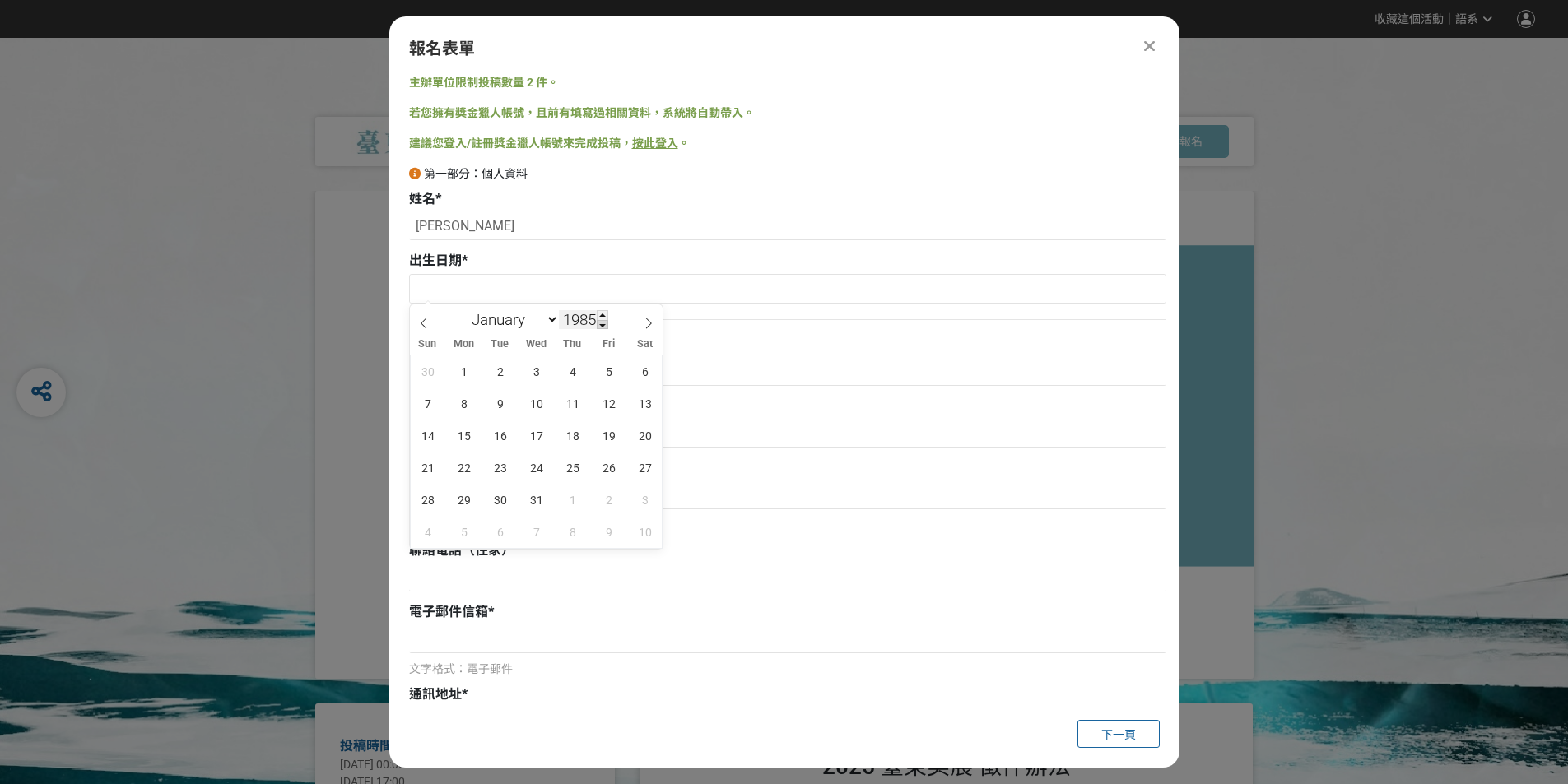 click at bounding box center [603, 325] 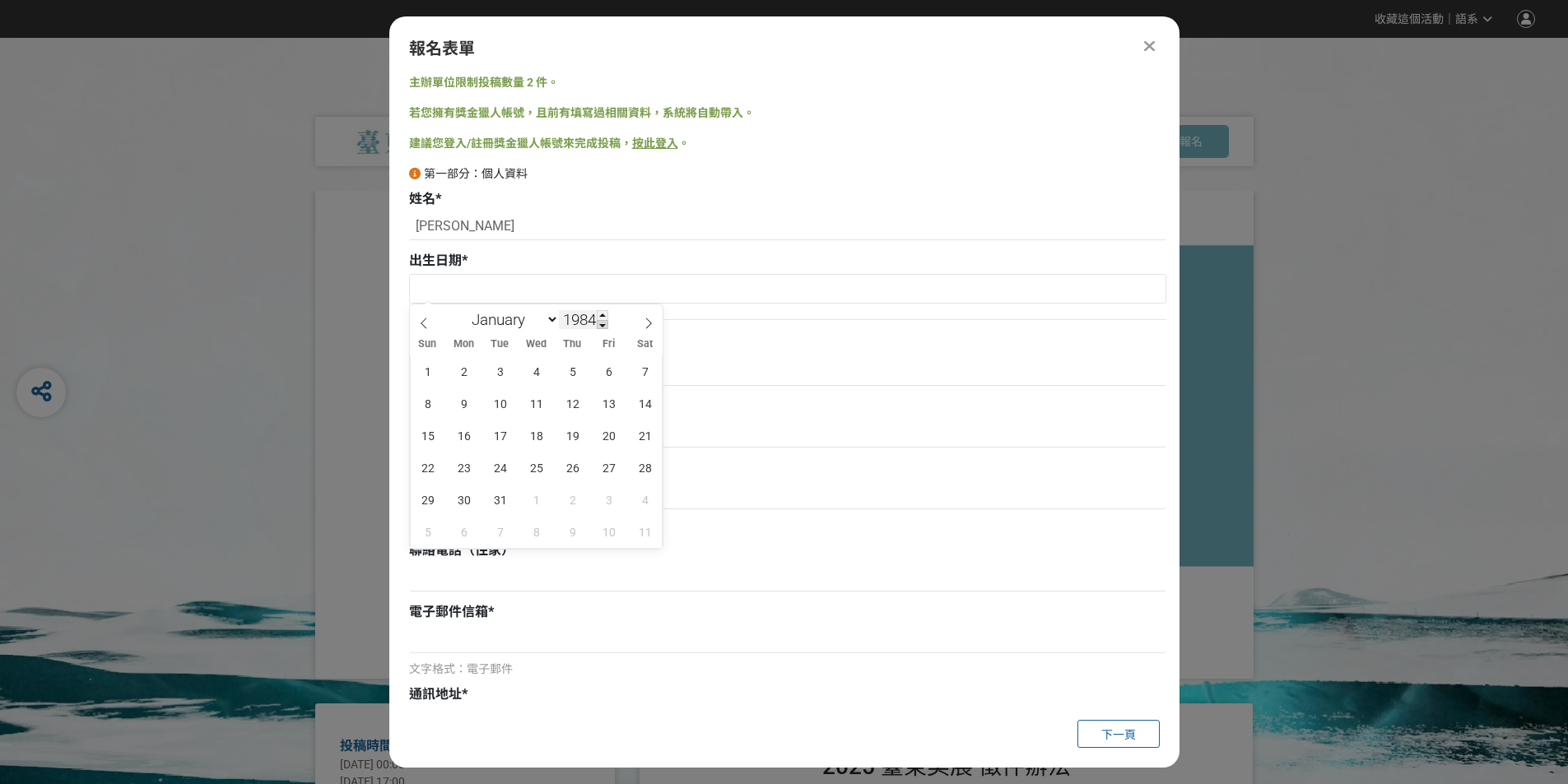click at bounding box center (603, 325) 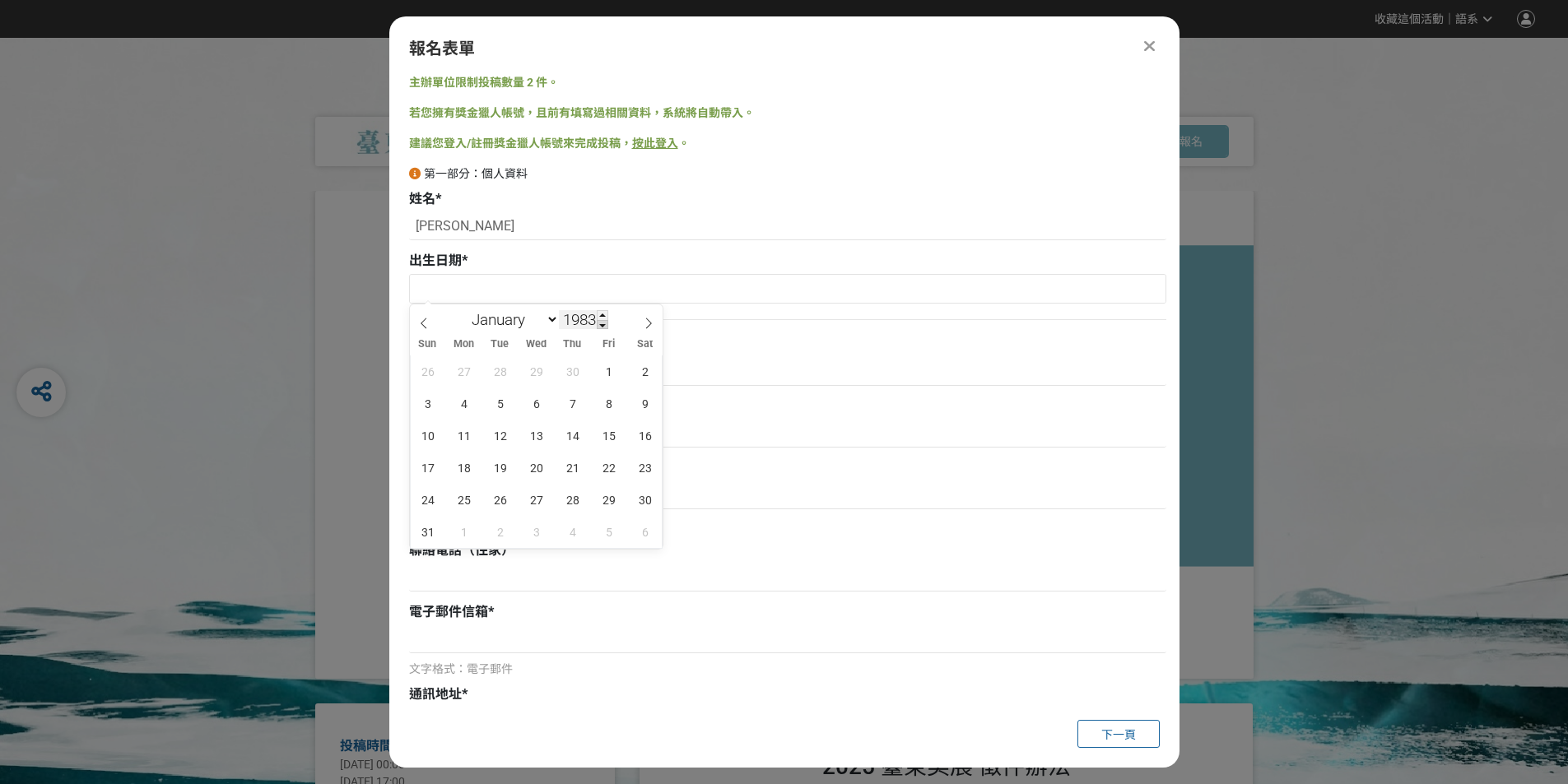 click at bounding box center [603, 325] 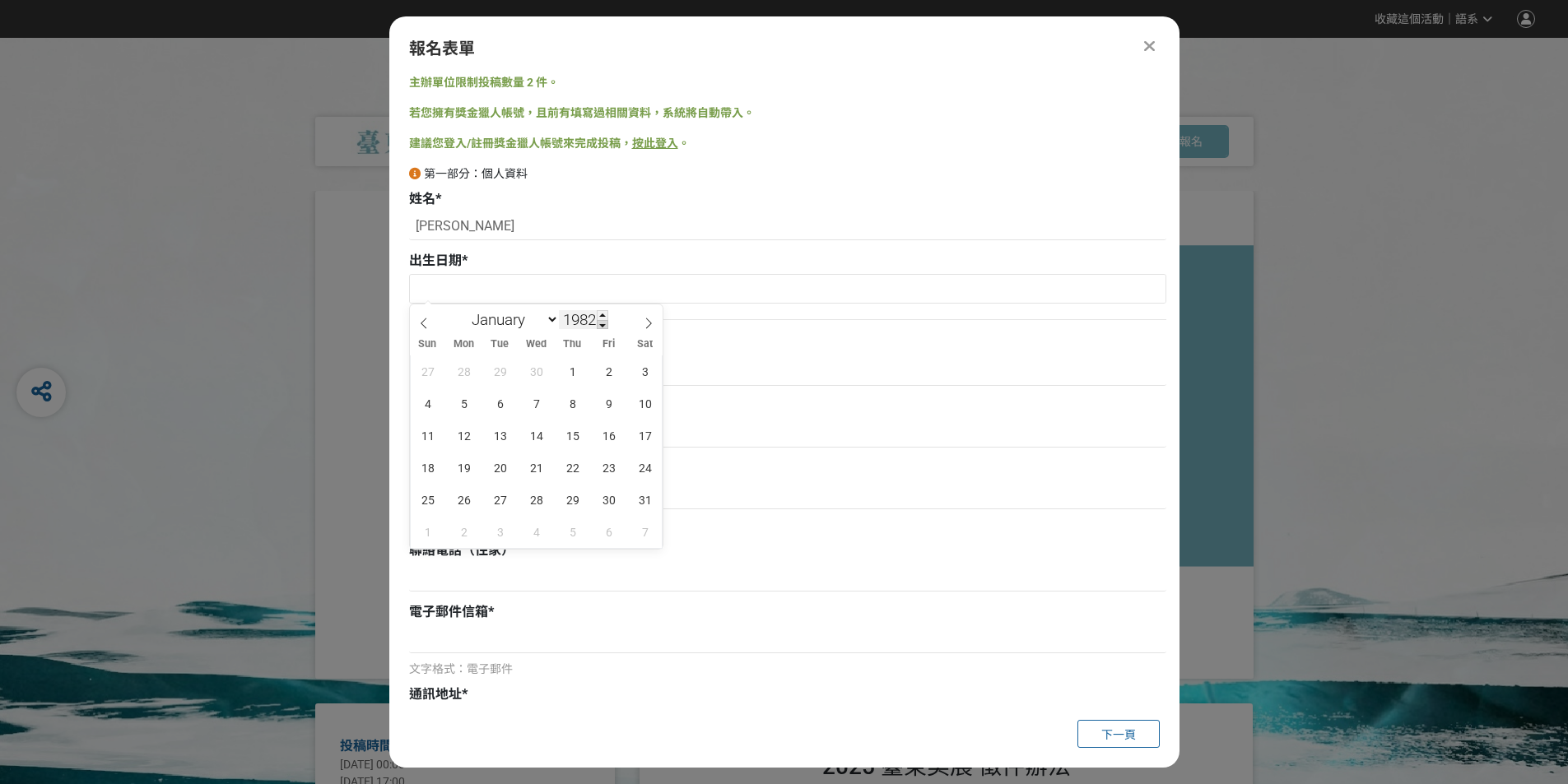 click at bounding box center [603, 325] 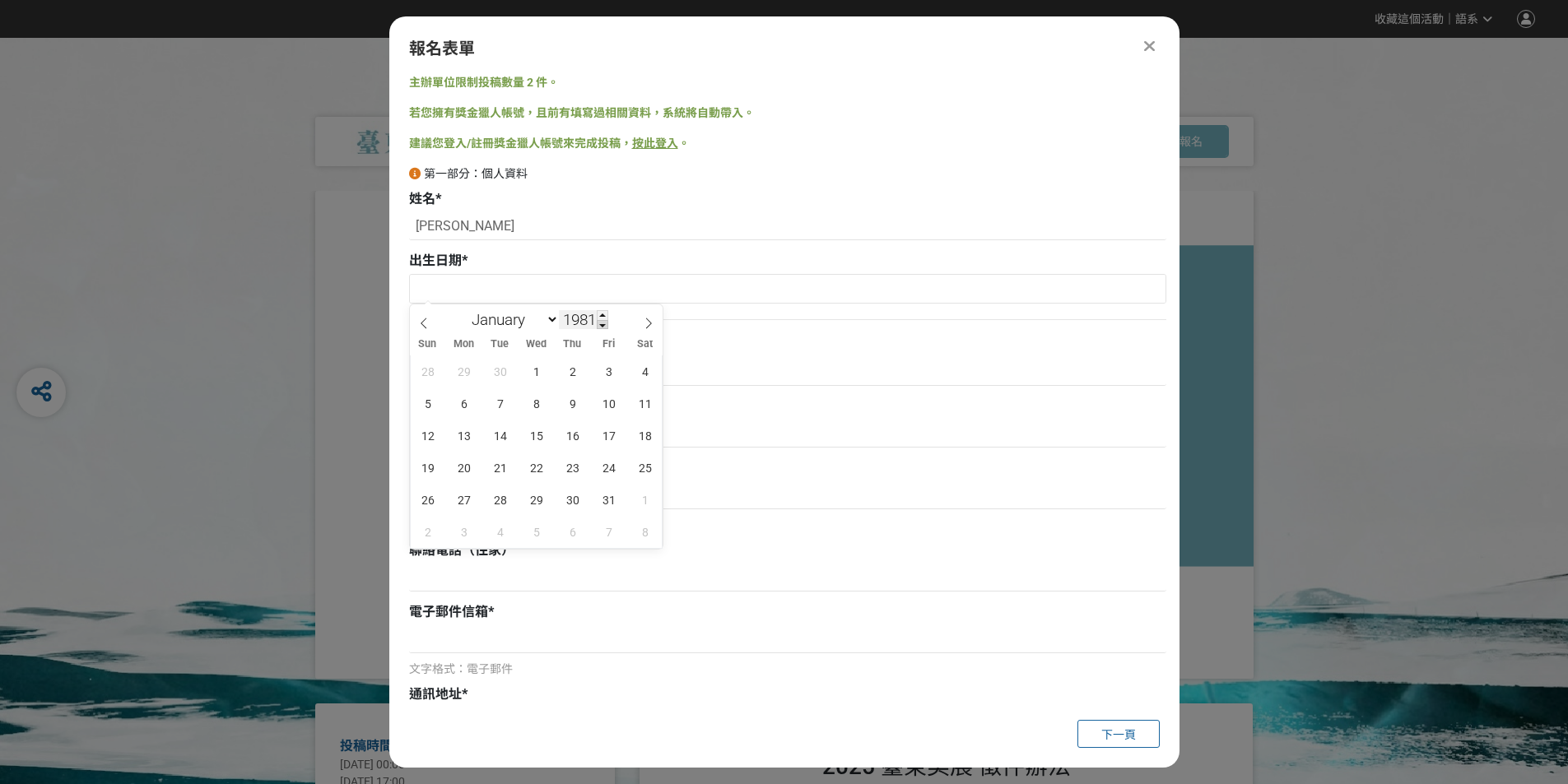 click at bounding box center (603, 325) 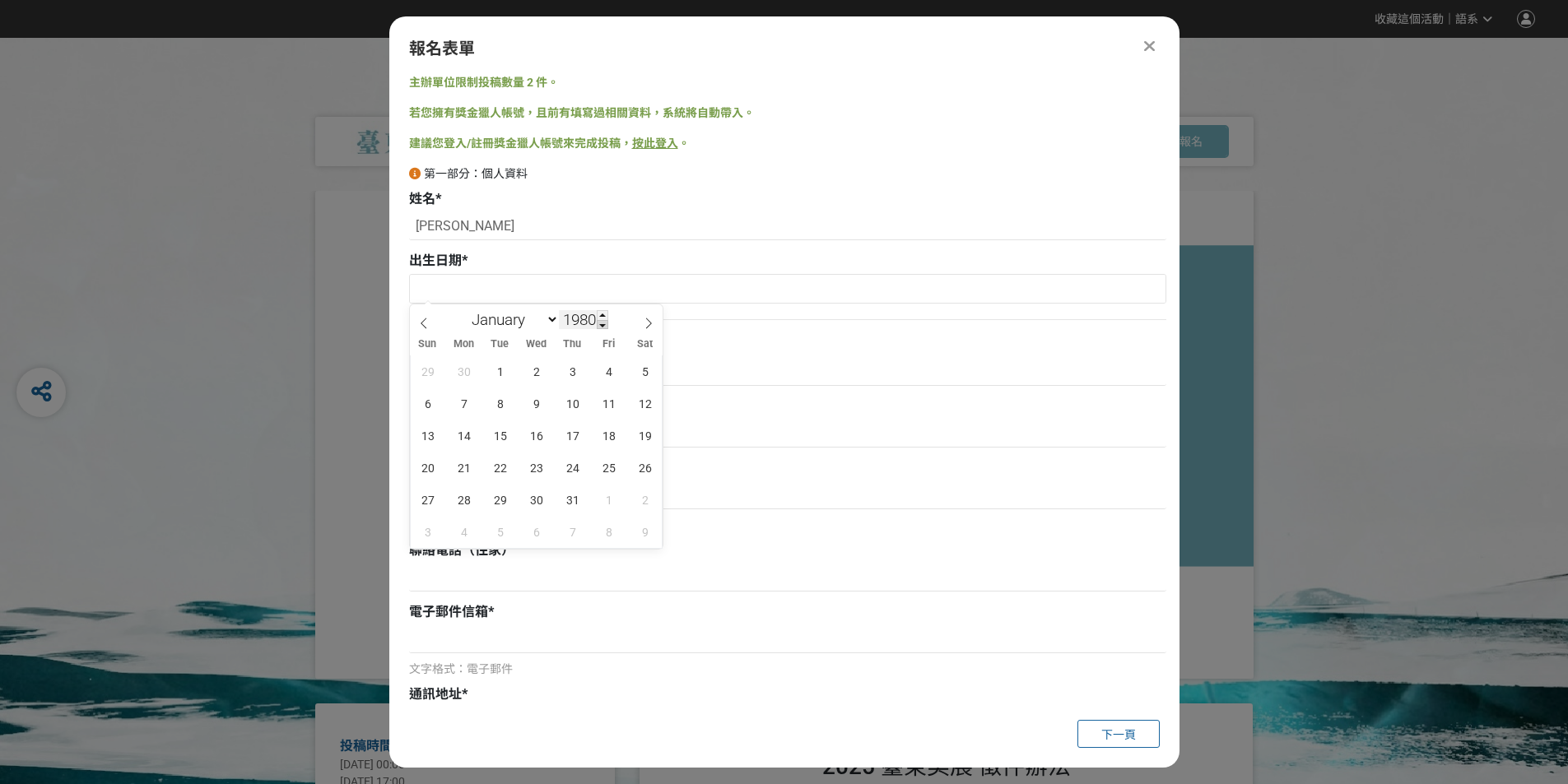 click at bounding box center (603, 325) 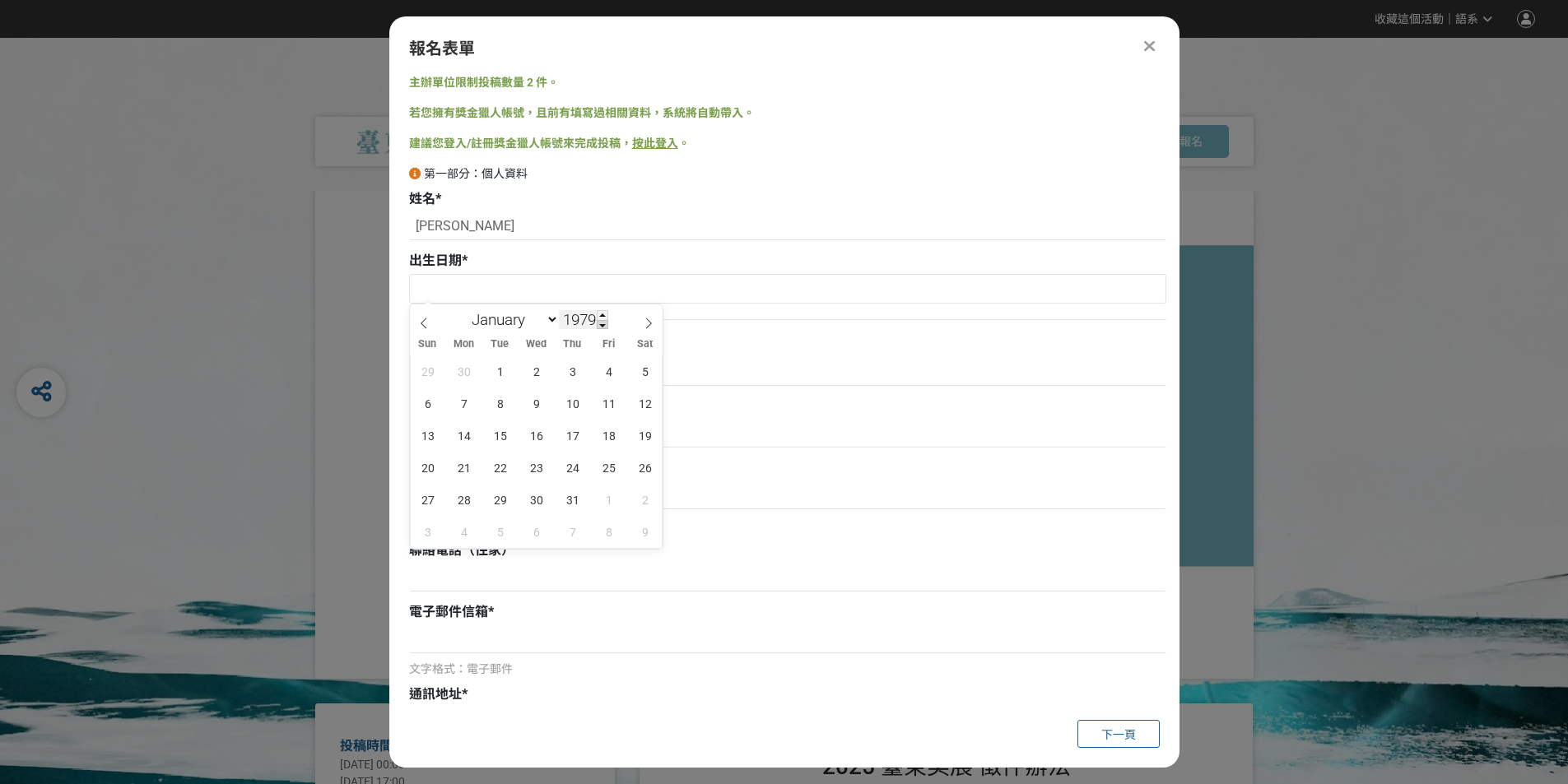 click at bounding box center [603, 325] 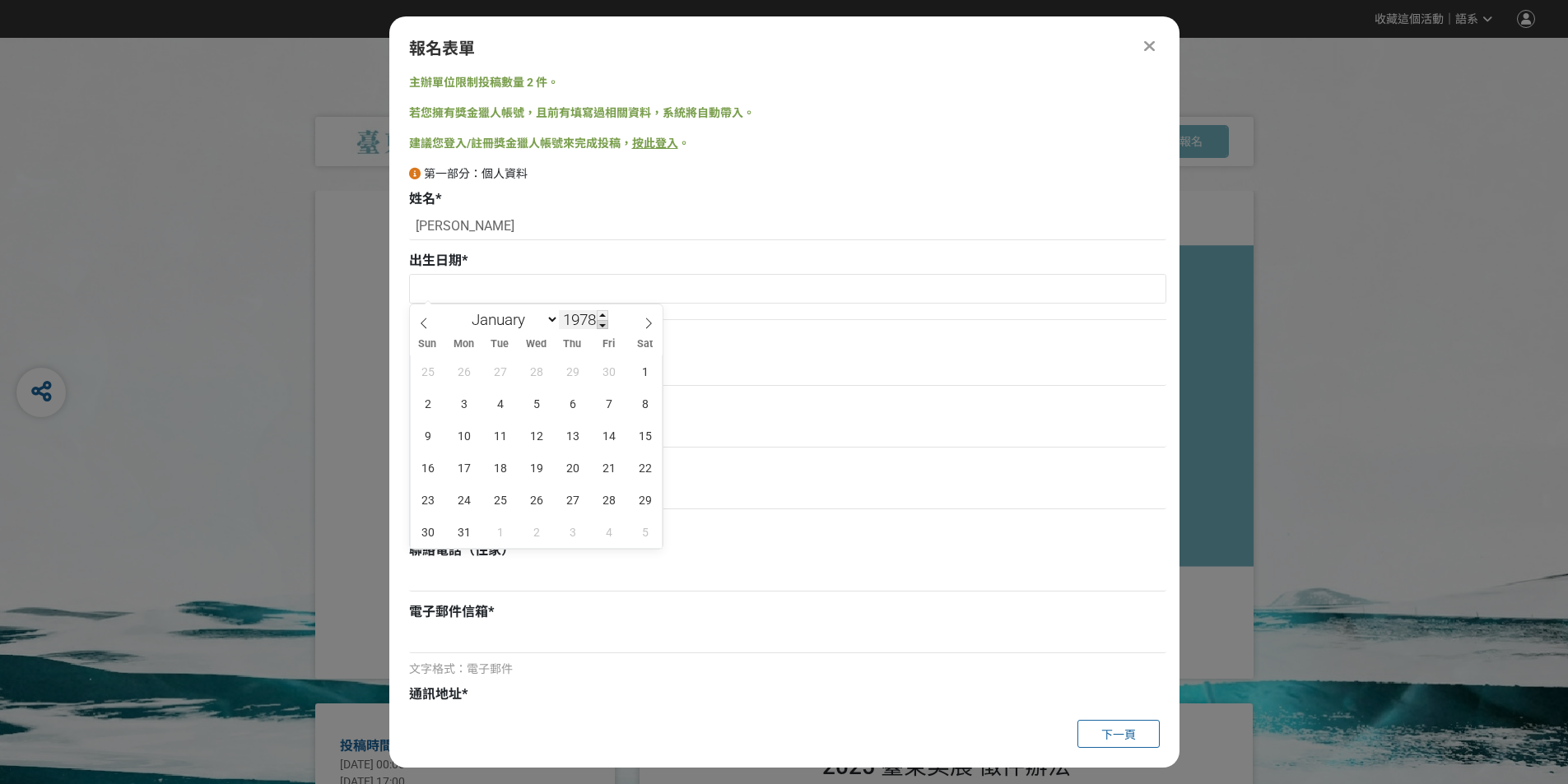 click at bounding box center (603, 325) 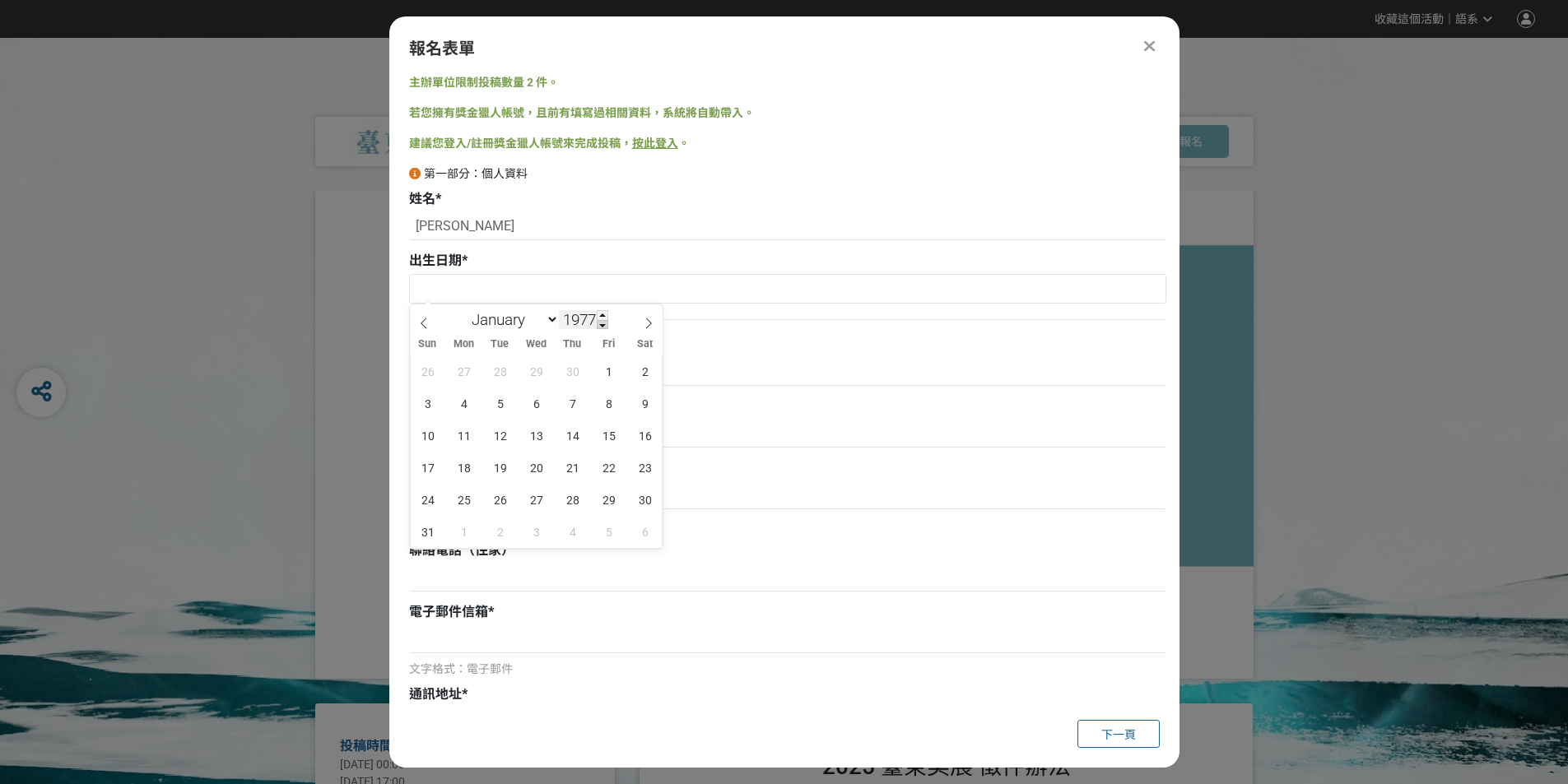 click at bounding box center (603, 325) 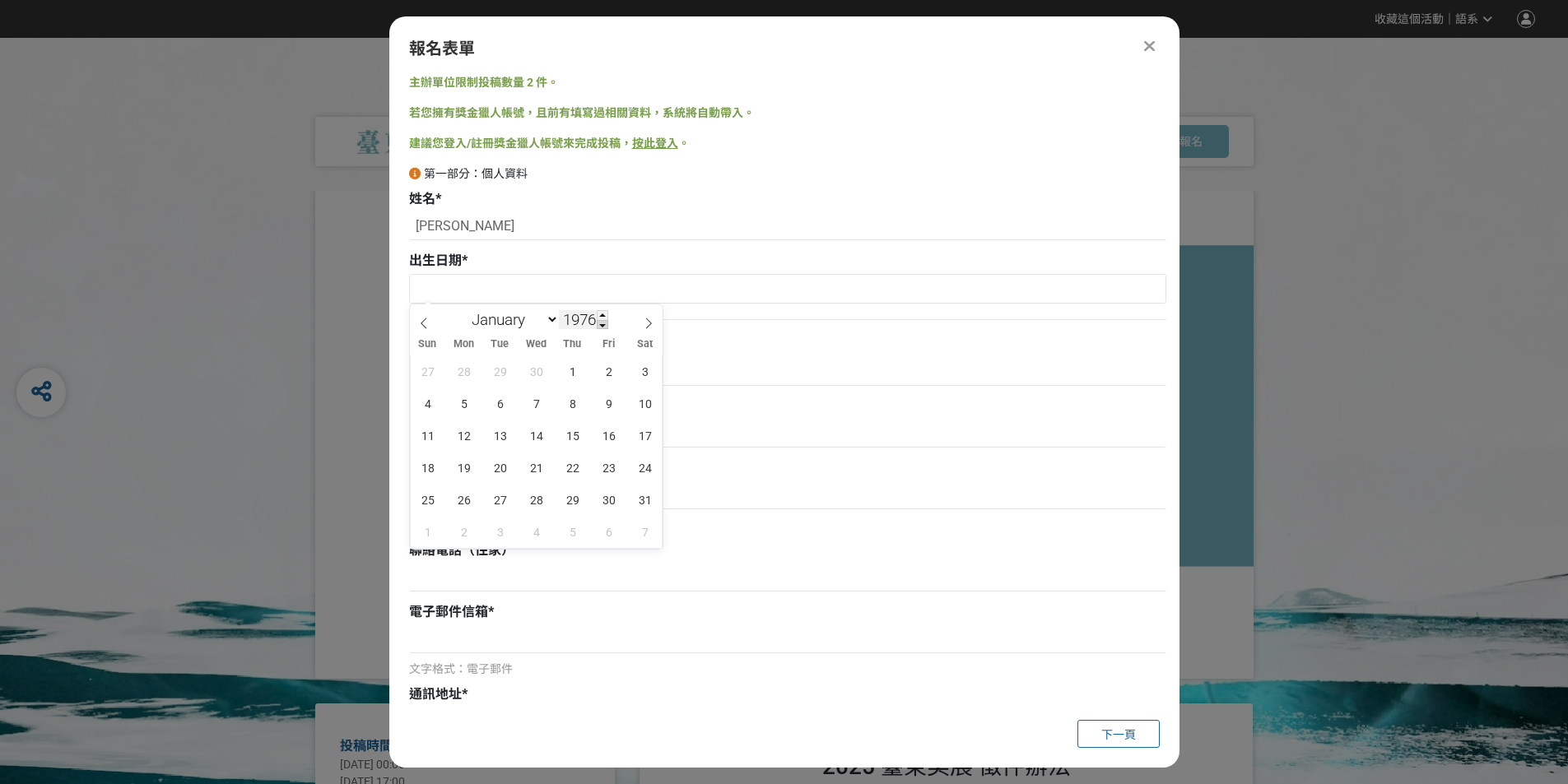 click at bounding box center [603, 325] 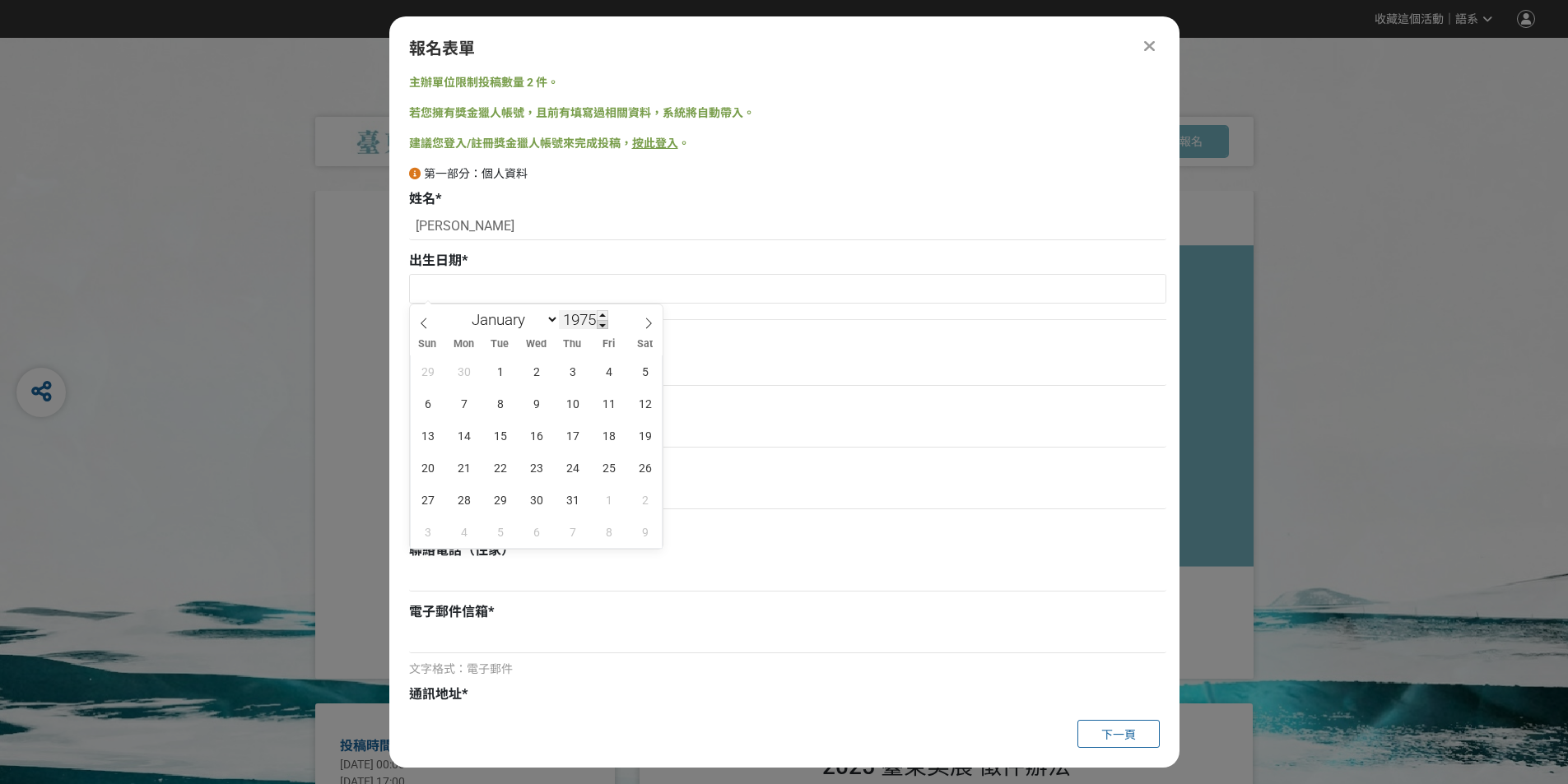 click at bounding box center (603, 325) 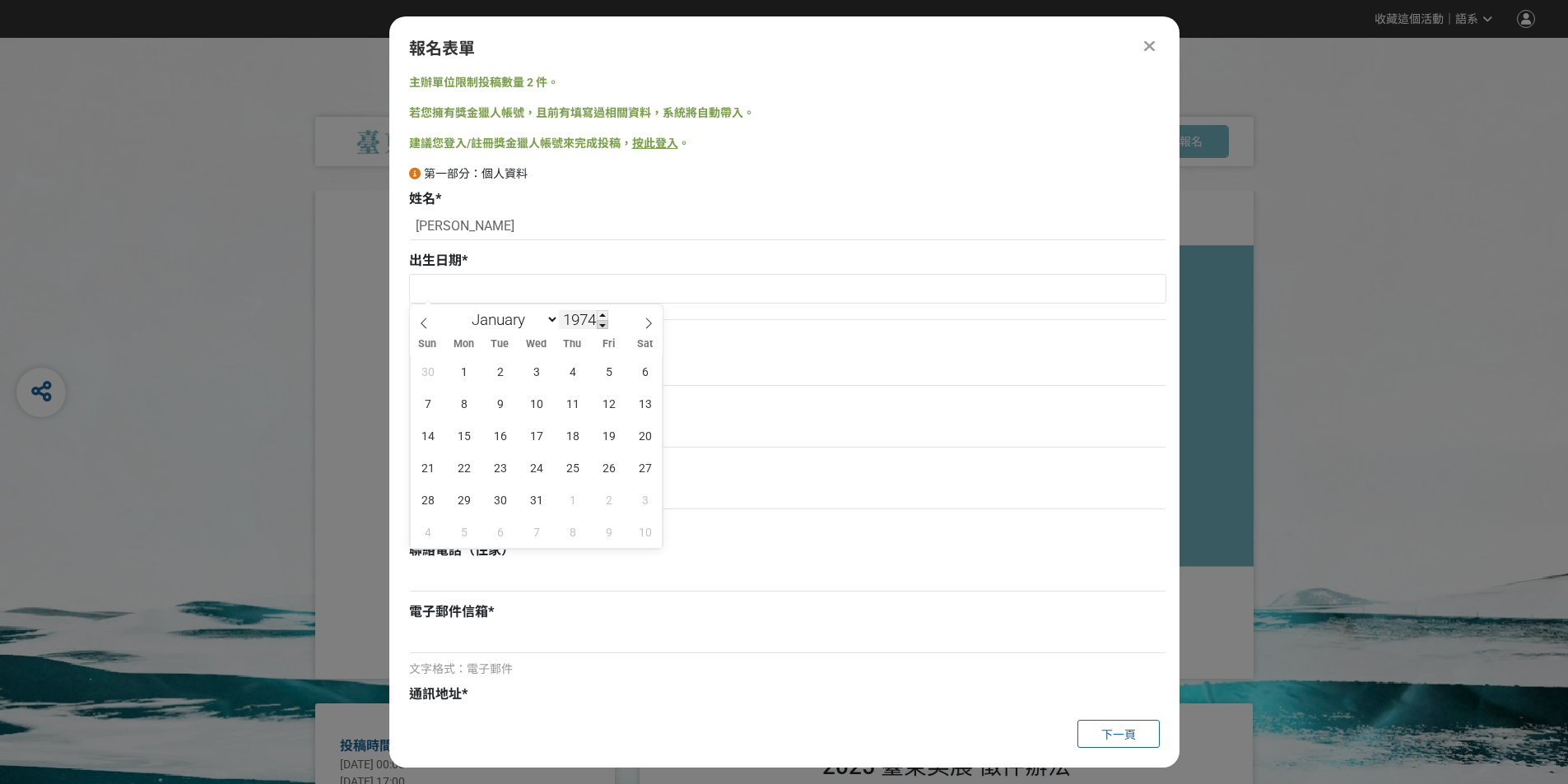 click at bounding box center (603, 325) 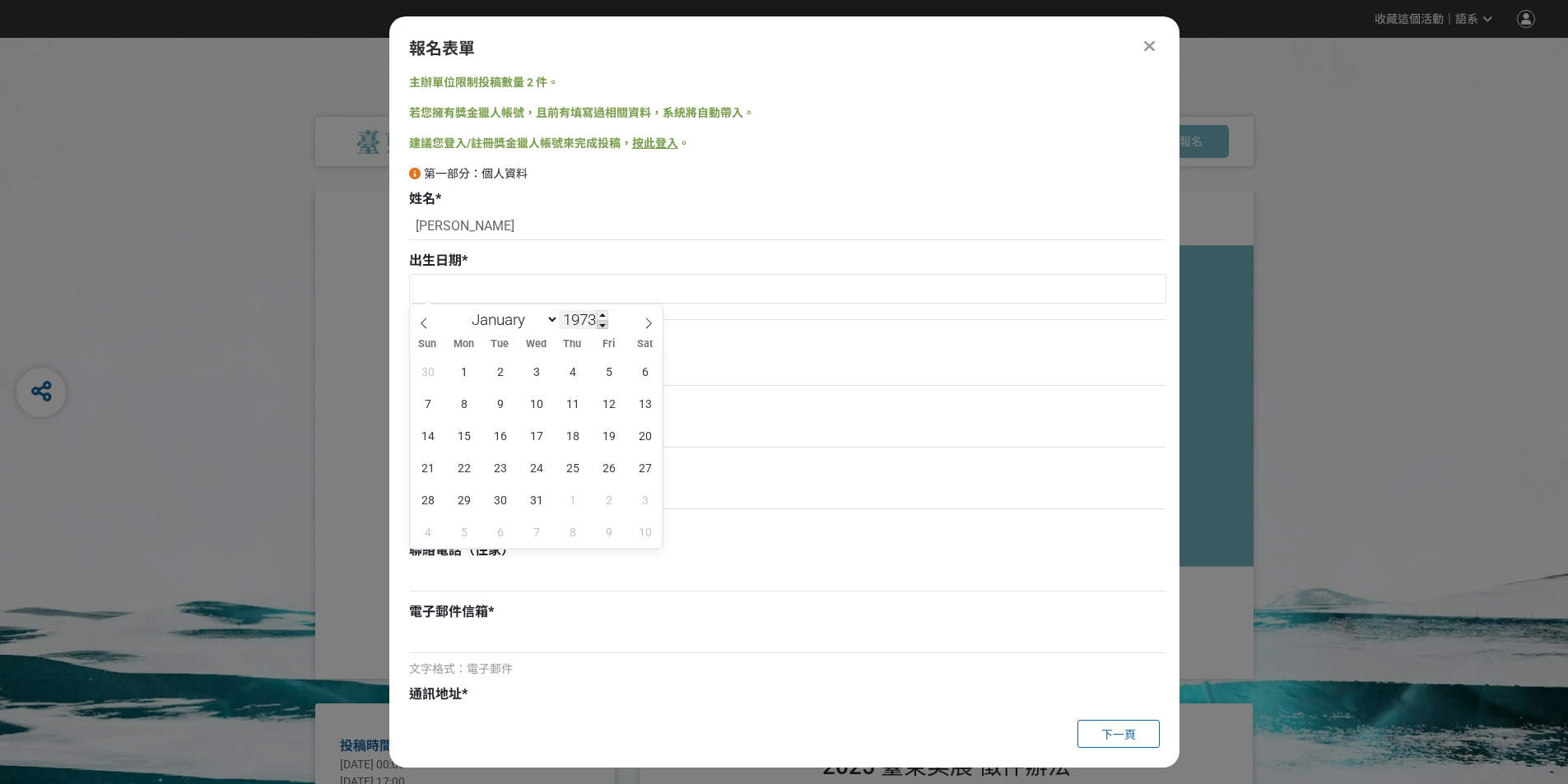 click at bounding box center (603, 325) 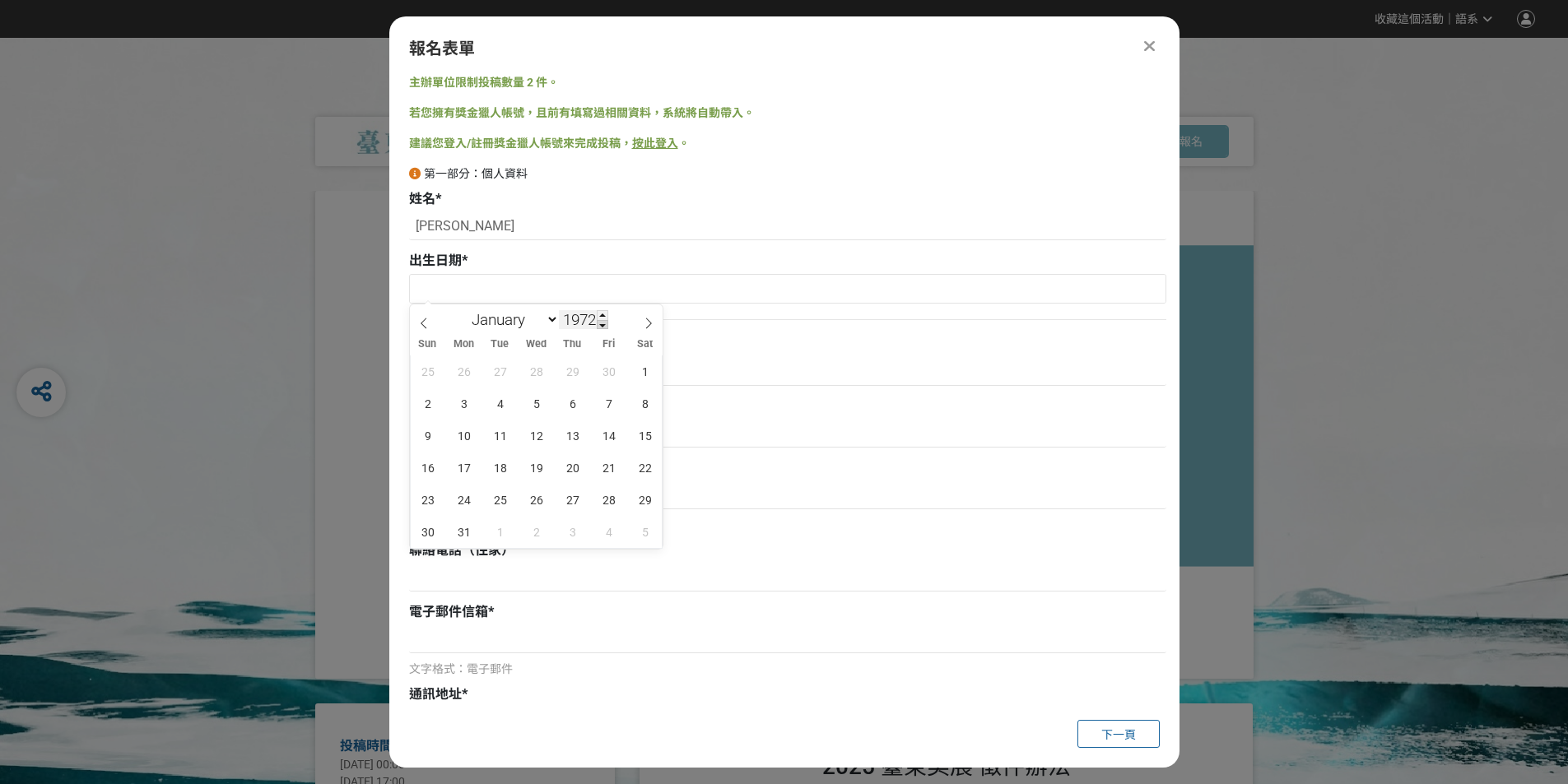 click at bounding box center (603, 325) 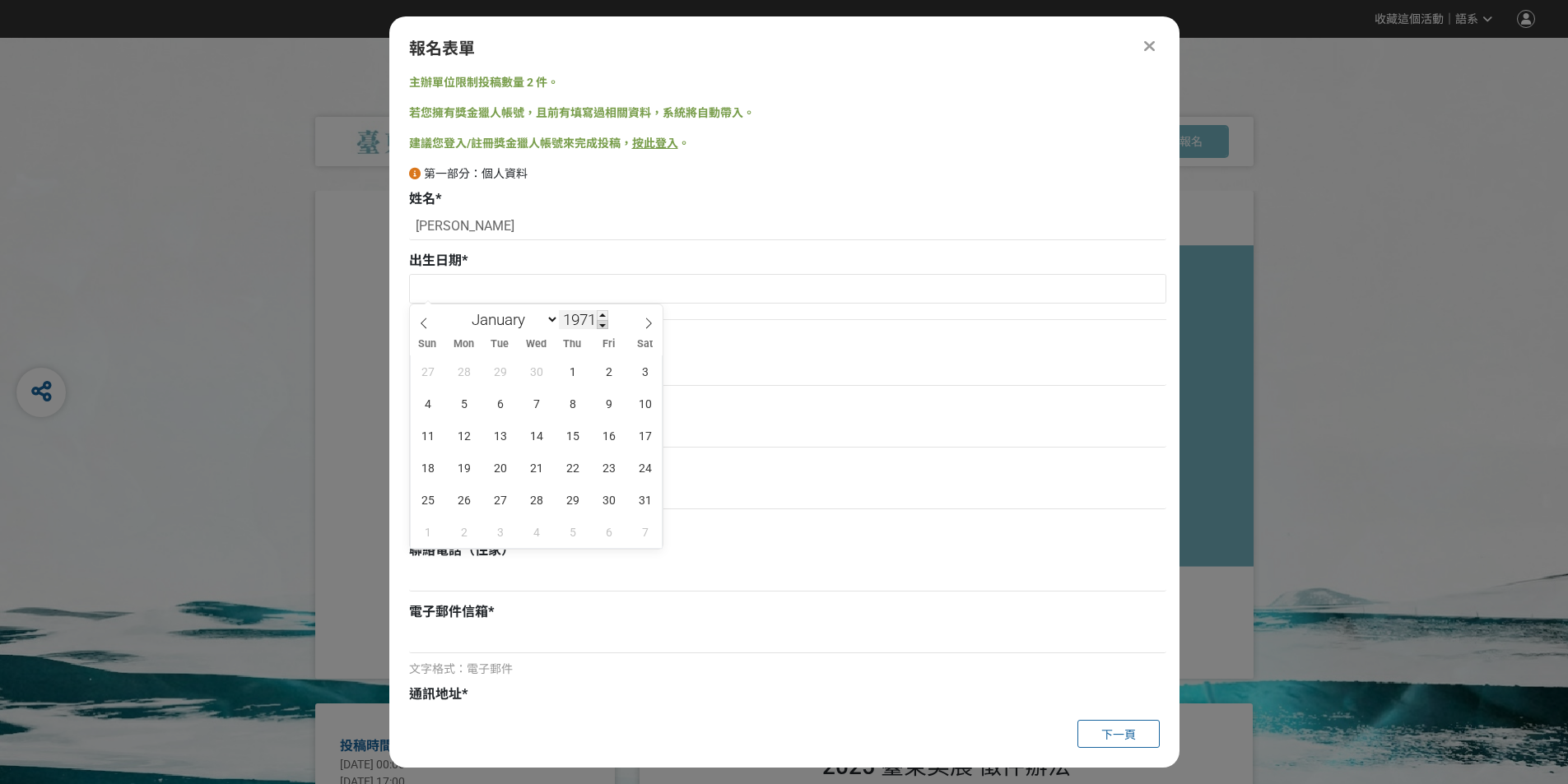 click at bounding box center (603, 325) 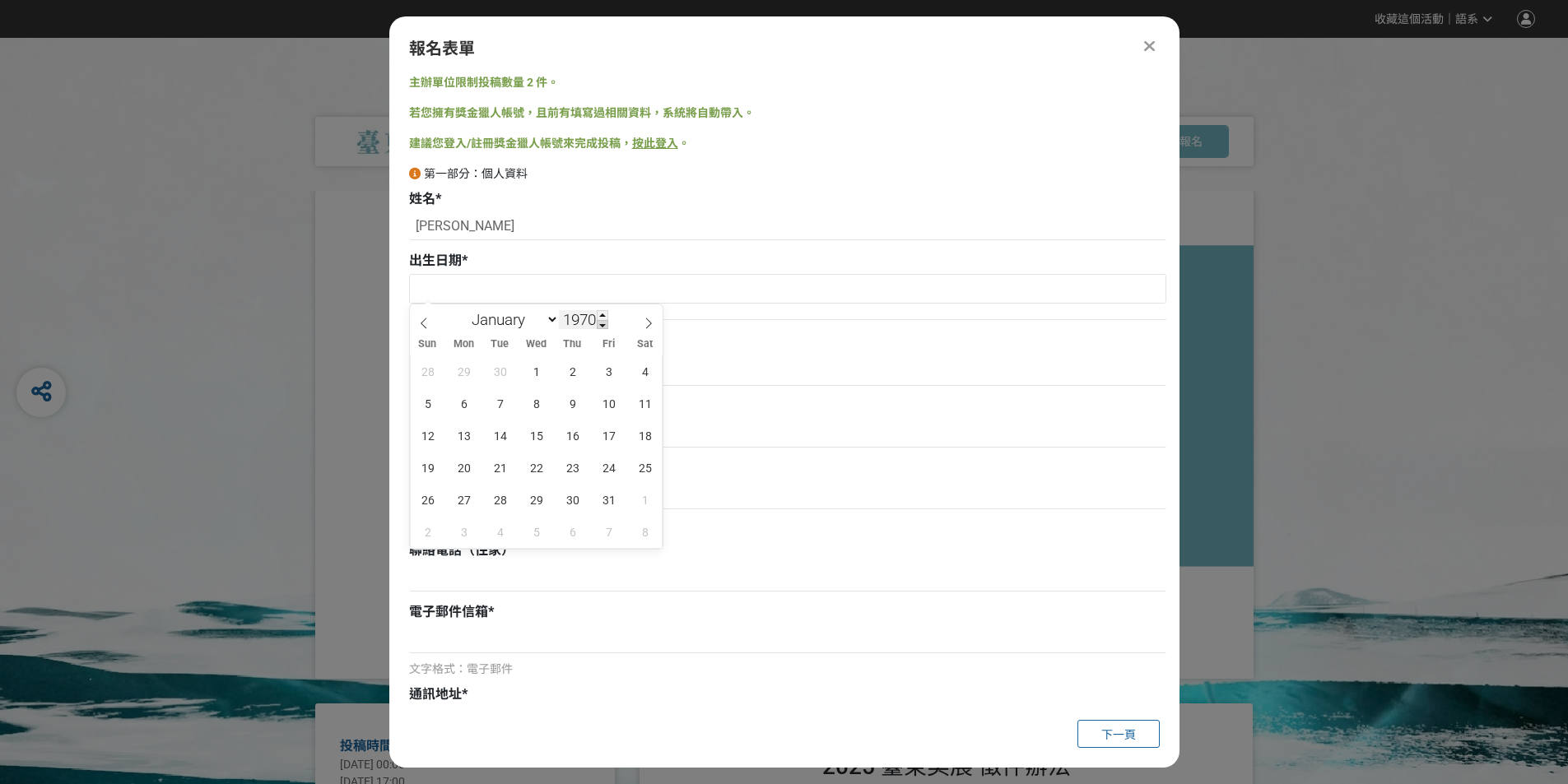 click at bounding box center (603, 325) 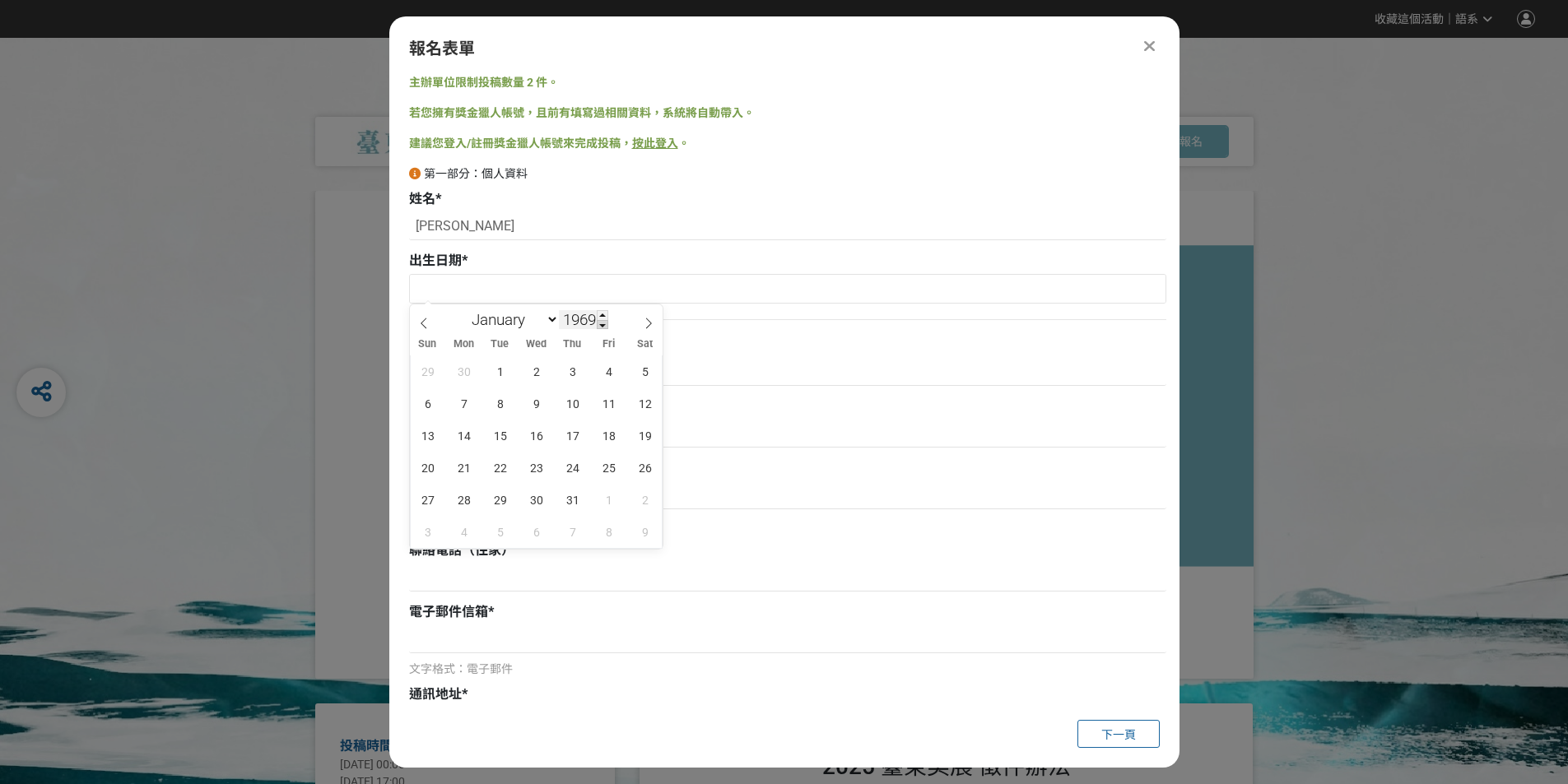 click at bounding box center [603, 325] 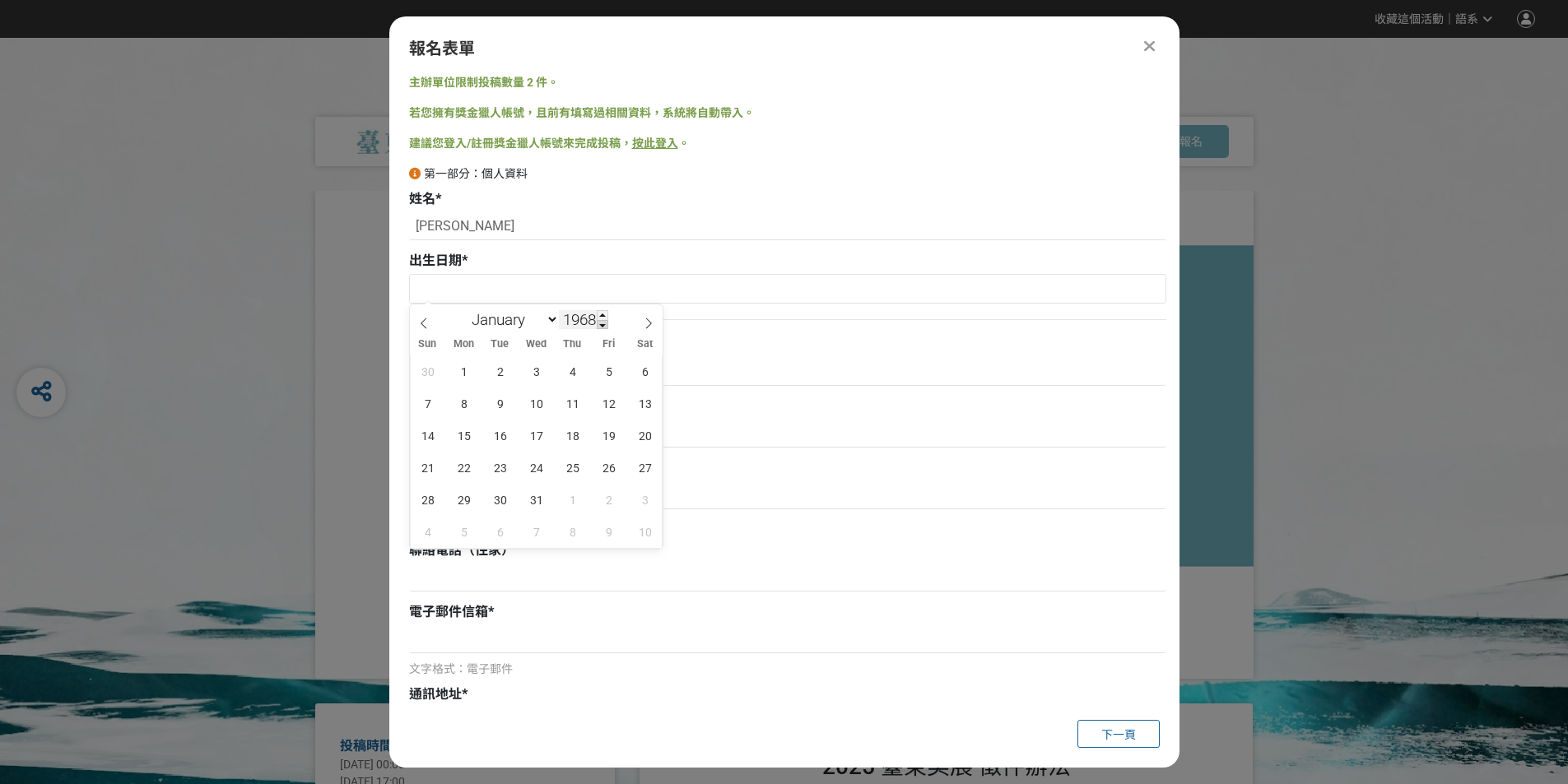click at bounding box center [603, 325] 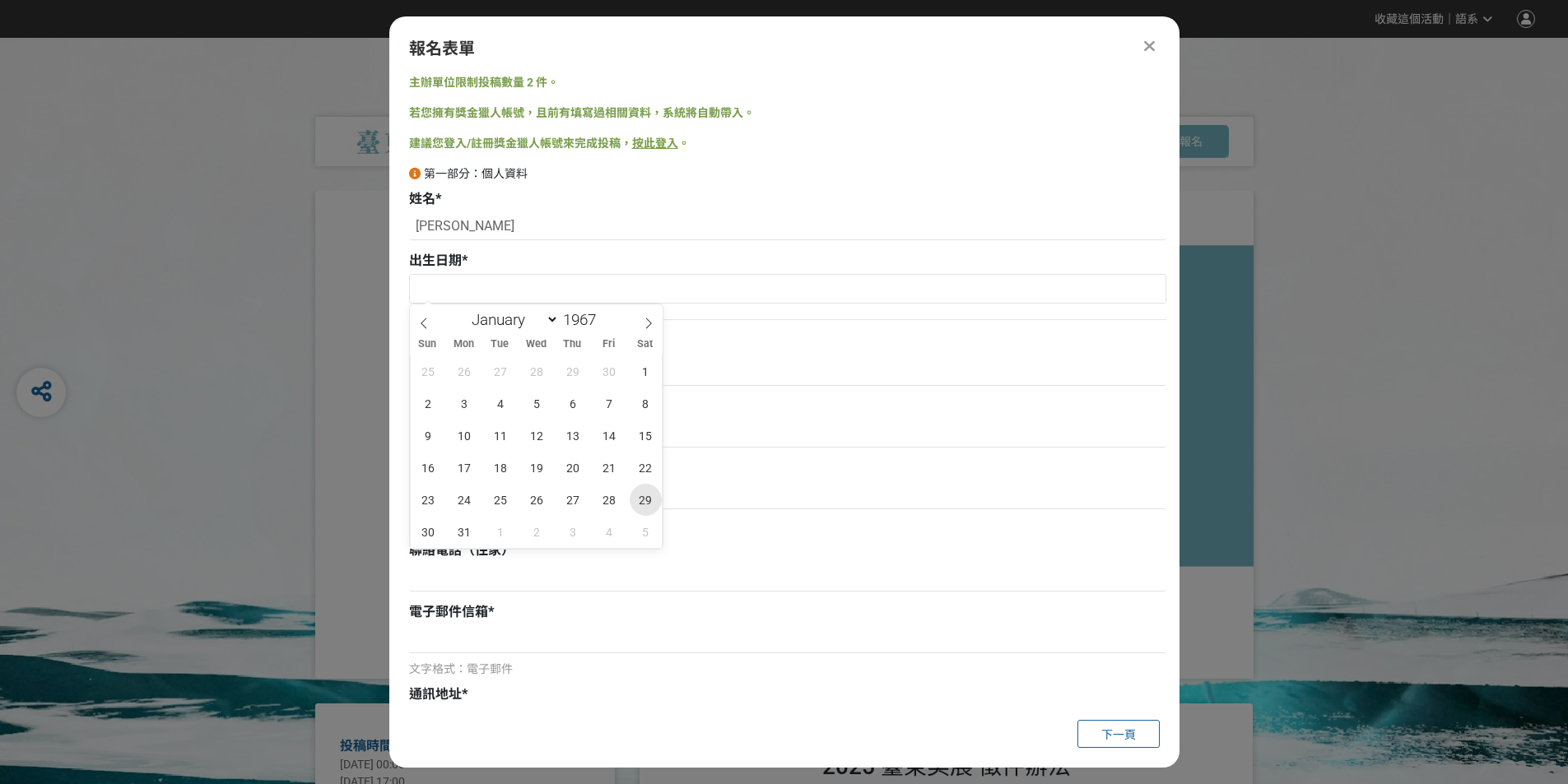 click on "29" at bounding box center (645, 499) 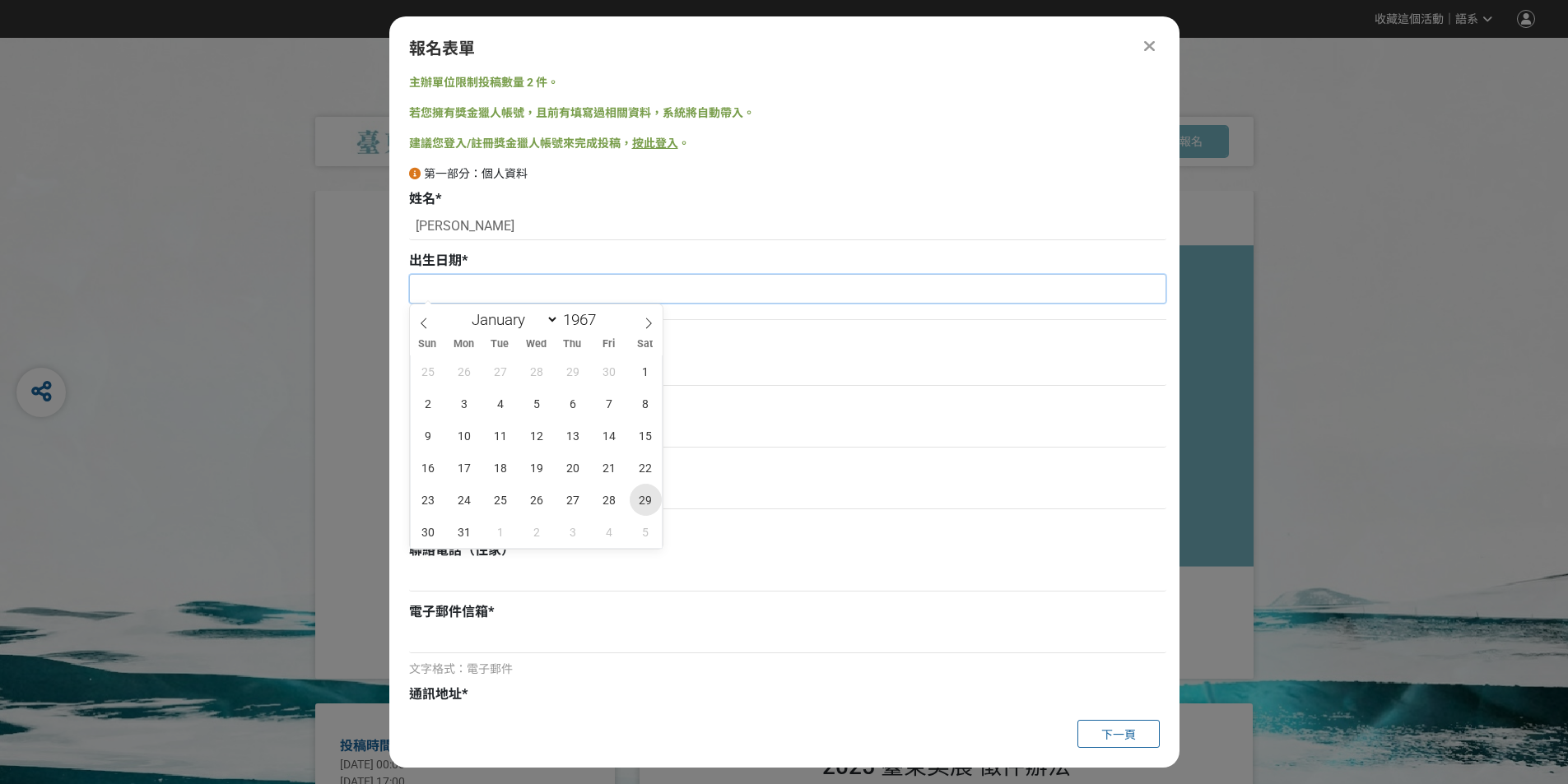 type on "[DATE]" 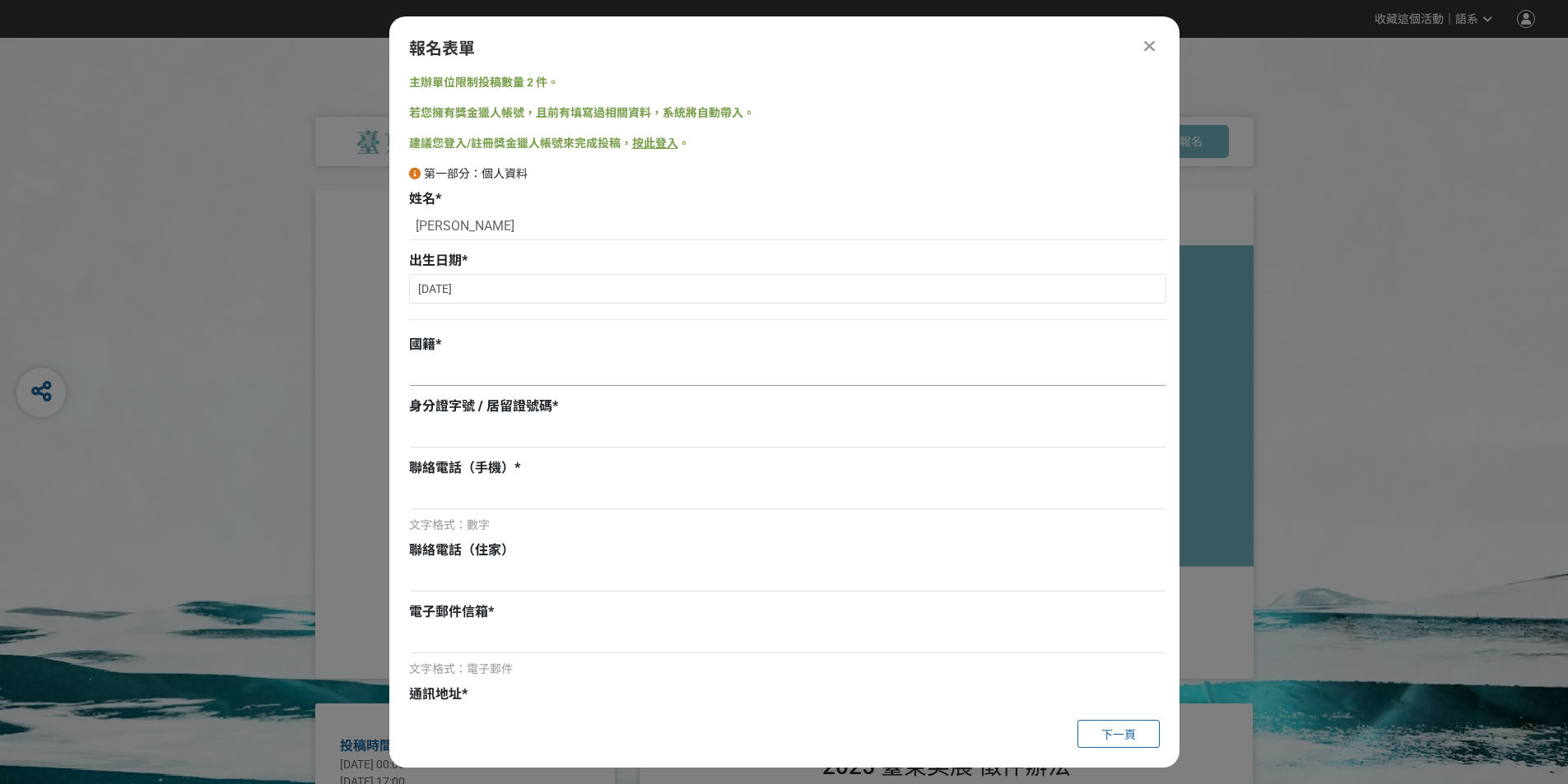 click at bounding box center [788, 372] 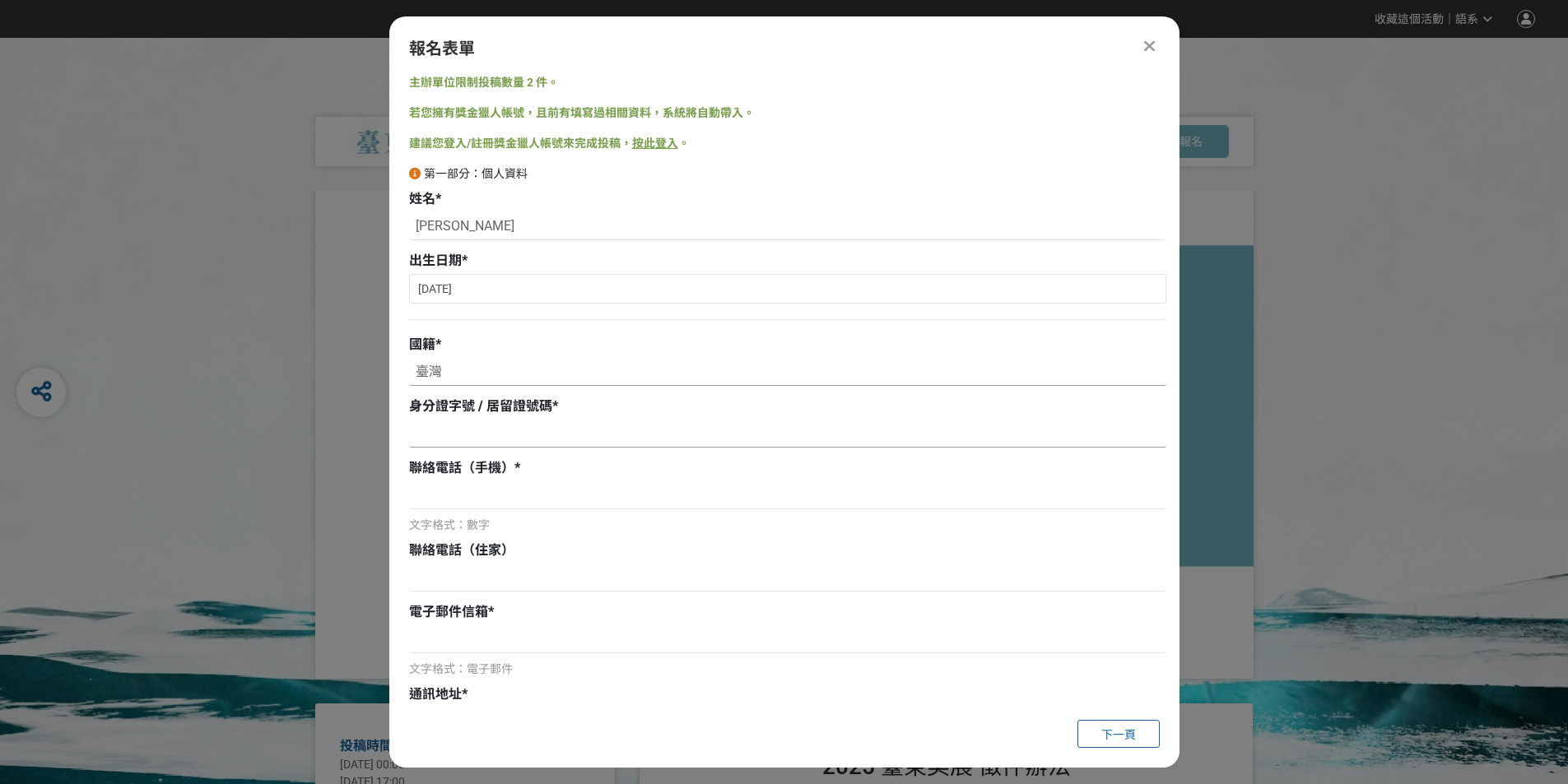 type on "臺灣" 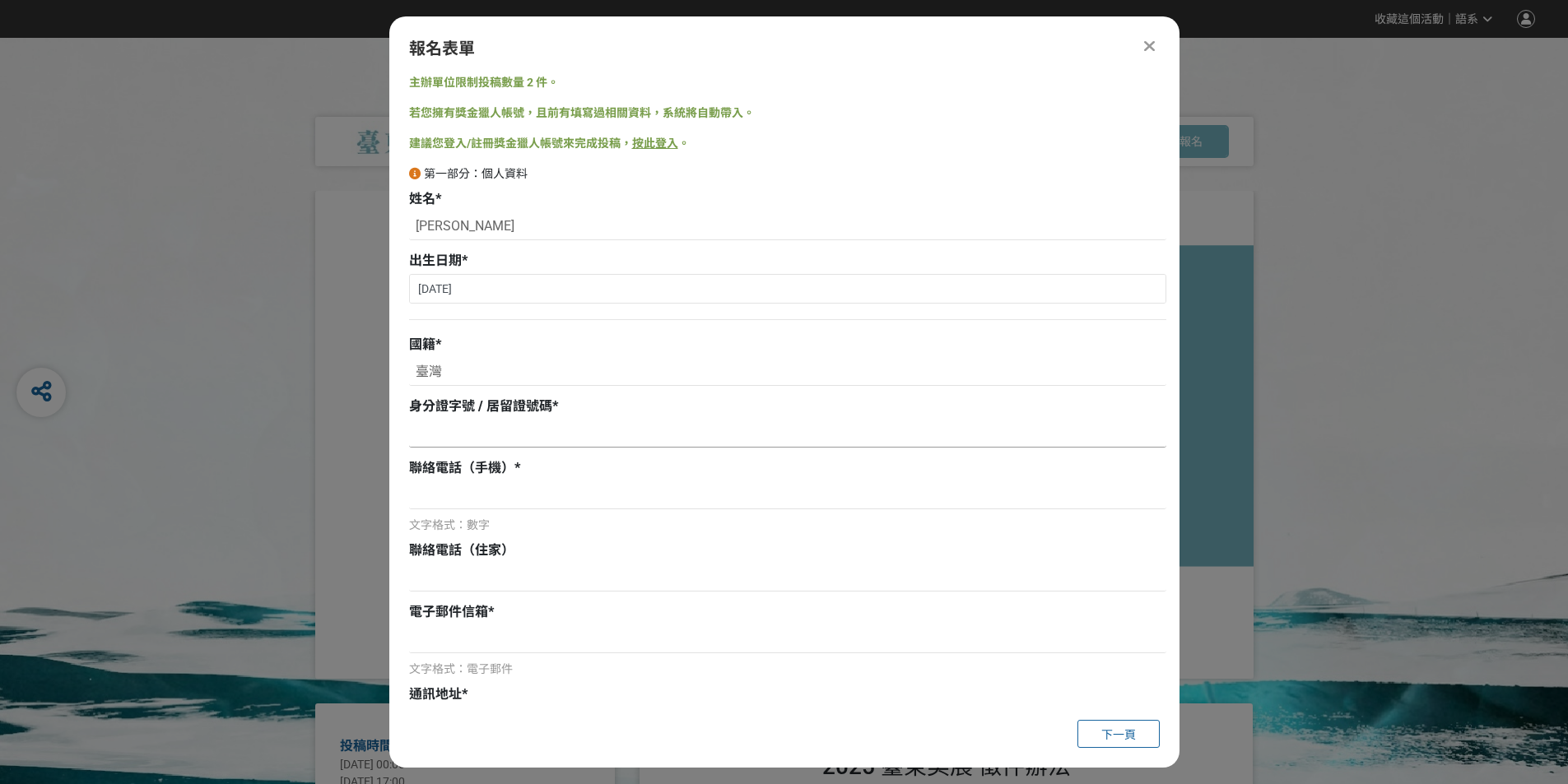 click at bounding box center [788, 434] 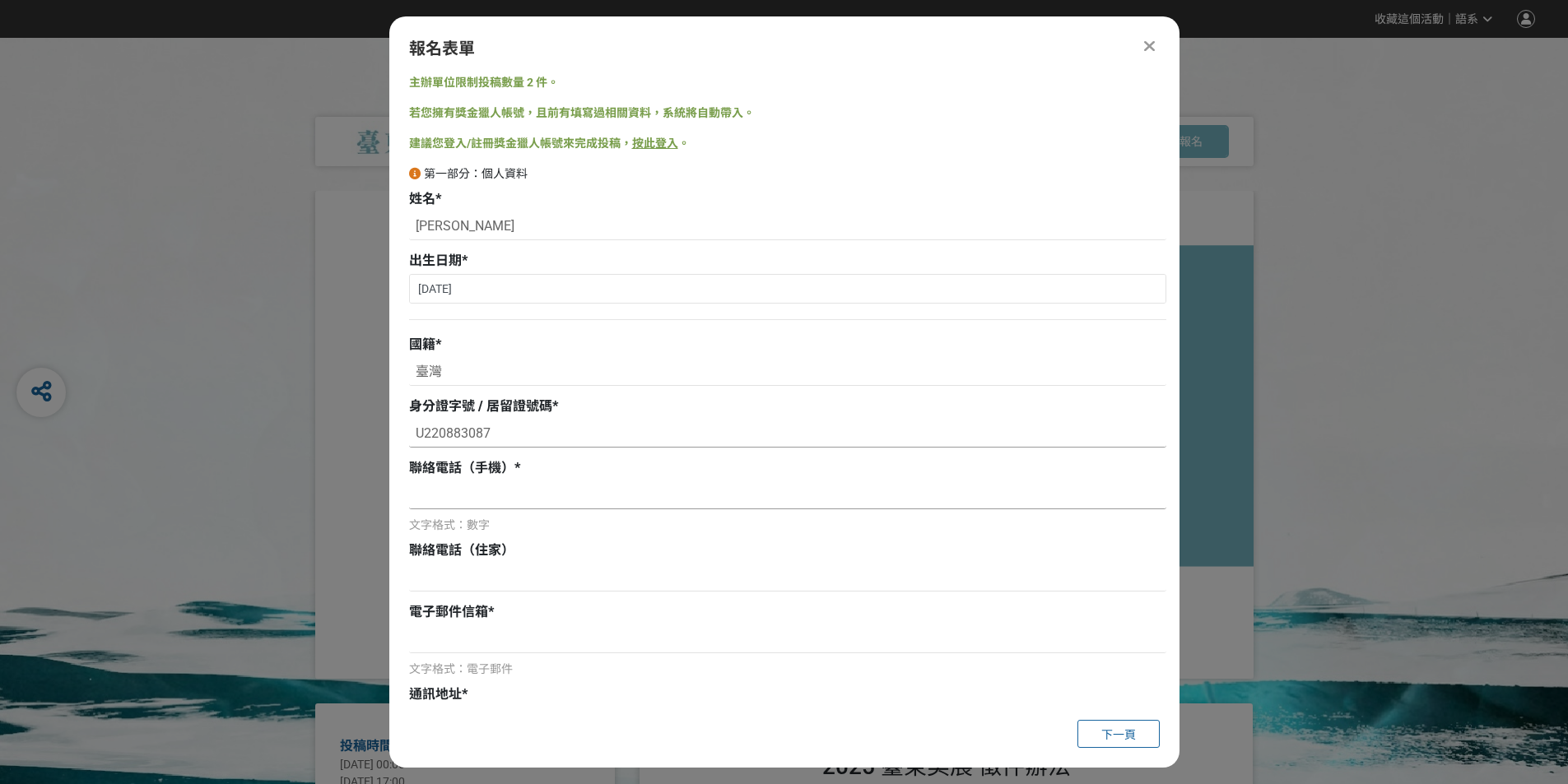 type on "U220883087" 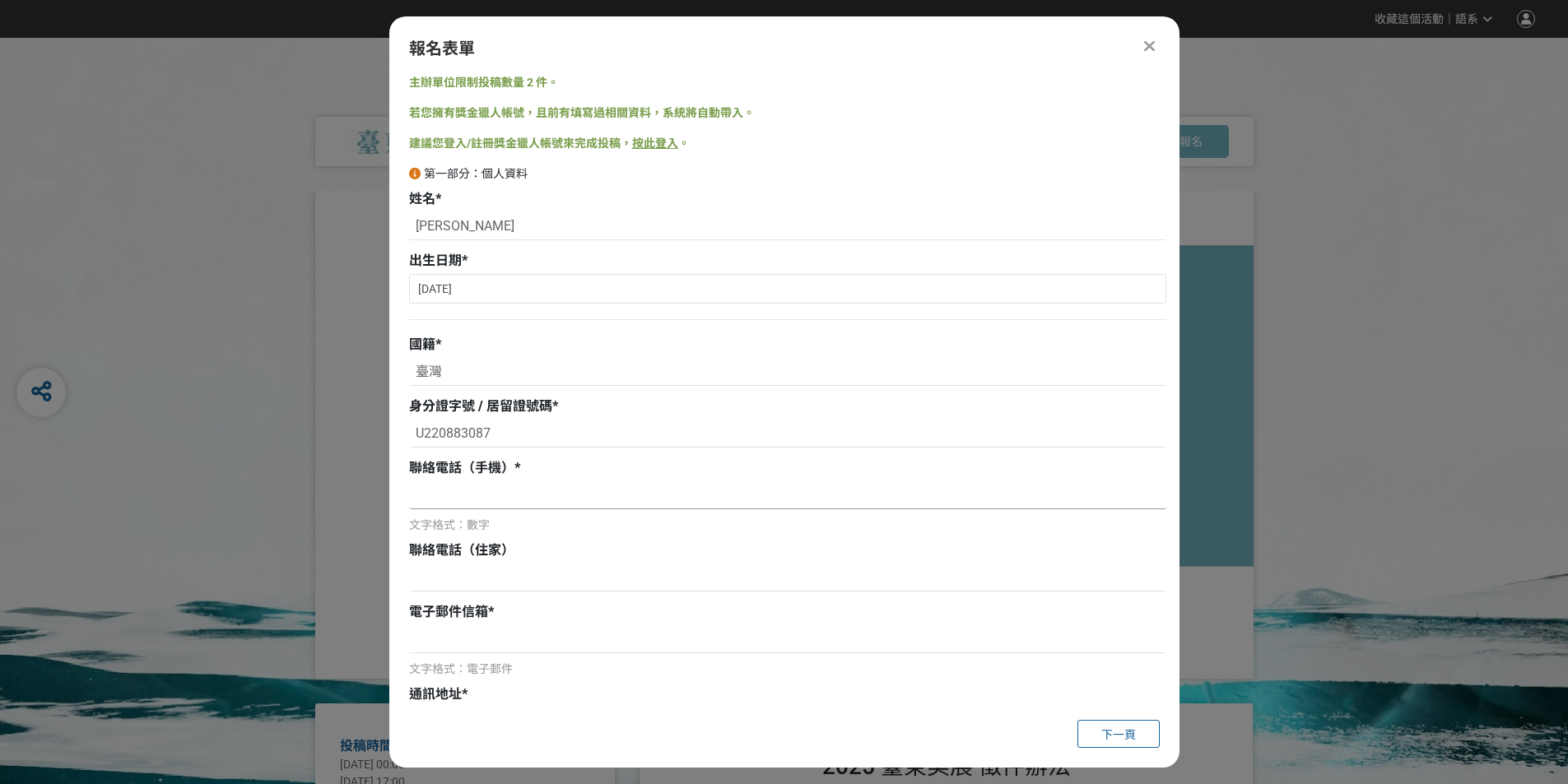 click at bounding box center (788, 495) 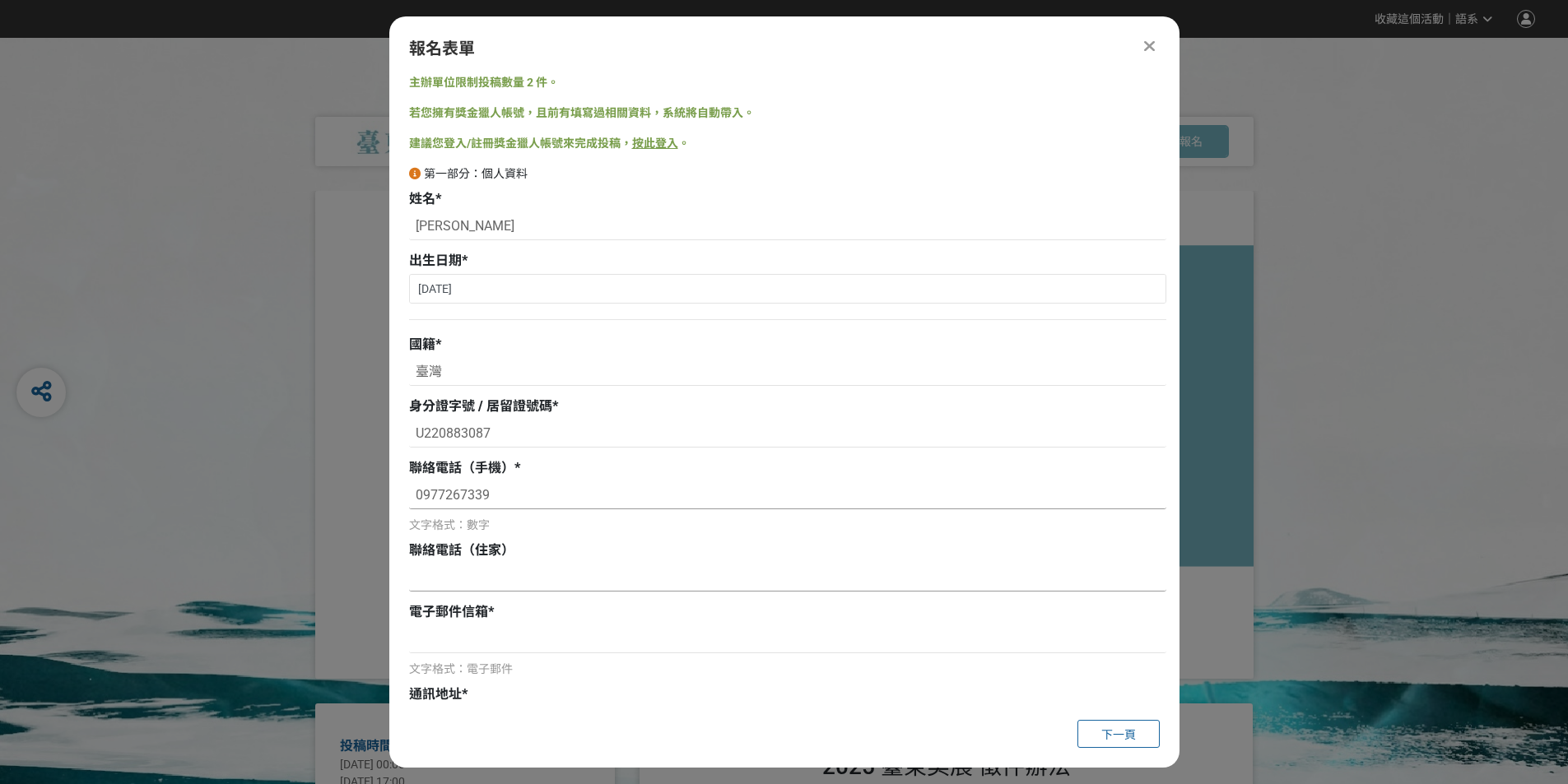 type on "0977267339" 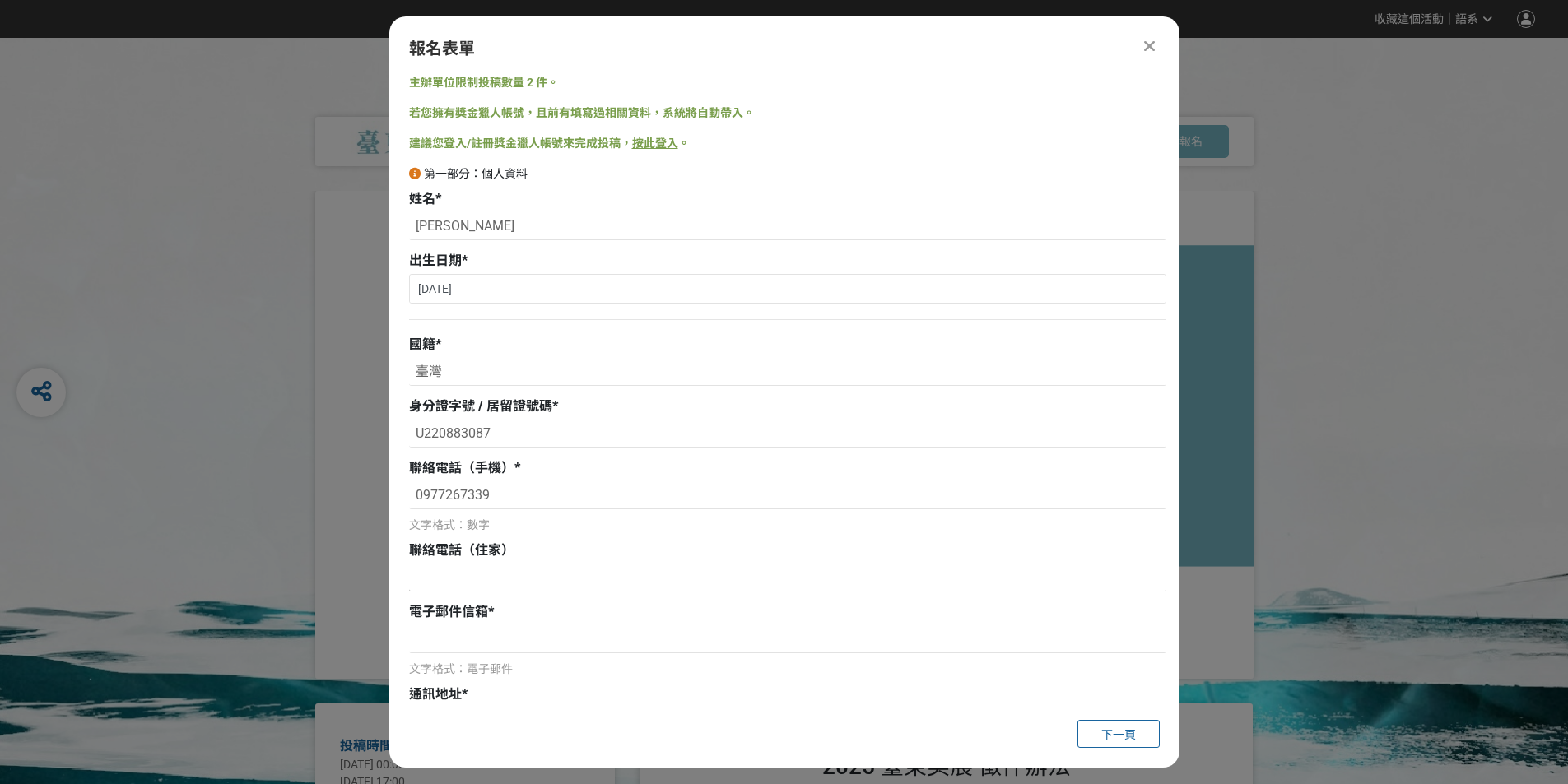 click at bounding box center [788, 578] 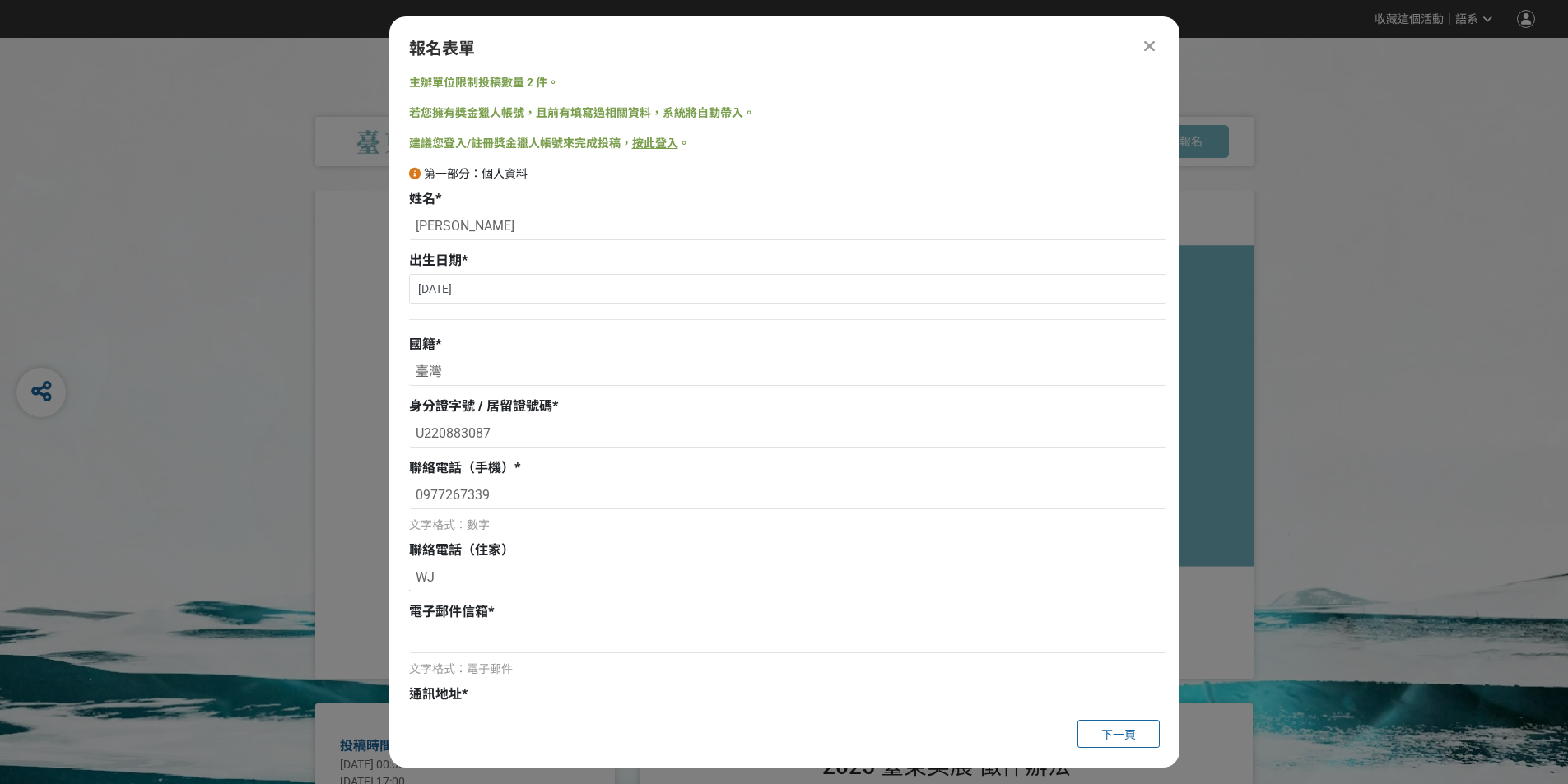 type on "W" 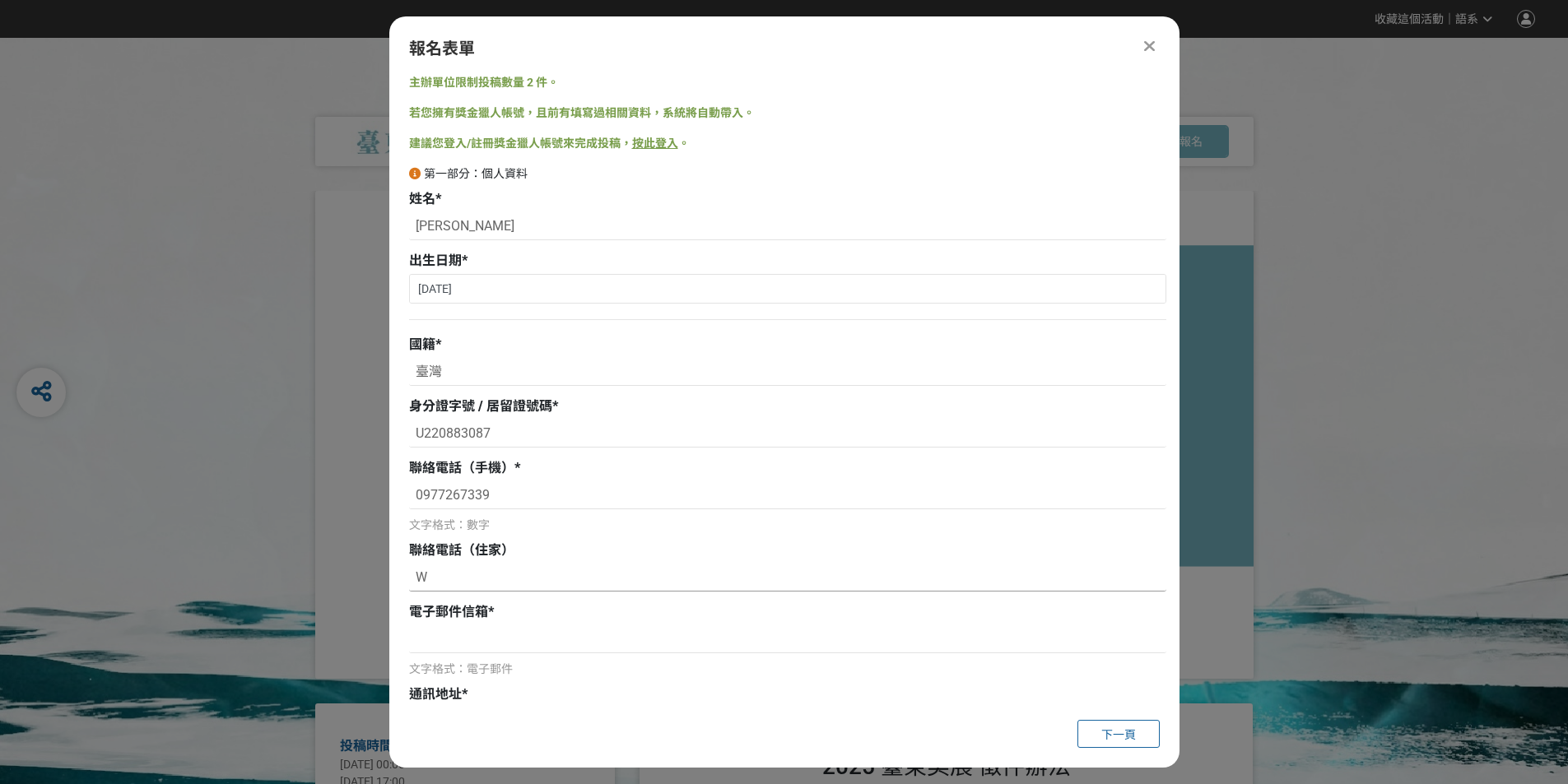 type 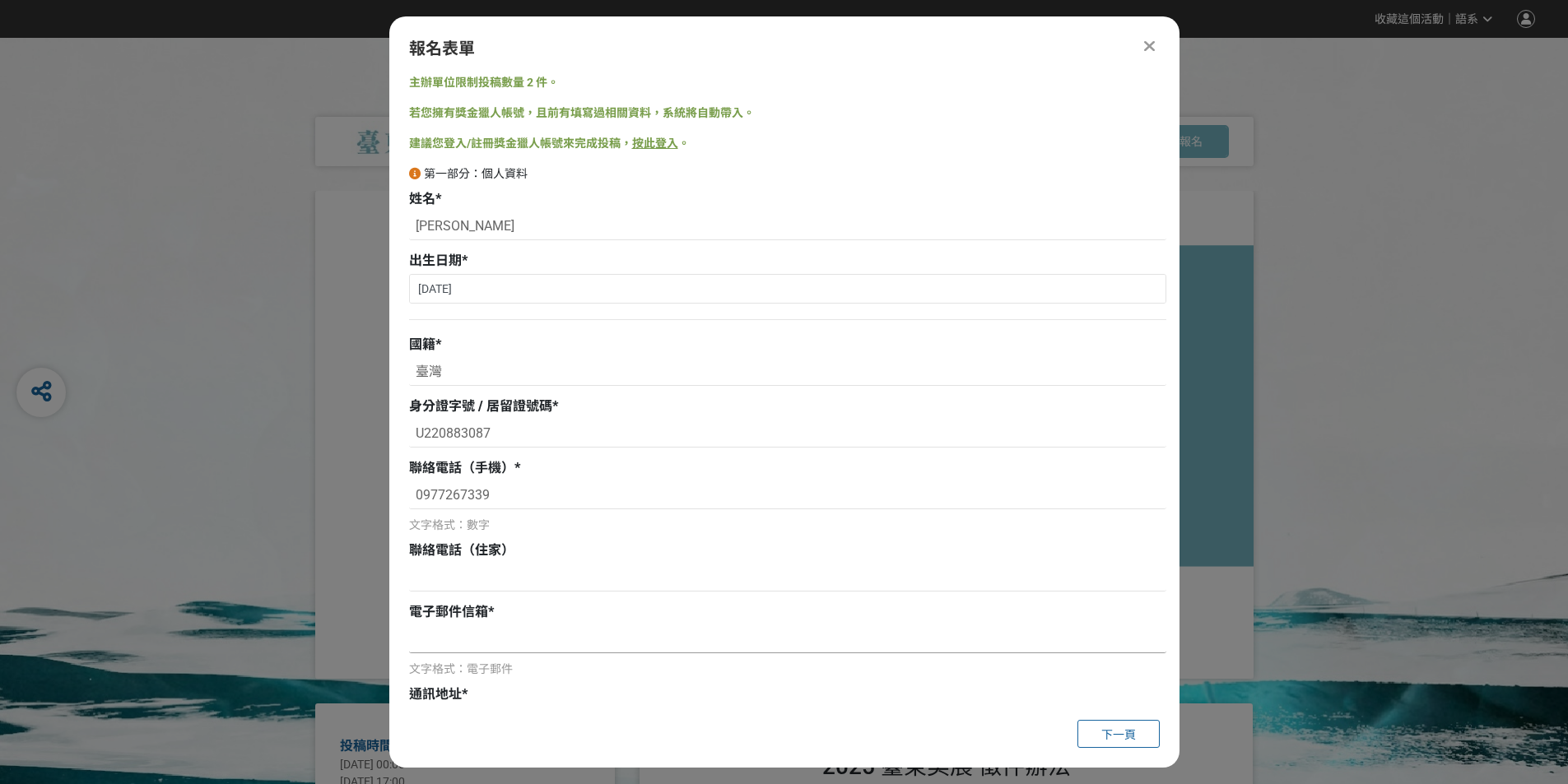 click at bounding box center (788, 639) 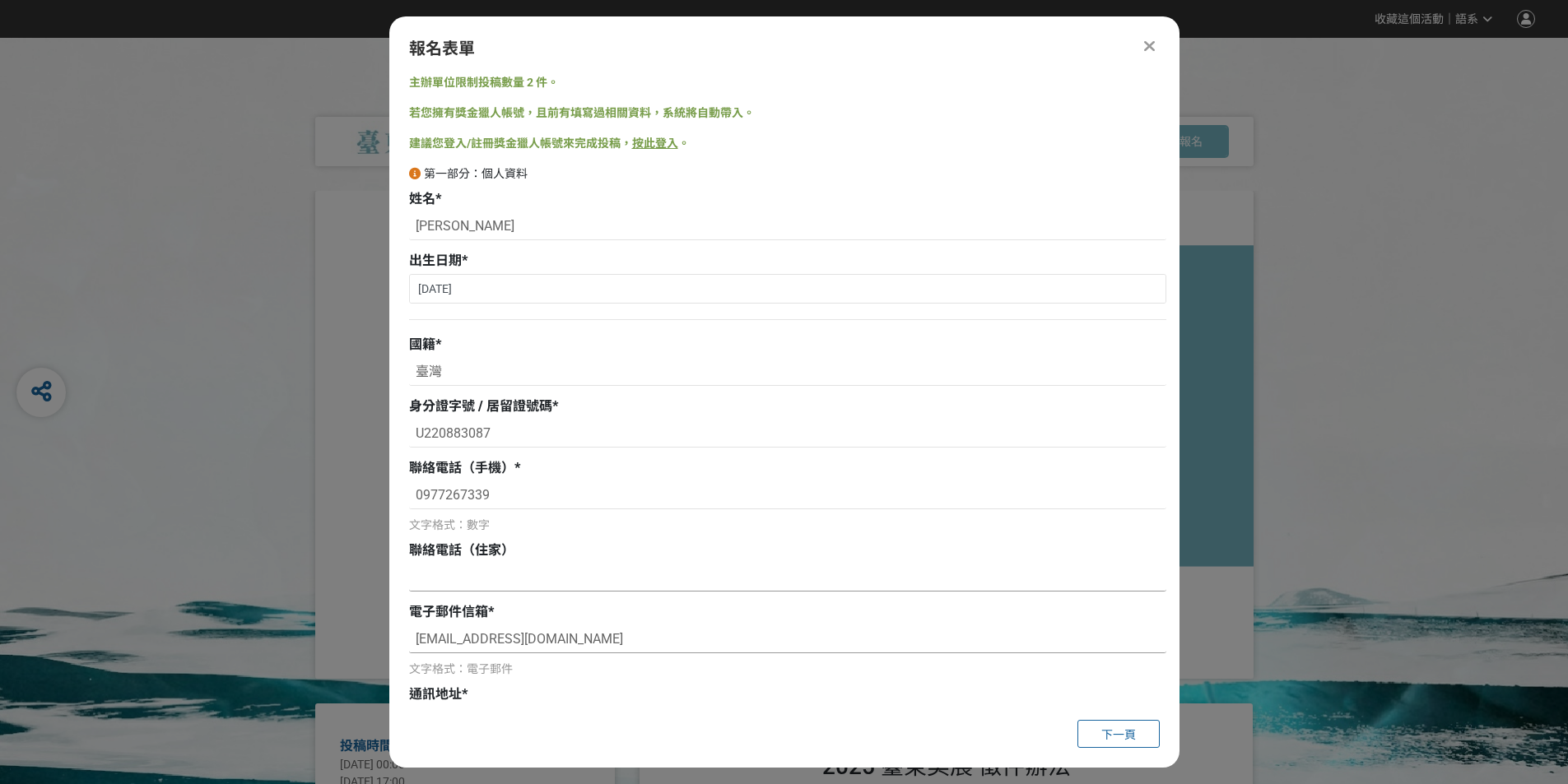 type on "[EMAIL_ADDRESS][DOMAIN_NAME]" 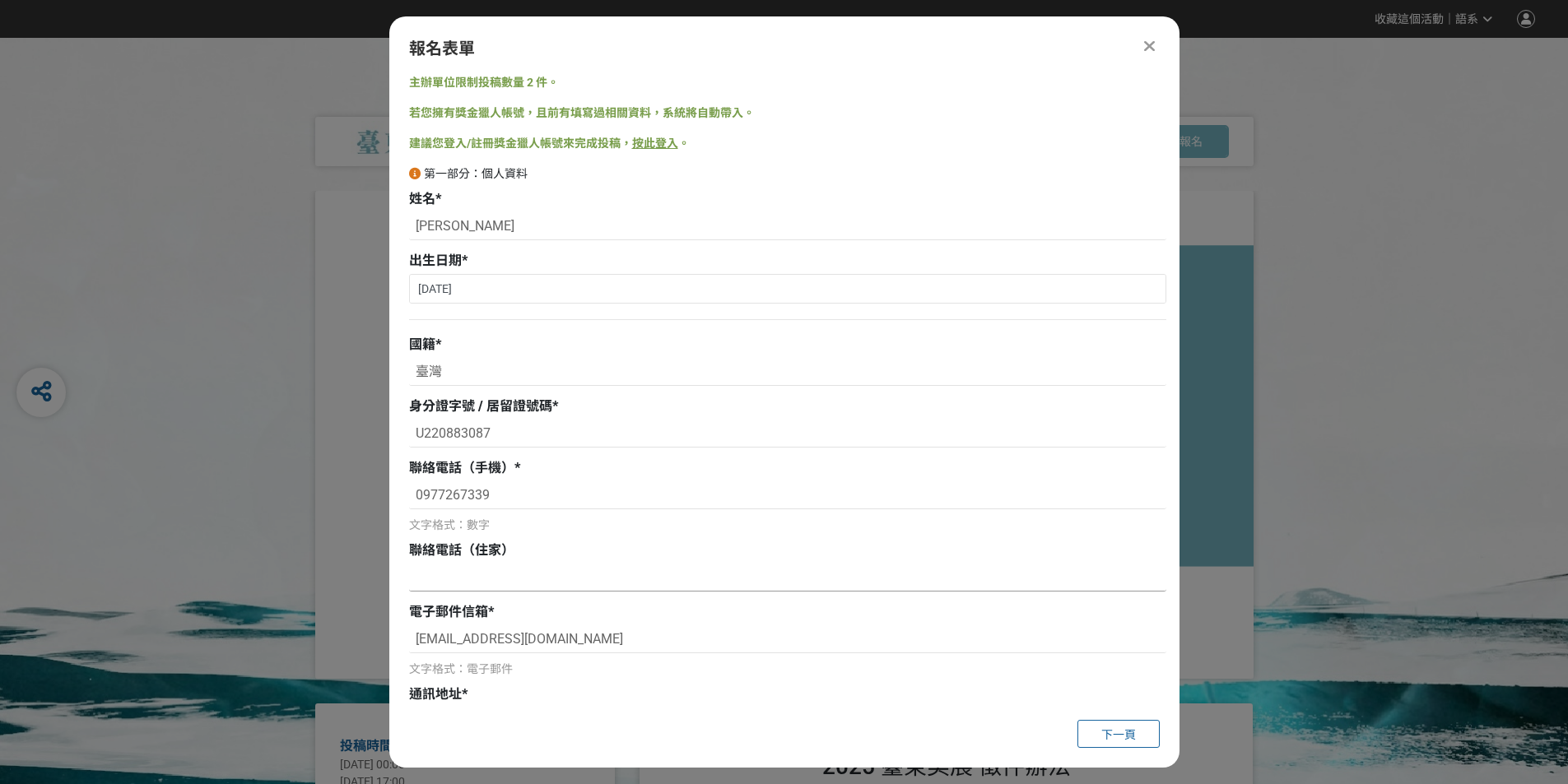 click at bounding box center [788, 578] 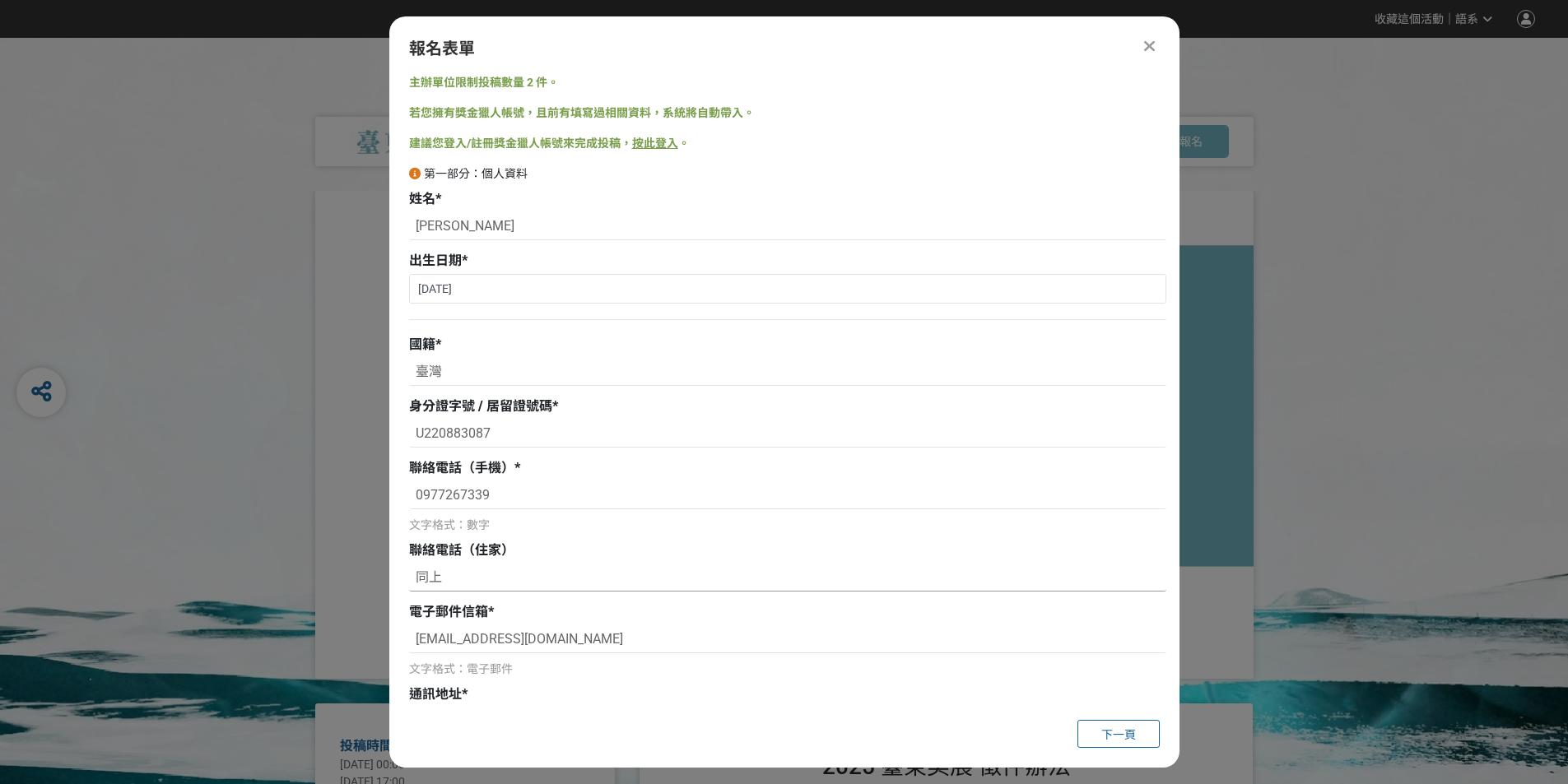 type on "同上" 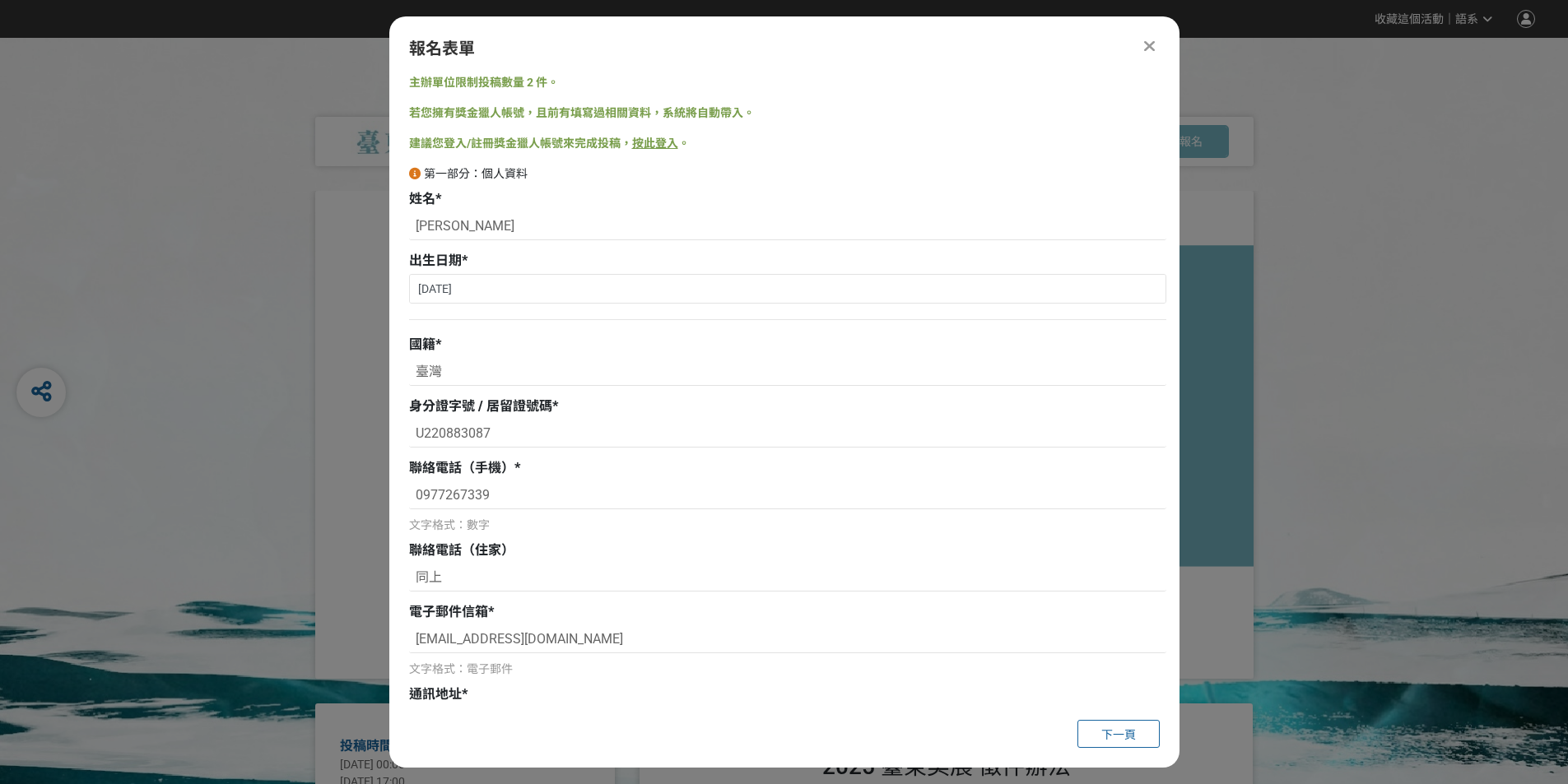 click on "報名表單 主辦單位限制投稿數量 2 件。 若您擁有獎金獵人帳號，且前有填寫過相關資料，系統將自動帶入。 建議您登入/註冊獎金獵人帳號來完成投稿， 按此登入 。 第一部分：個人資料 姓名 * [PERSON_NAME] 出生日期 * [DEMOGRAPHIC_DATA] 國籍 * 臺灣 身分證字號 / 居留證號碼 * U220883087 聯絡電話（手機） * [PHONE_NUMBER] 文字格式：數字 聯絡電話（住家） 同上 電子郵件信箱 * [EMAIL_ADDRESS][DOMAIN_NAME] 文字格式：電子郵件 通訊地址 * 學歷 / 藝術背景 0 個字元 職業 你在哪裡看到這個比賽？ * 請選擇... 獎金獵人網站 Facebook / Instagram 校園講座 / 老師系上推薦 電子郵件 海報 其他 下一頁" at bounding box center (784, 392) 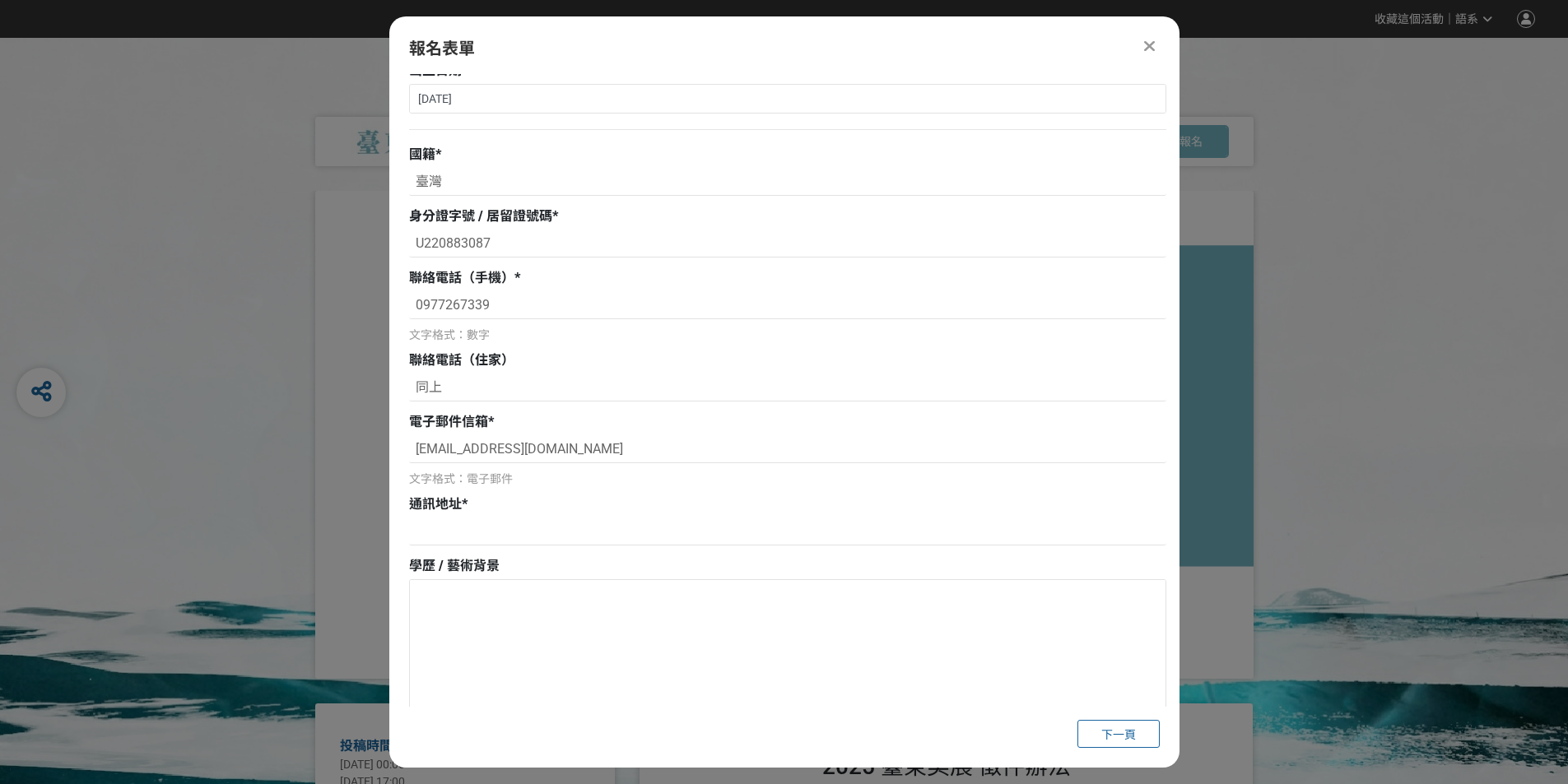 scroll, scrollTop: 247, scrollLeft: 0, axis: vertical 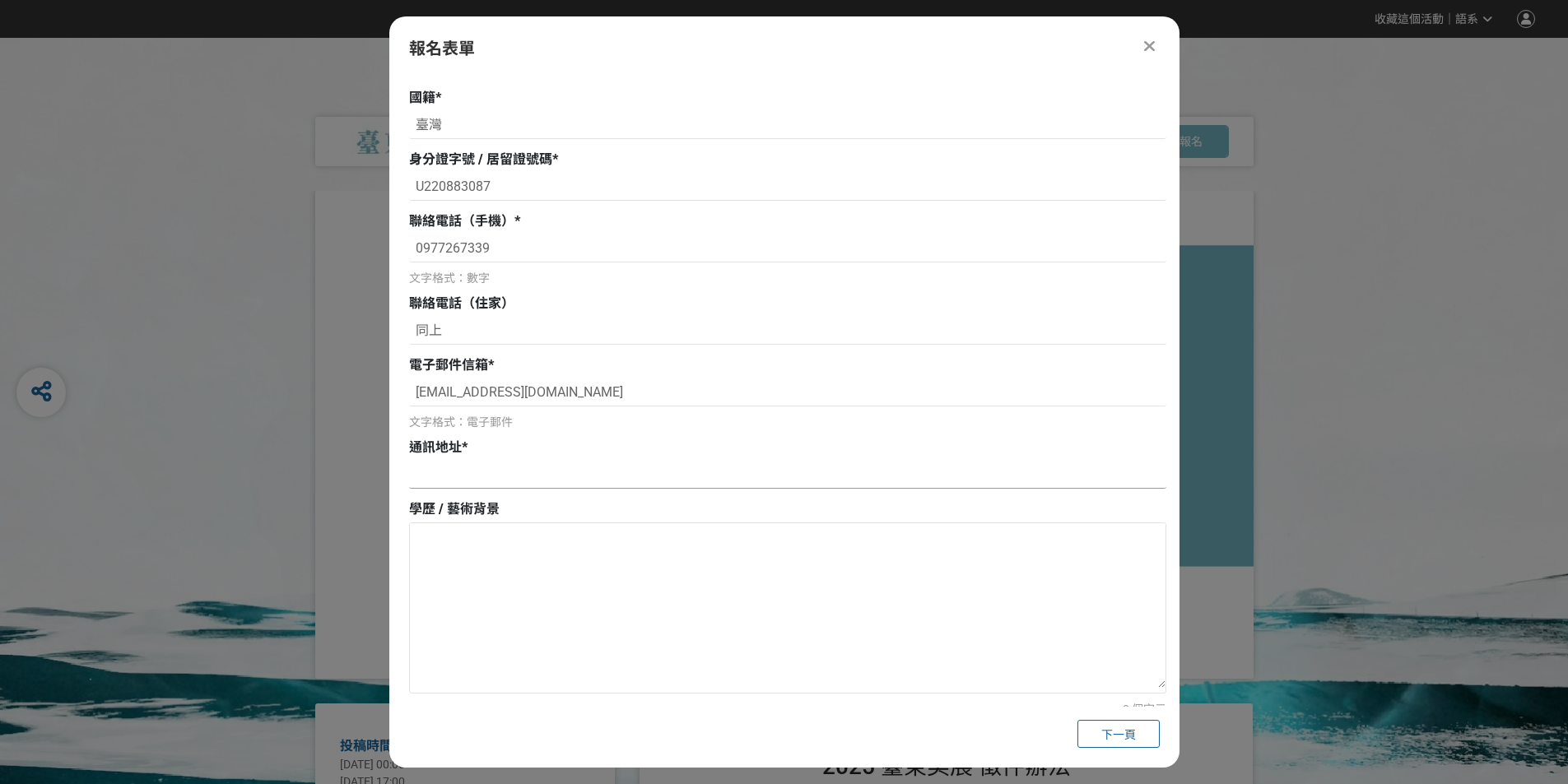 click at bounding box center [788, 475] 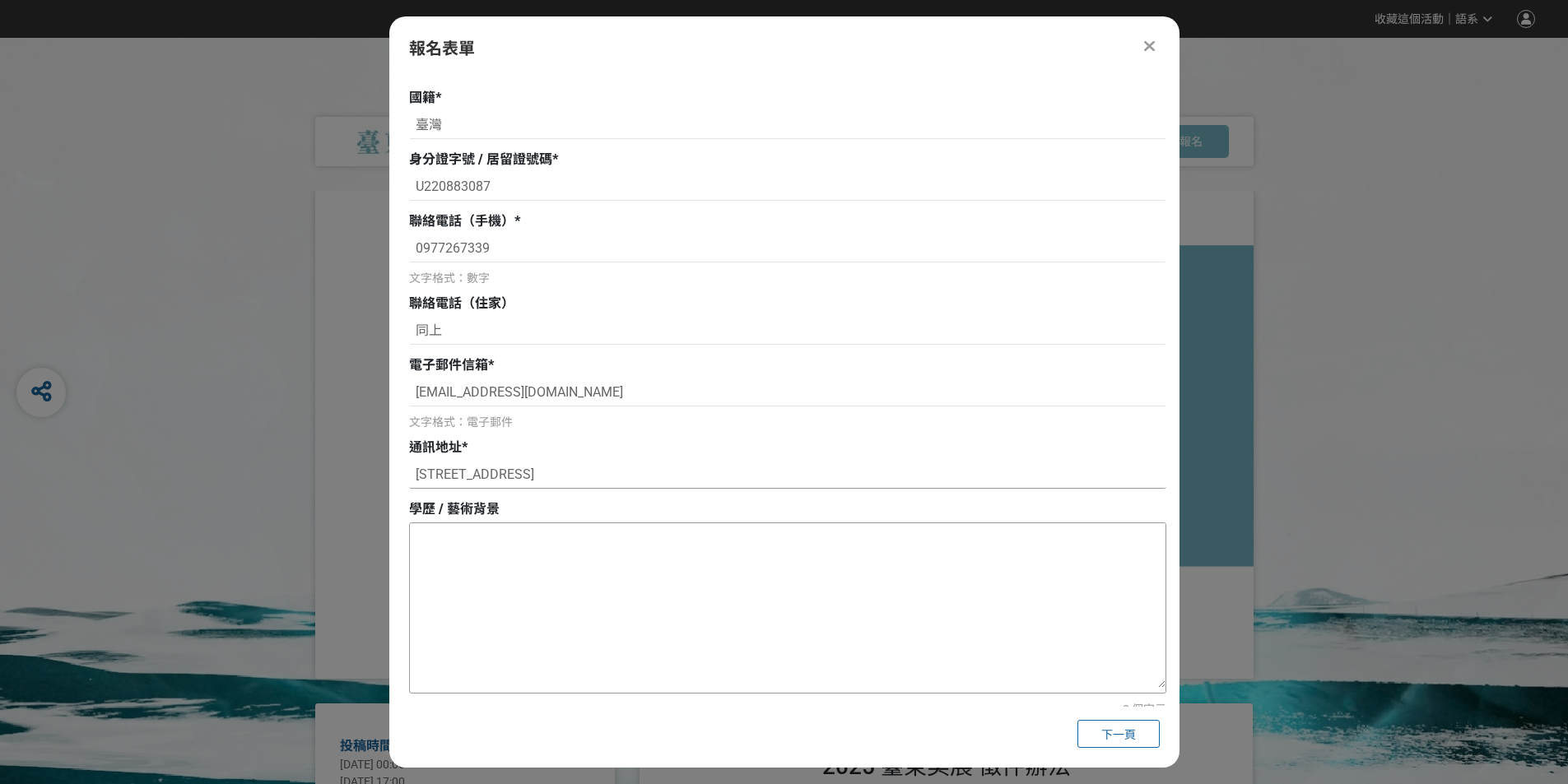 type on "[STREET_ADDRESS]" 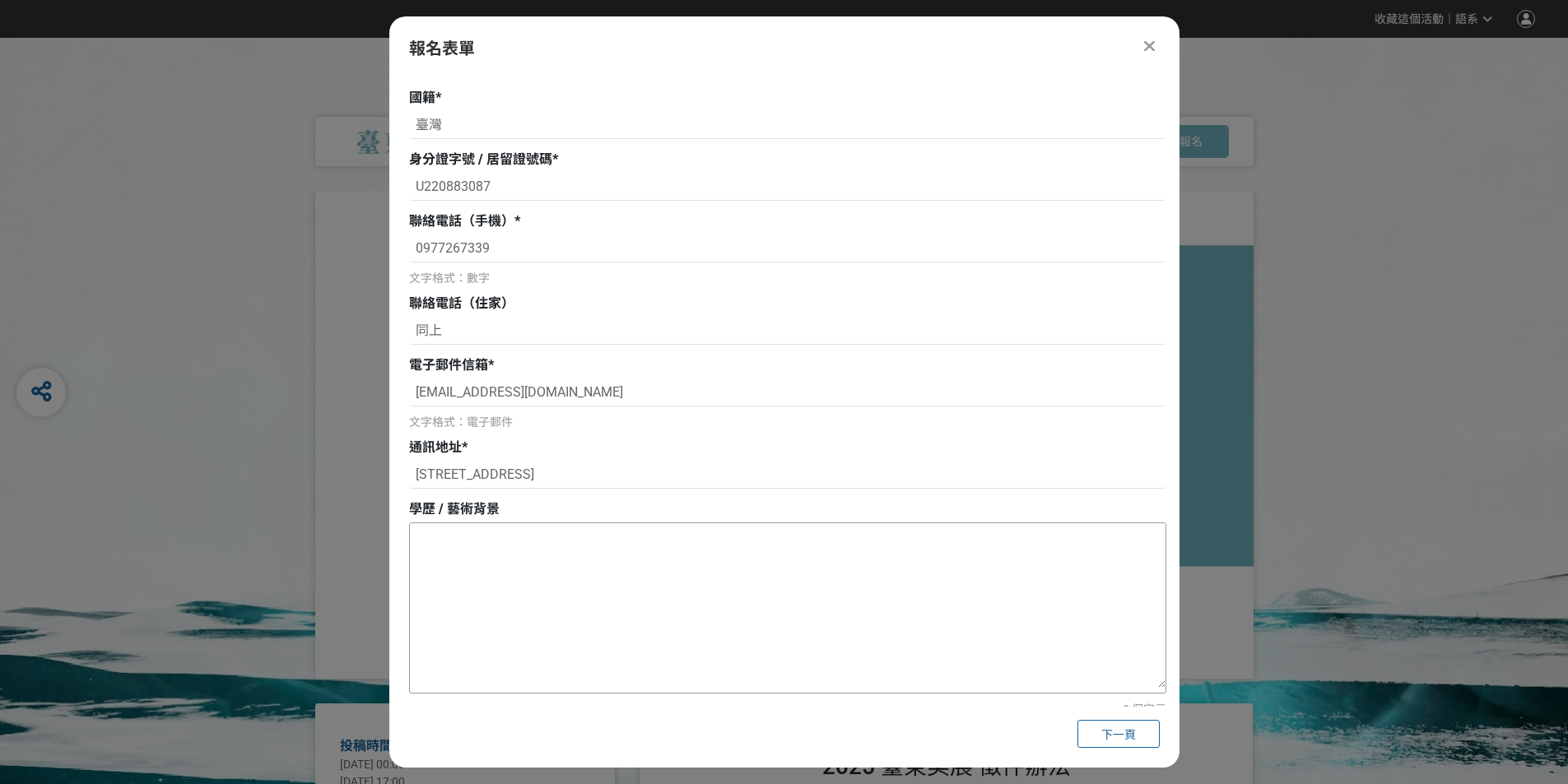 click at bounding box center (788, 605) 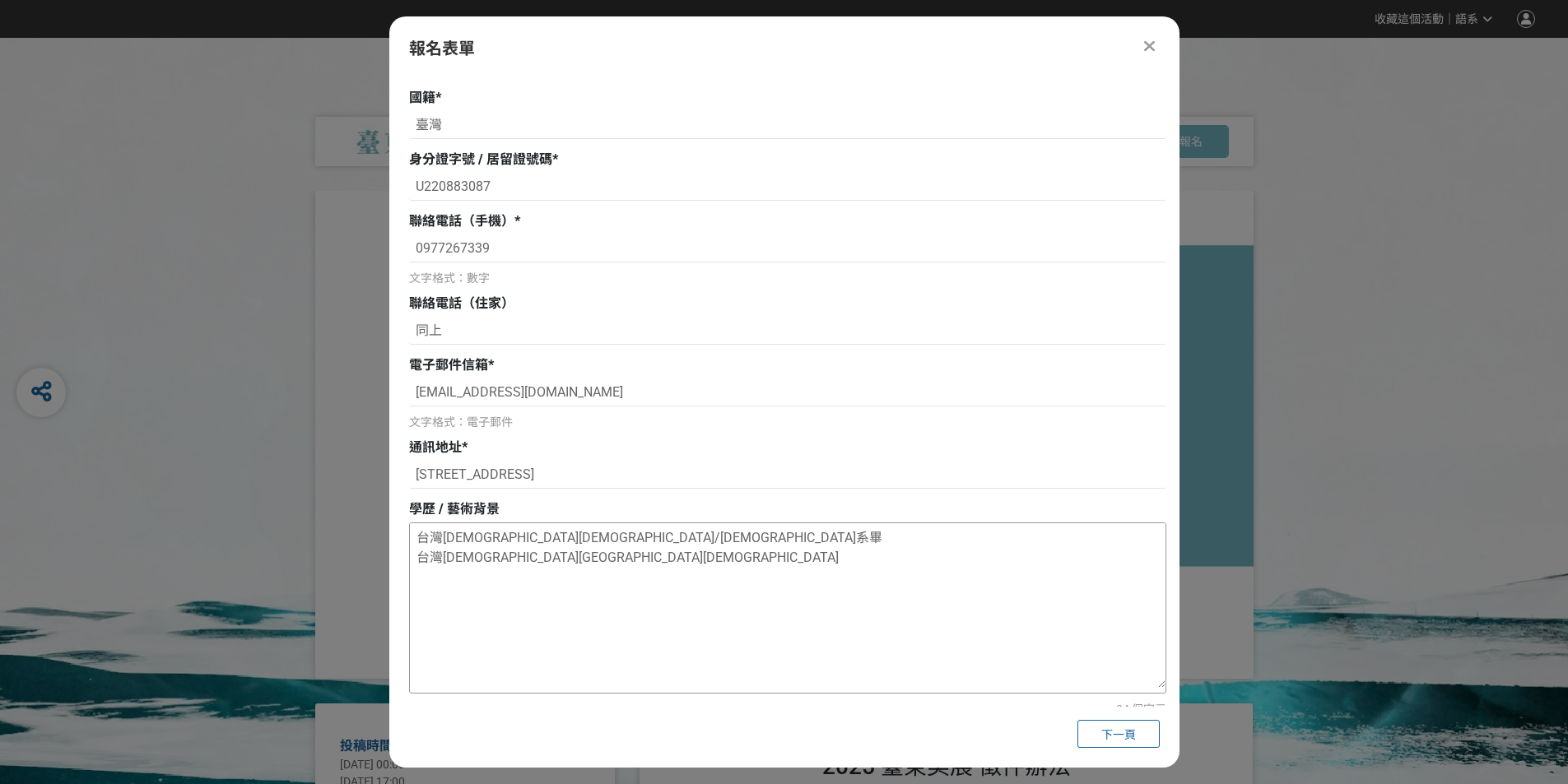 click on "台灣[DEMOGRAPHIC_DATA][DEMOGRAPHIC_DATA]/[DEMOGRAPHIC_DATA]系畢
台灣[DEMOGRAPHIC_DATA][GEOGRAPHIC_DATA][DEMOGRAPHIC_DATA]" at bounding box center [788, 605] 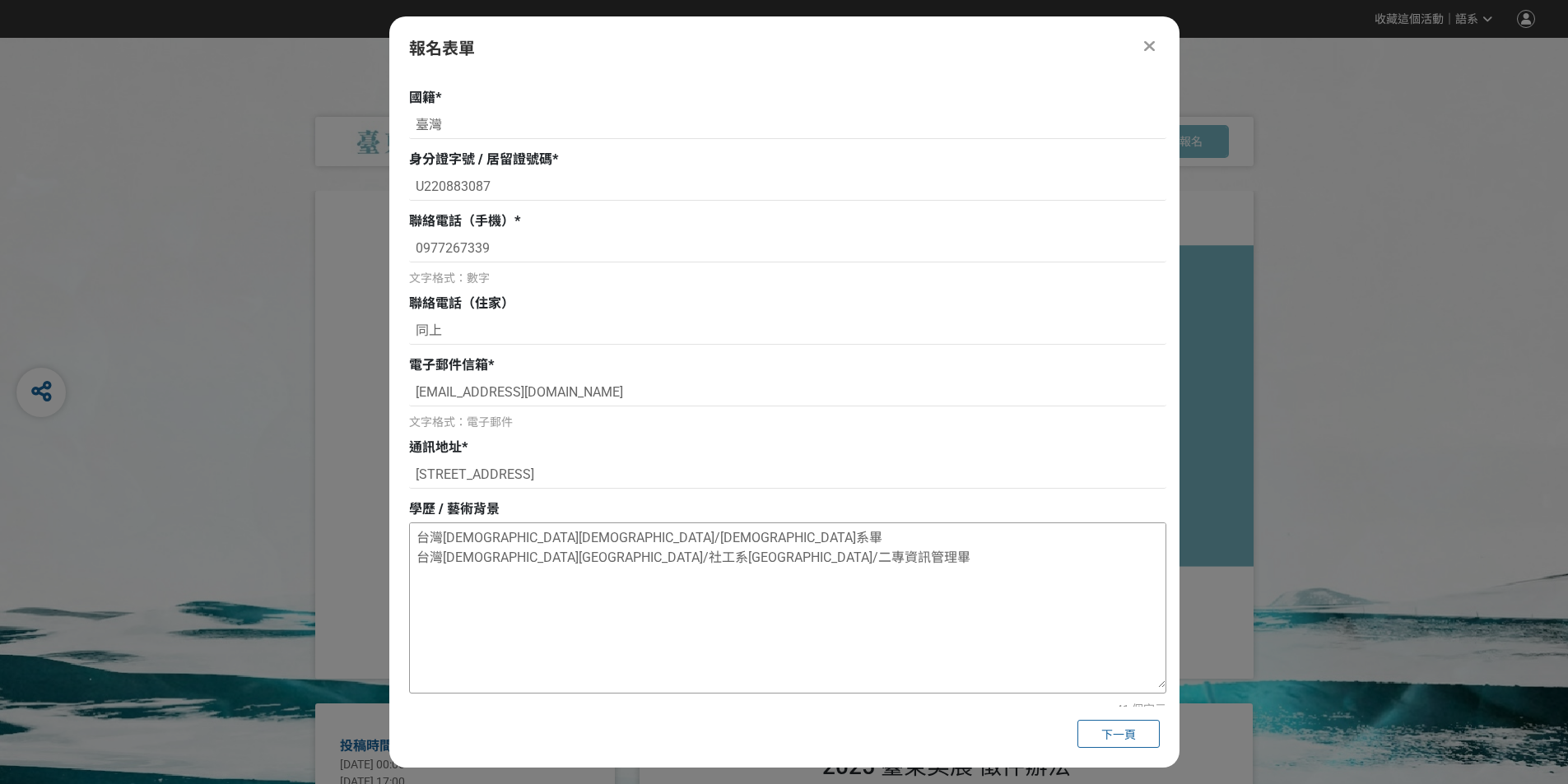 click on "台灣[DEMOGRAPHIC_DATA][DEMOGRAPHIC_DATA]/[DEMOGRAPHIC_DATA]系畢
台灣[DEMOGRAPHIC_DATA][GEOGRAPHIC_DATA]/社工系[GEOGRAPHIC_DATA]/二專資訊管理畢" at bounding box center (788, 605) 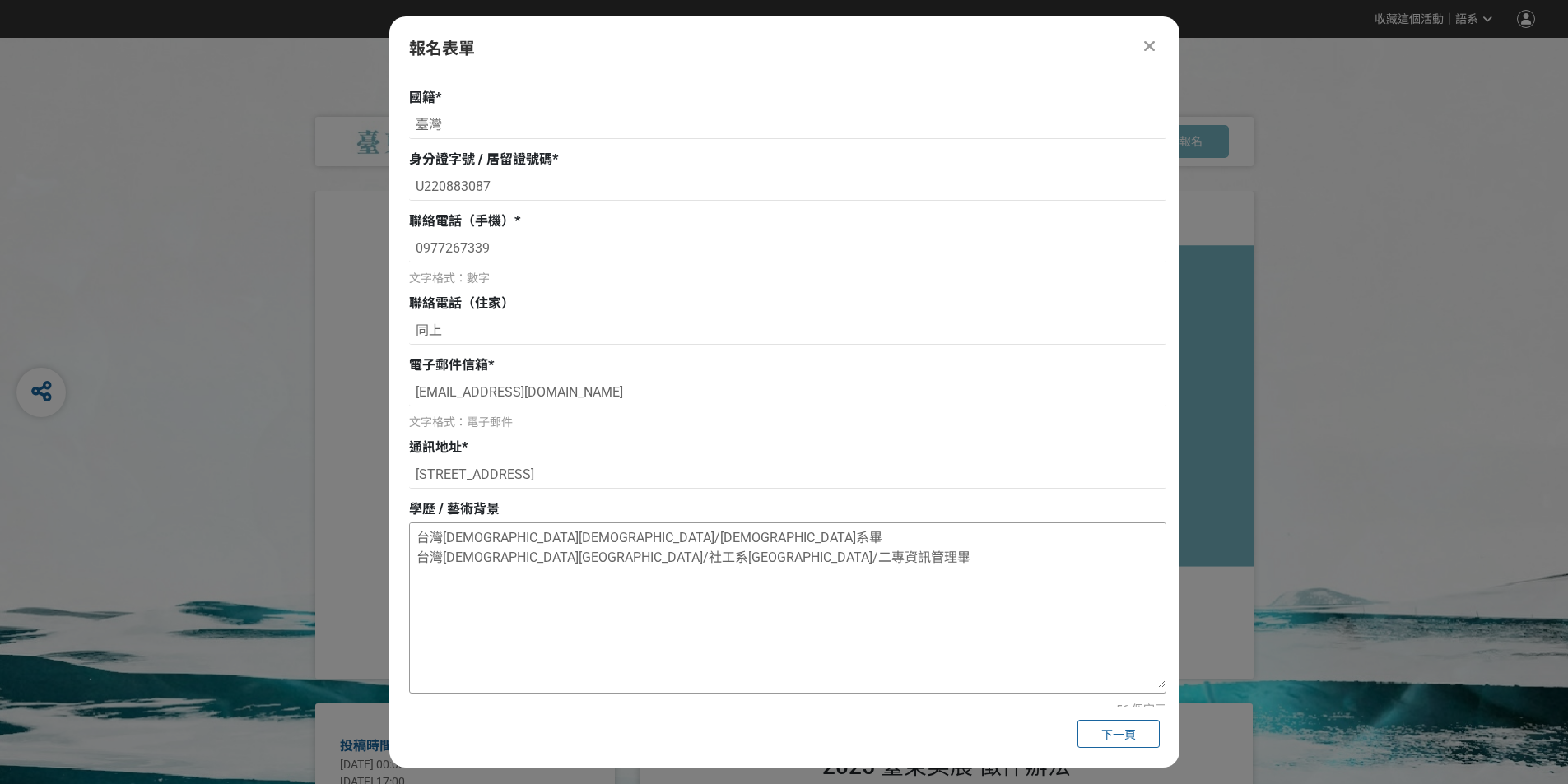 click on "台灣[DEMOGRAPHIC_DATA][DEMOGRAPHIC_DATA]/[DEMOGRAPHIC_DATA]系畢
台灣[DEMOGRAPHIC_DATA][GEOGRAPHIC_DATA]/社工系[GEOGRAPHIC_DATA]/二專資訊管理畢" at bounding box center (788, 605) 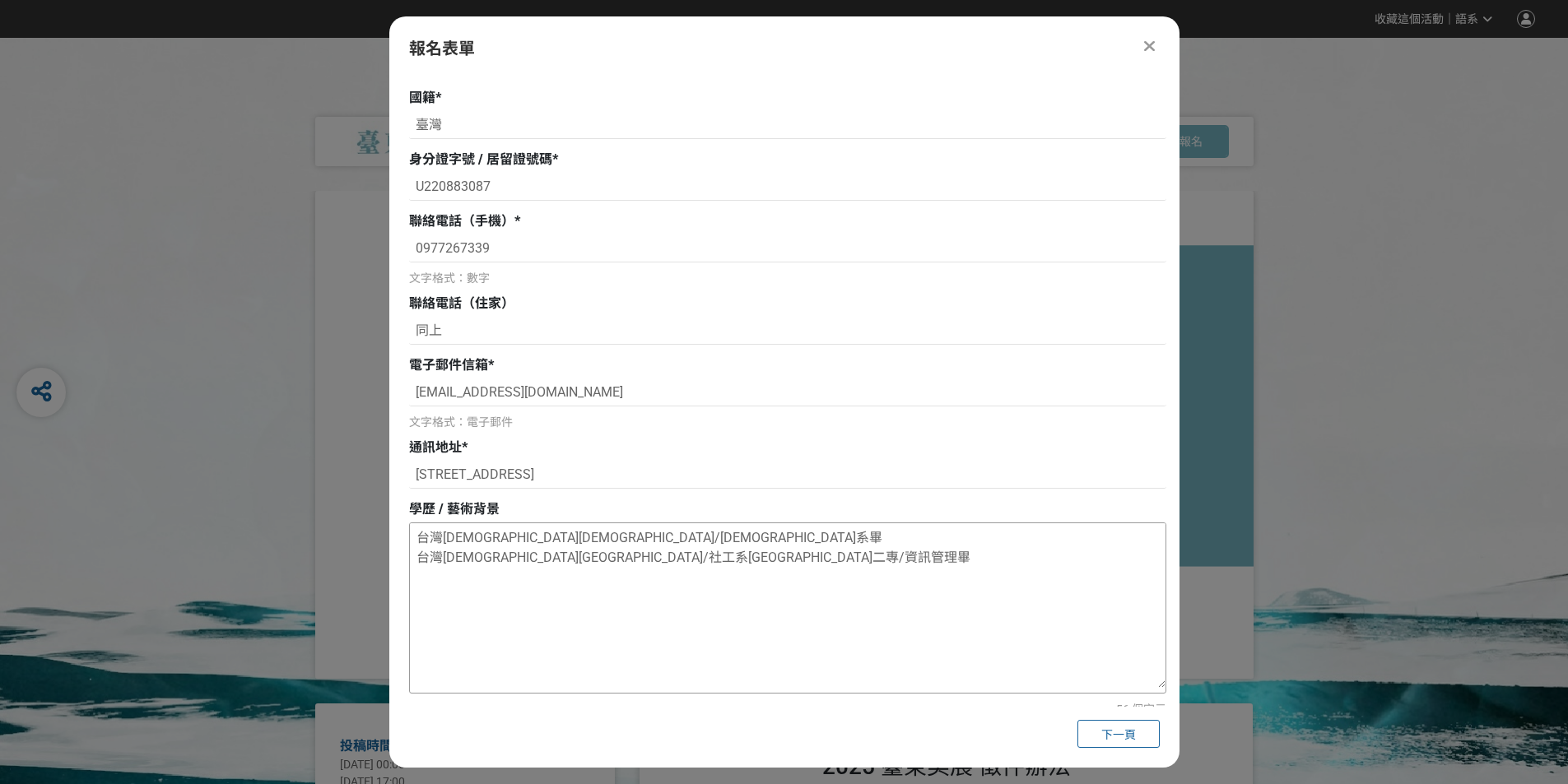 click on "台灣[DEMOGRAPHIC_DATA][DEMOGRAPHIC_DATA]/[DEMOGRAPHIC_DATA]系畢
台灣[DEMOGRAPHIC_DATA][GEOGRAPHIC_DATA]/社工系[GEOGRAPHIC_DATA]二專/資訊管理畢" at bounding box center [788, 605] 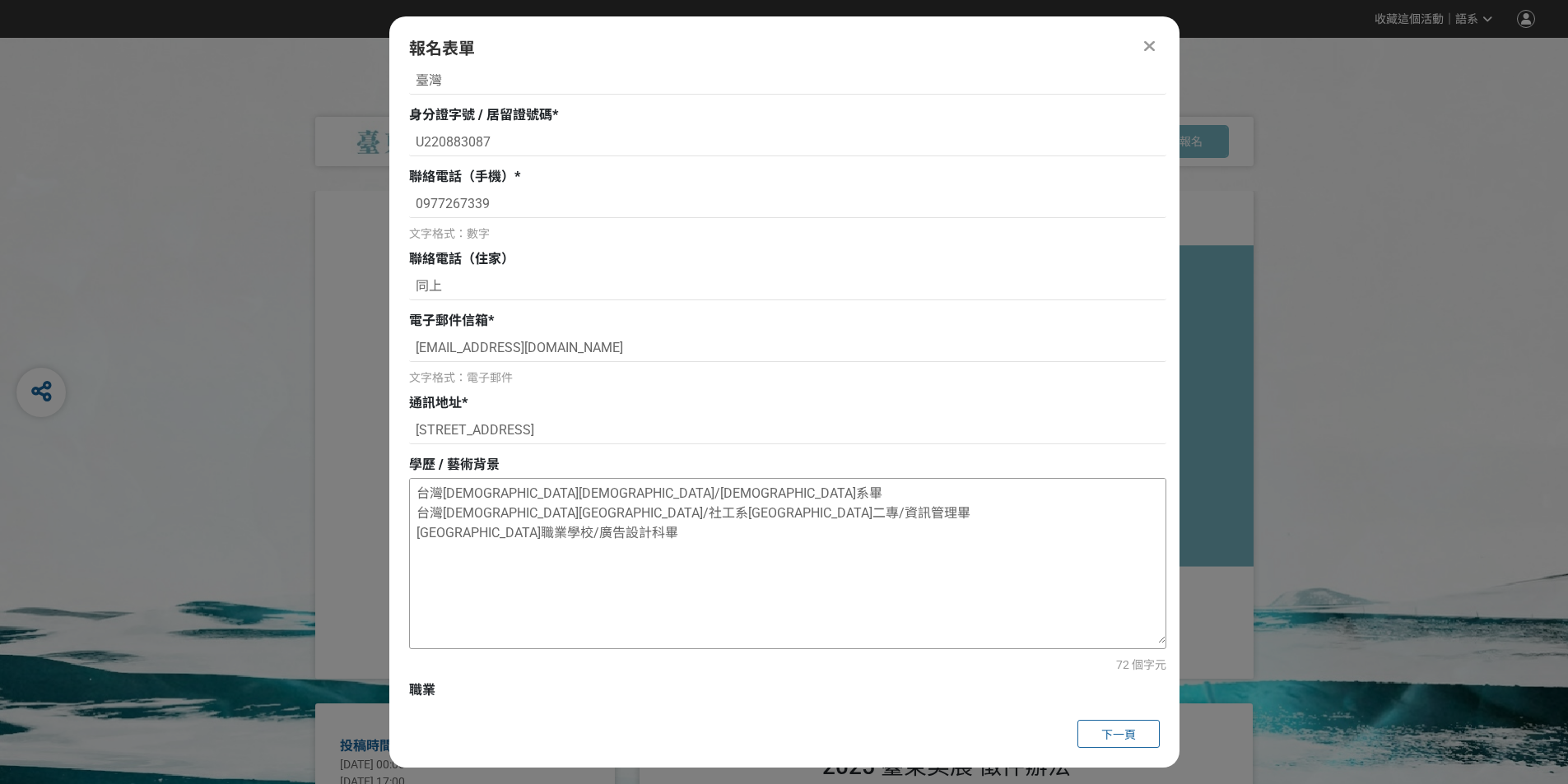 scroll, scrollTop: 382, scrollLeft: 0, axis: vertical 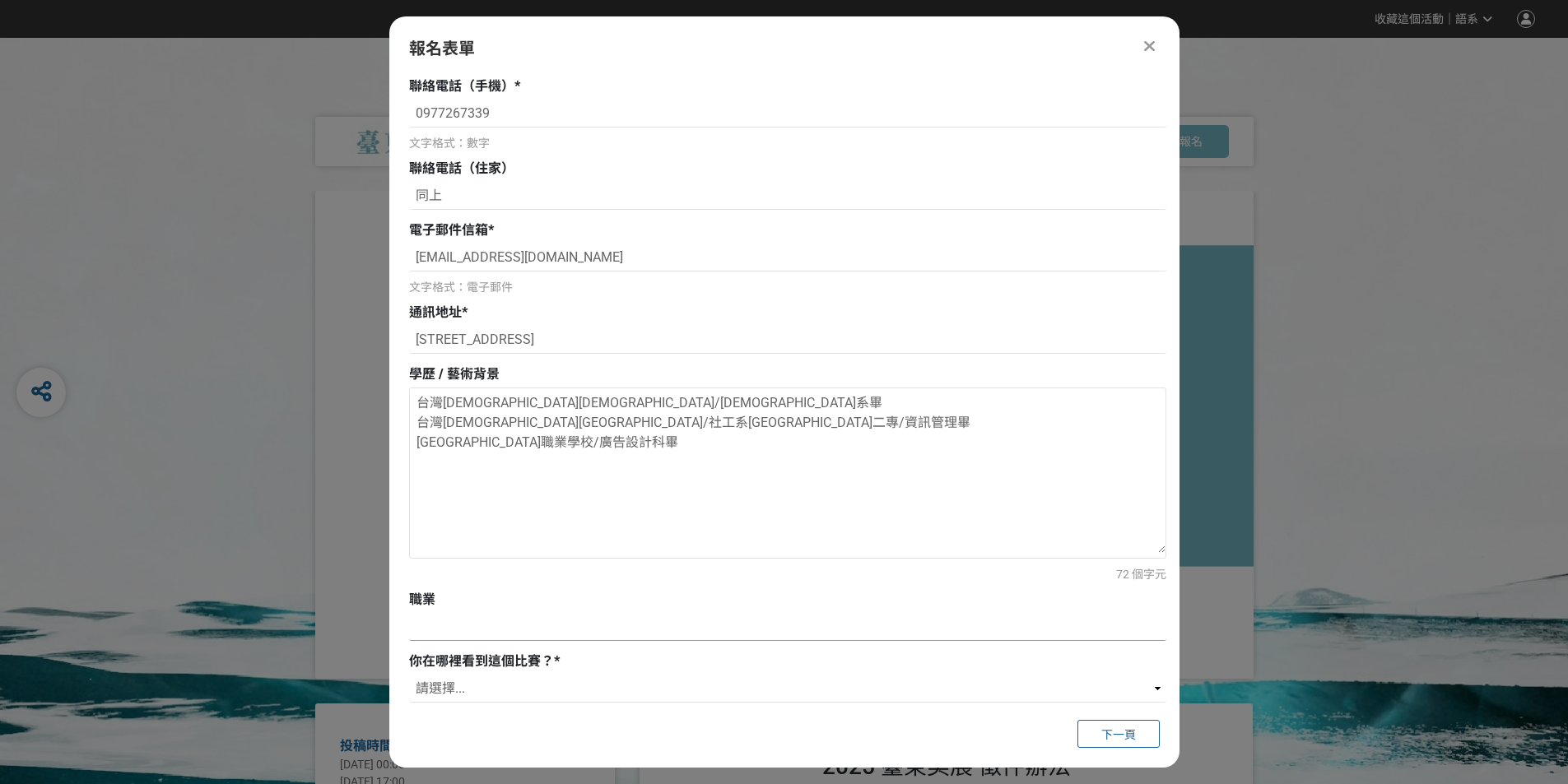 type on "台灣[DEMOGRAPHIC_DATA][DEMOGRAPHIC_DATA]/[DEMOGRAPHIC_DATA]系畢
台灣[DEMOGRAPHIC_DATA][GEOGRAPHIC_DATA]/社工系[GEOGRAPHIC_DATA]二專/資訊管理畢
[GEOGRAPHIC_DATA]職業學校/廣告設計科畢" 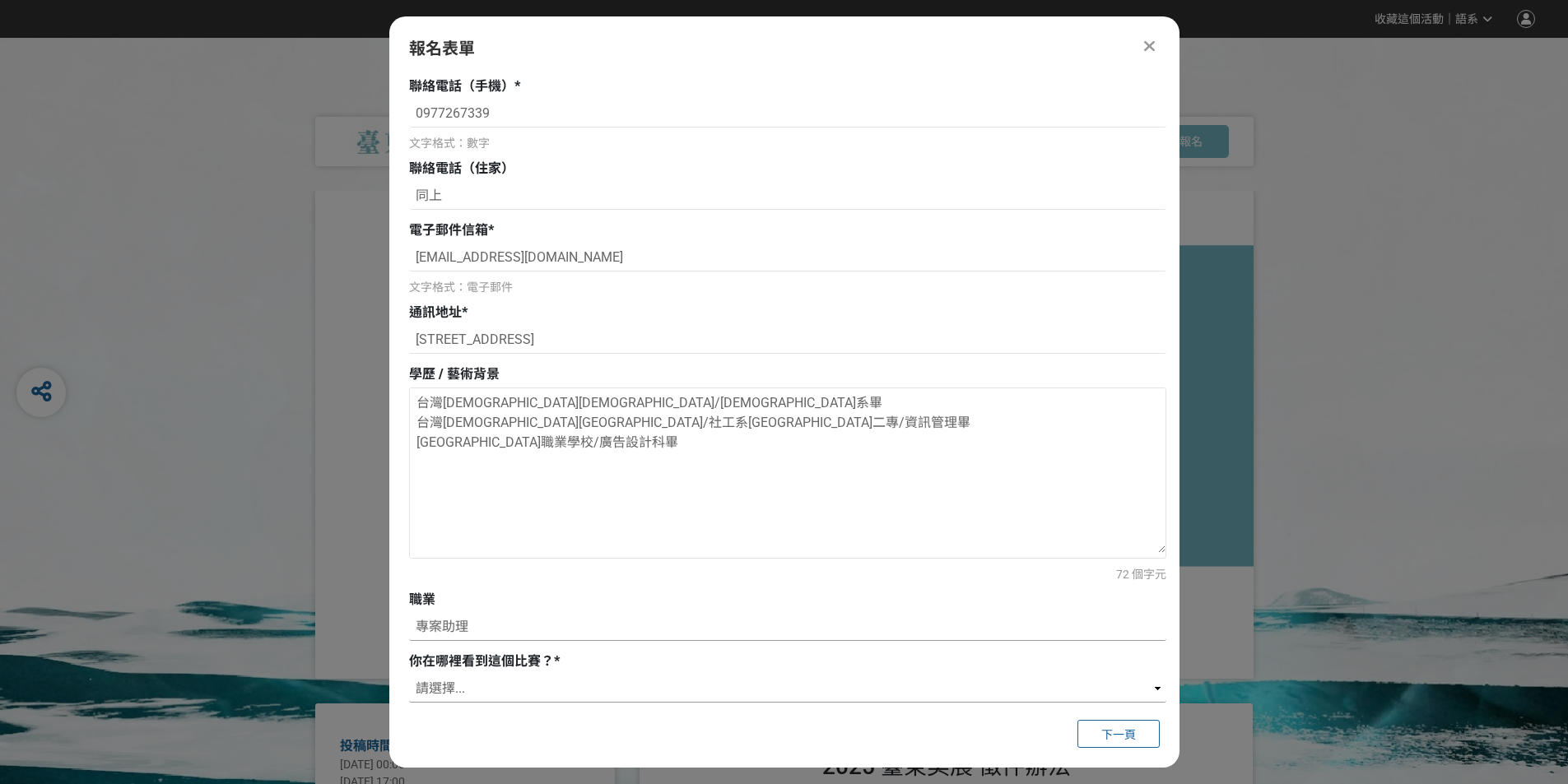 type on "專案助理" 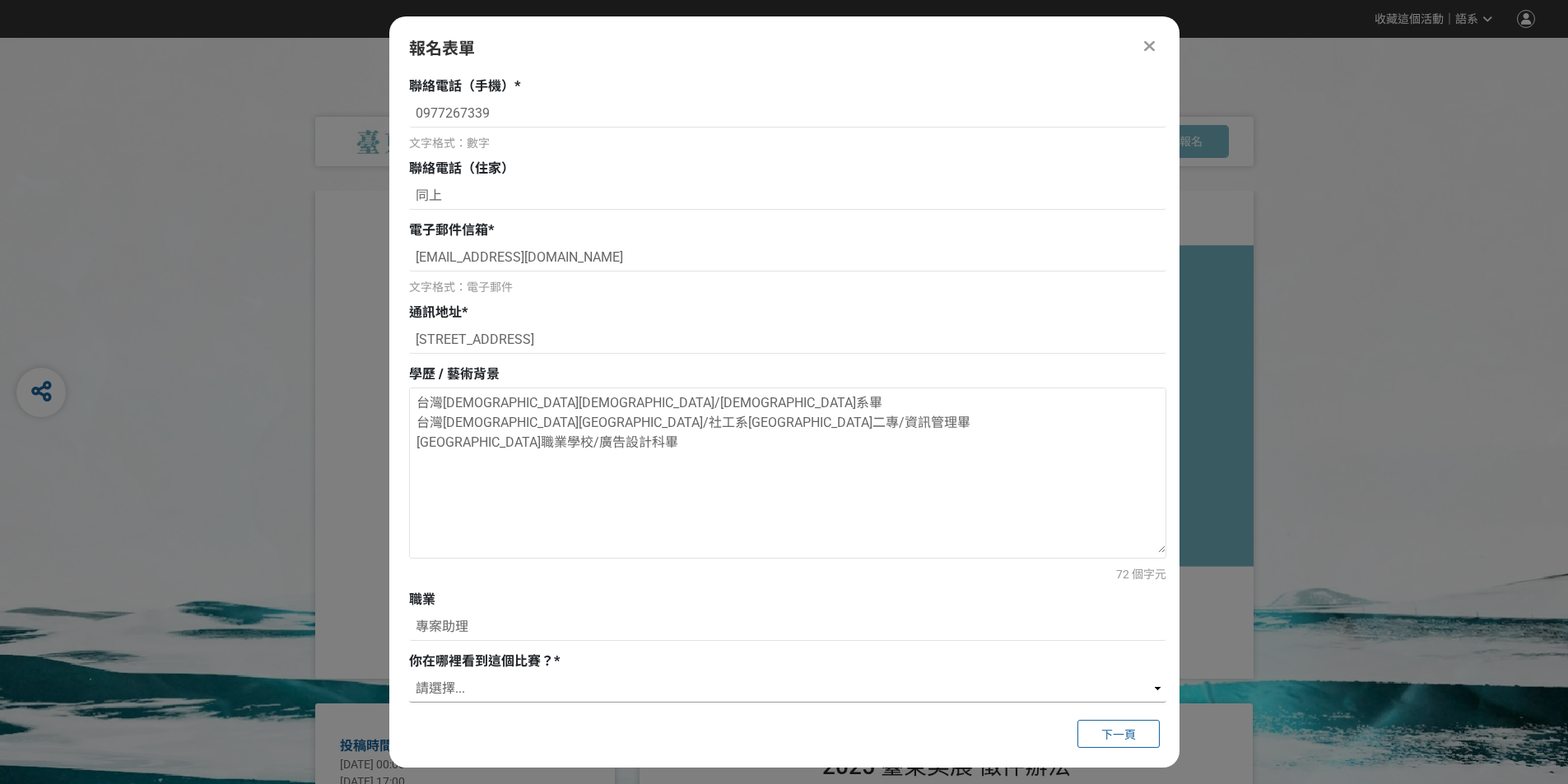 click on "請選擇... 獎金獵人網站 Facebook / Instagram 校園講座 / 老師系上推薦 電子郵件 海報 其他" at bounding box center (788, 689) 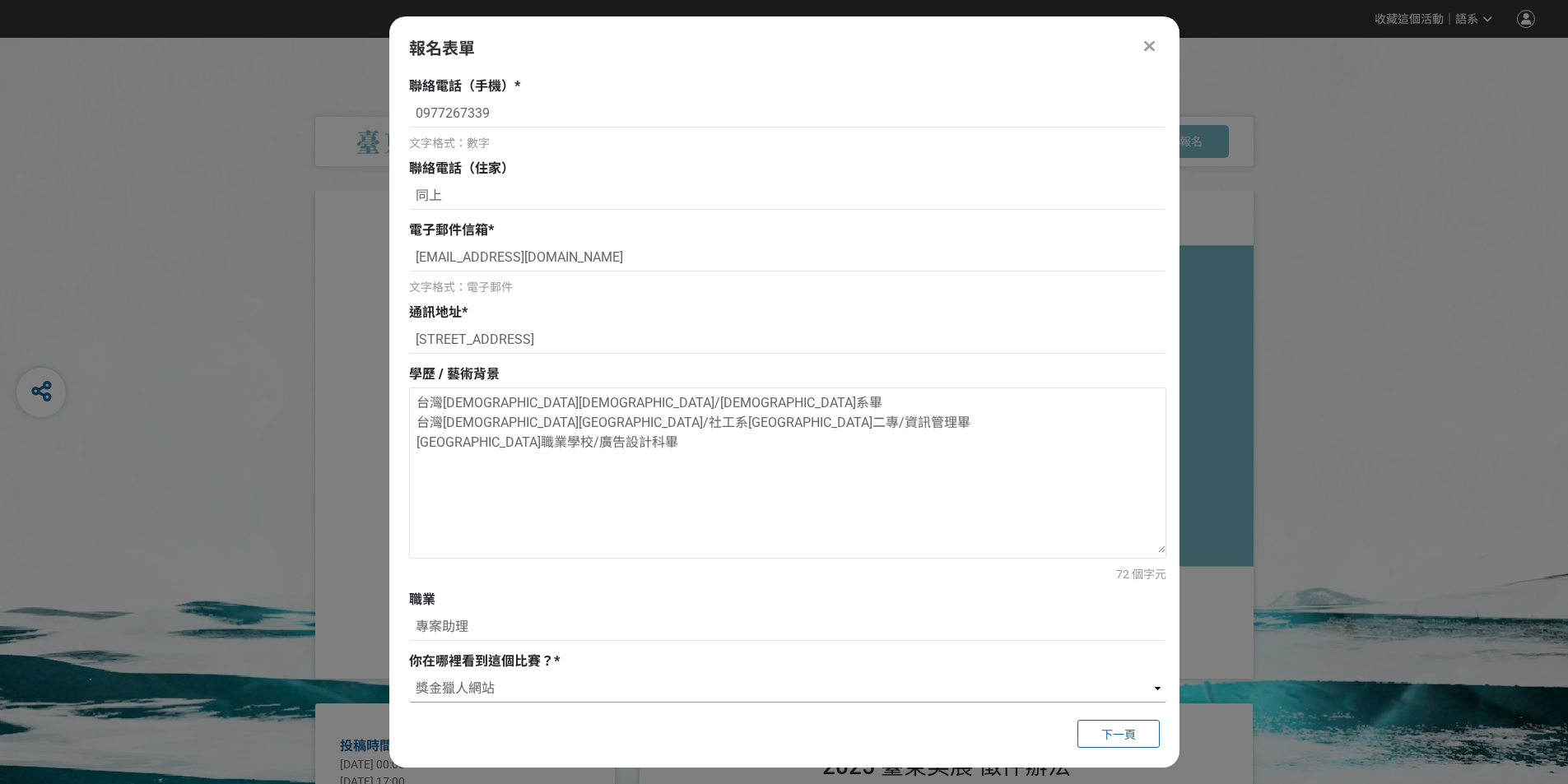click on "請選擇... 獎金獵人網站 Facebook / Instagram 校園講座 / 老師系上推薦 電子郵件 海報 其他" at bounding box center [788, 689] 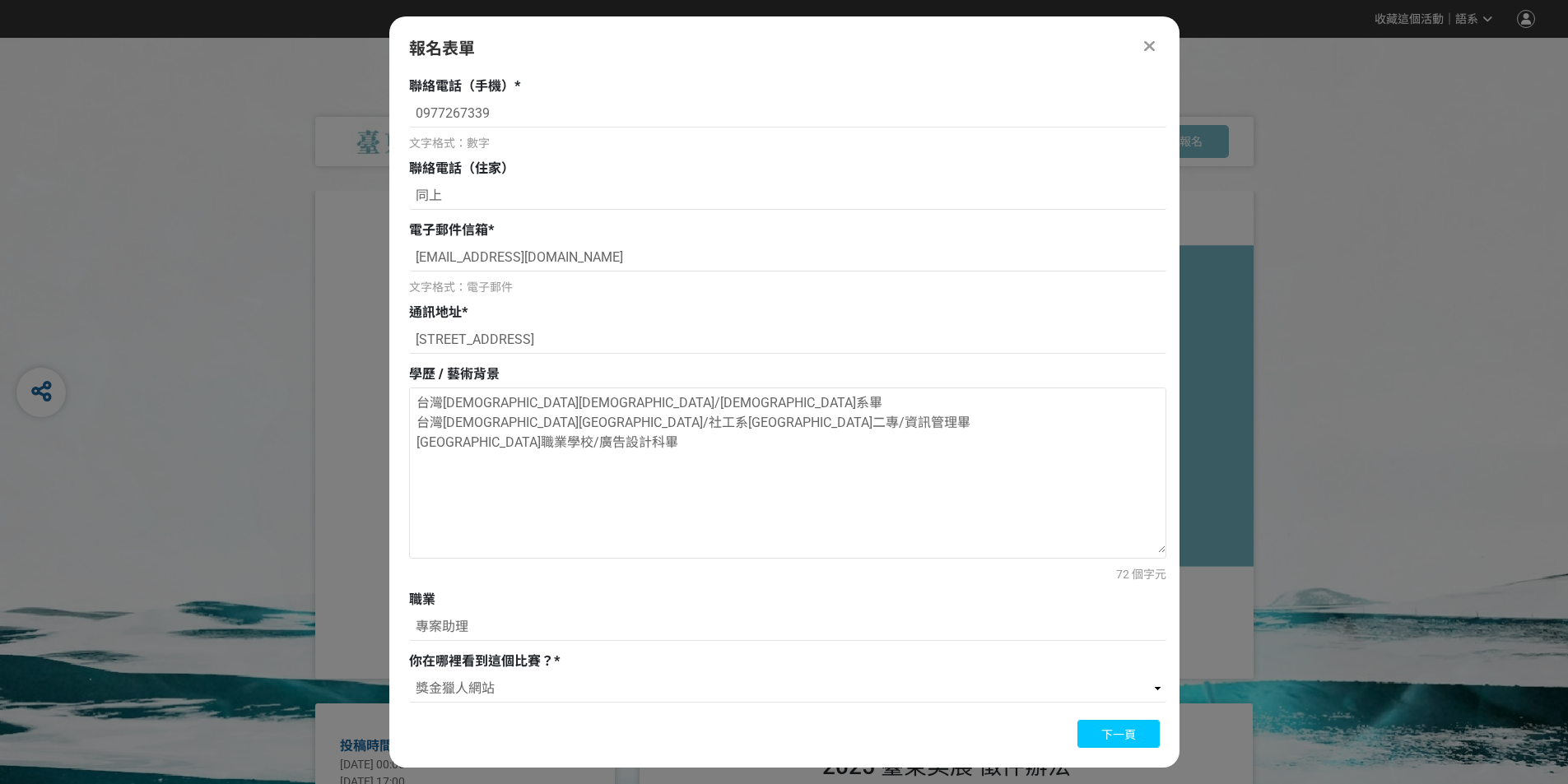 click on "下一頁" at bounding box center [1119, 734] 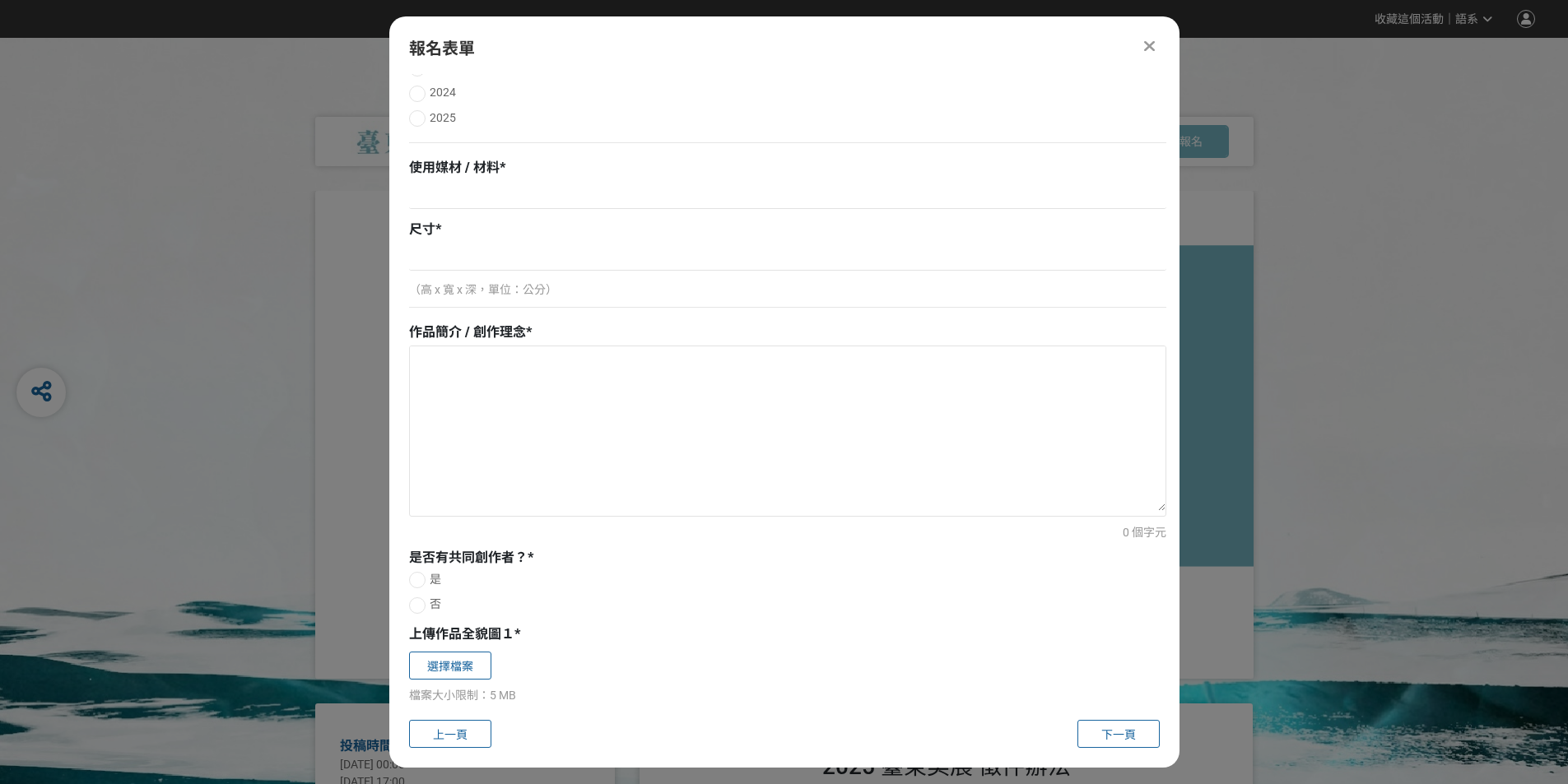 click on "尺寸 * （高 x 寬 x 深，單位：公分）" at bounding box center [788, 267] 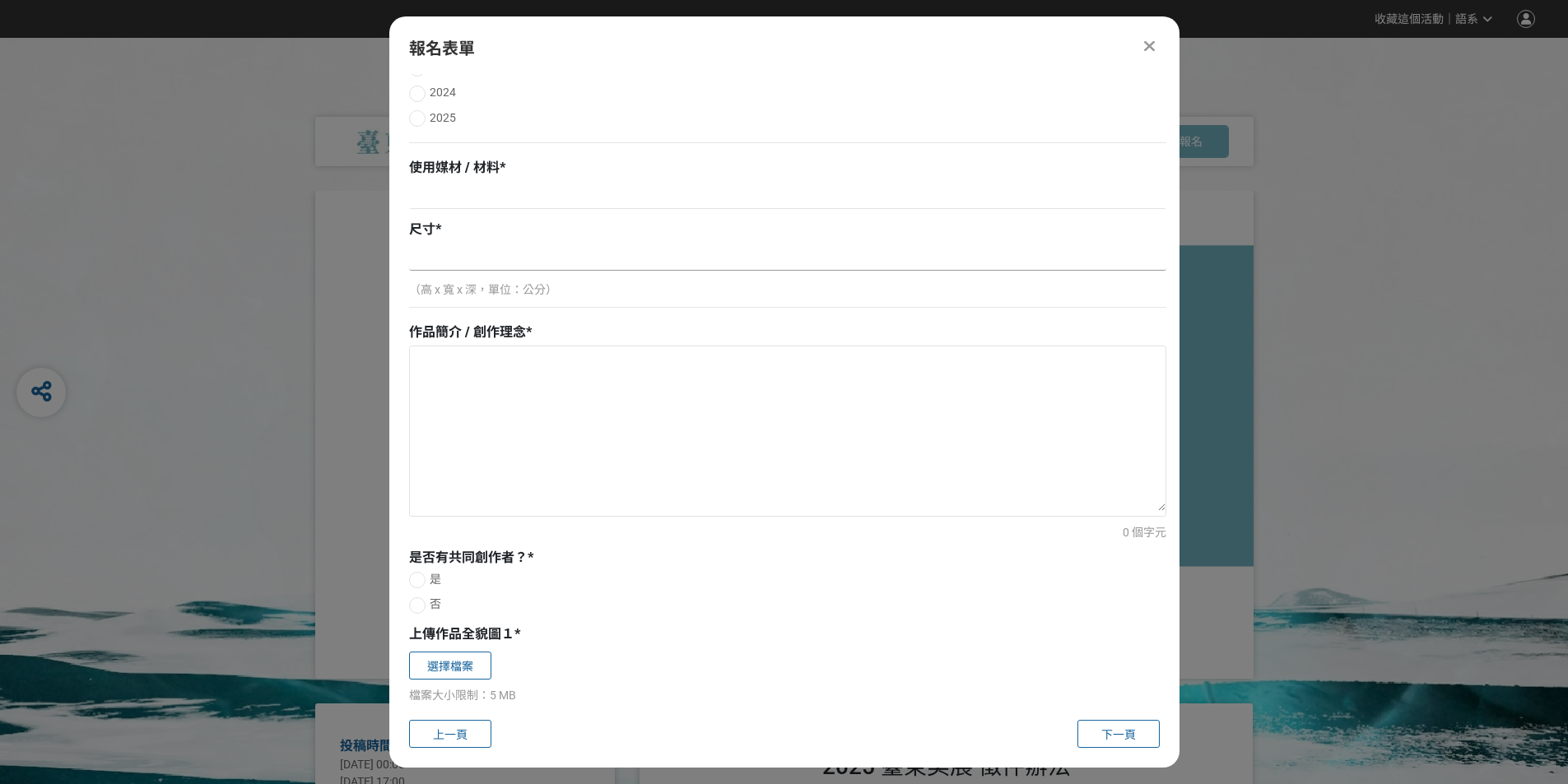 click at bounding box center (788, 257) 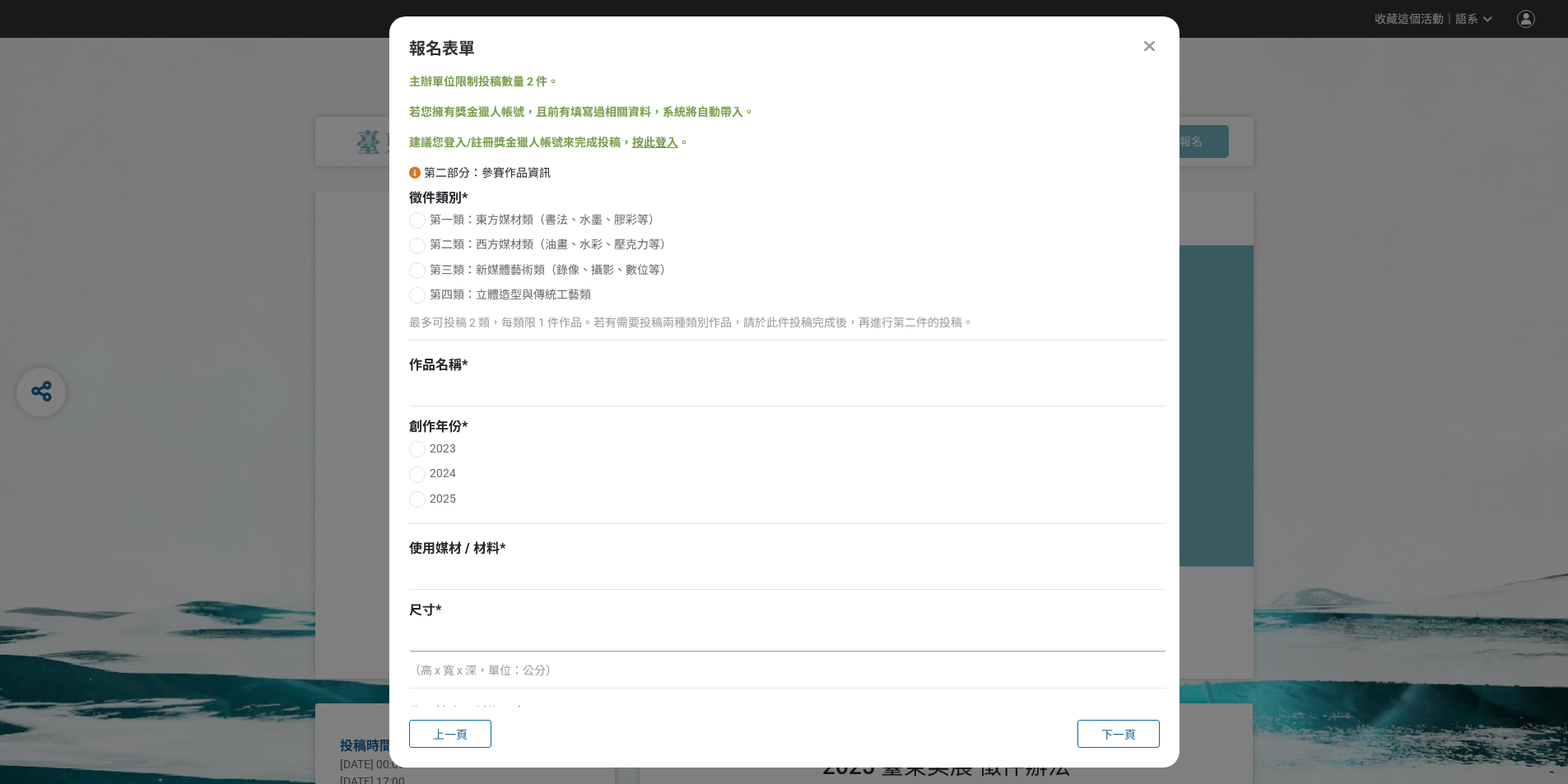 scroll, scrollTop: 0, scrollLeft: 0, axis: both 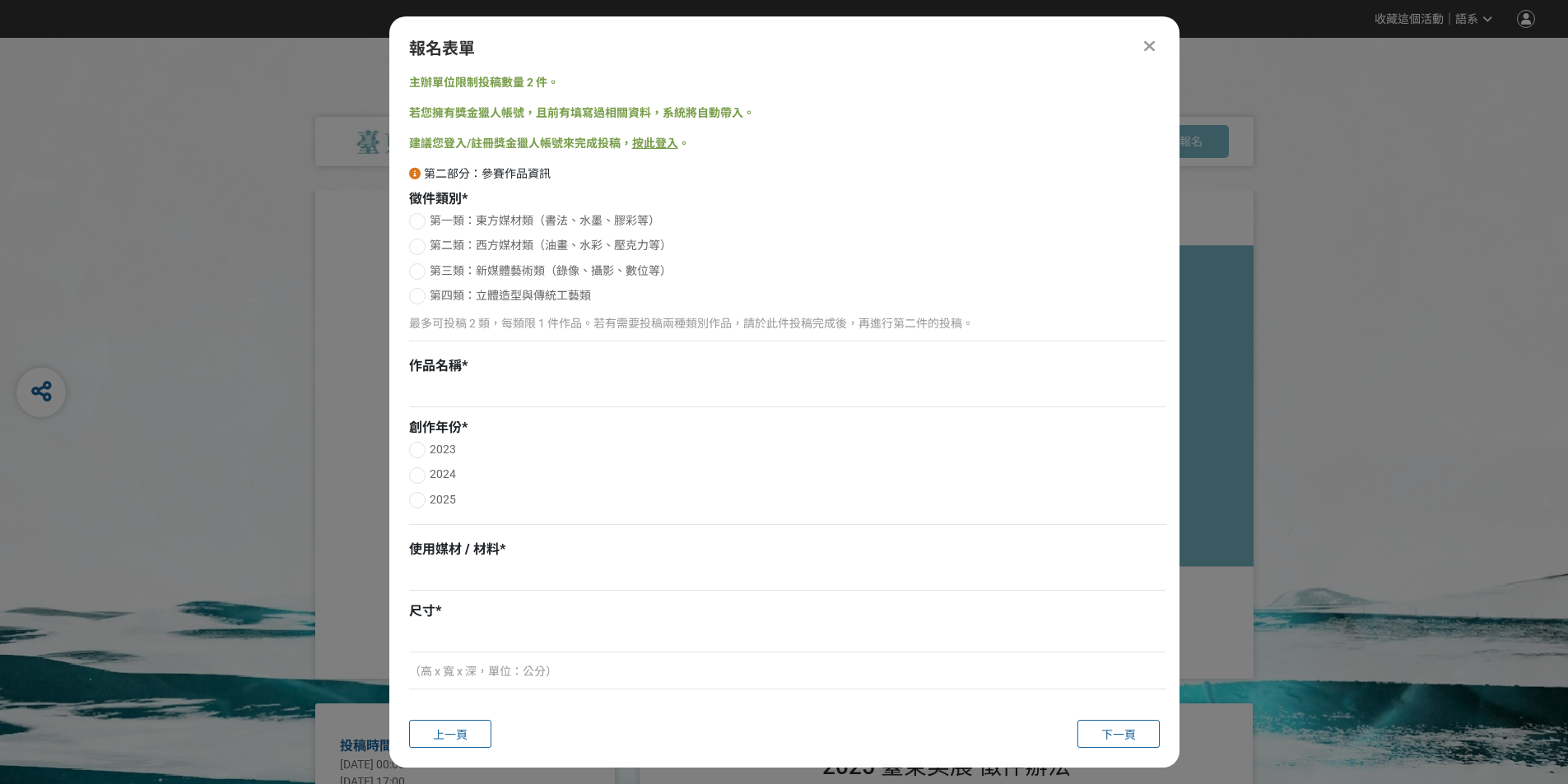 click at bounding box center (417, 221) 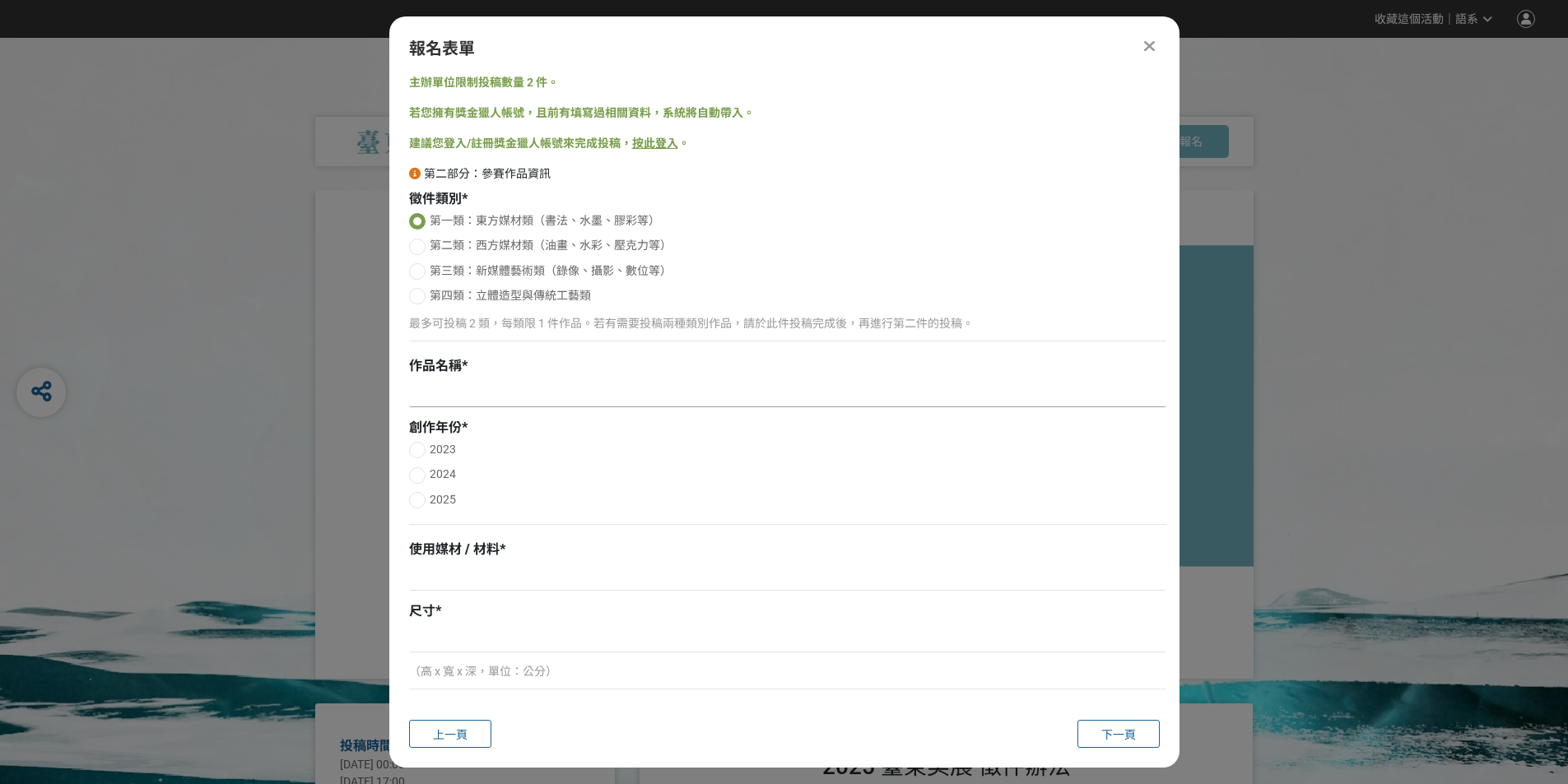 click at bounding box center (788, 393) 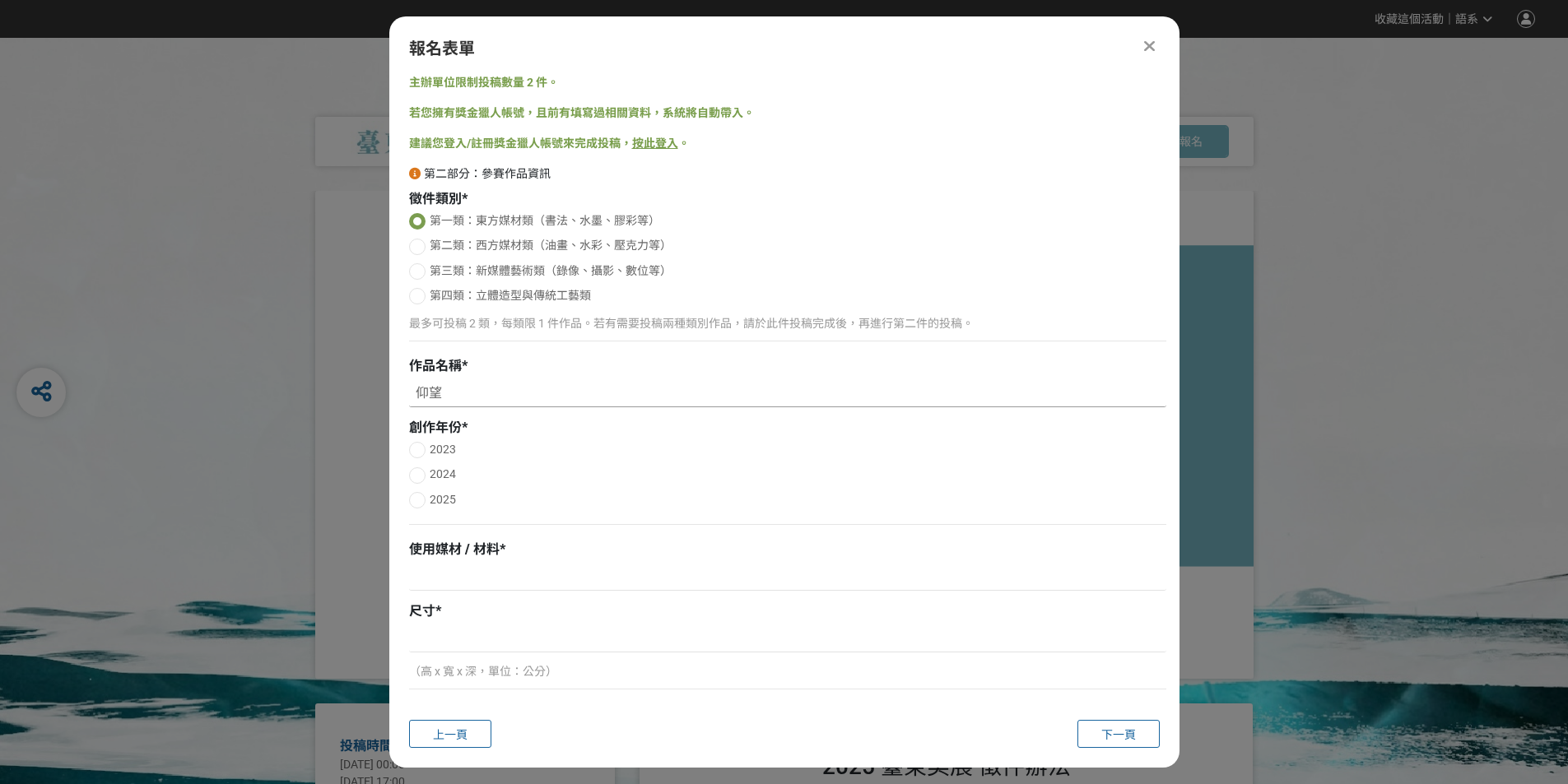 type on "仰望" 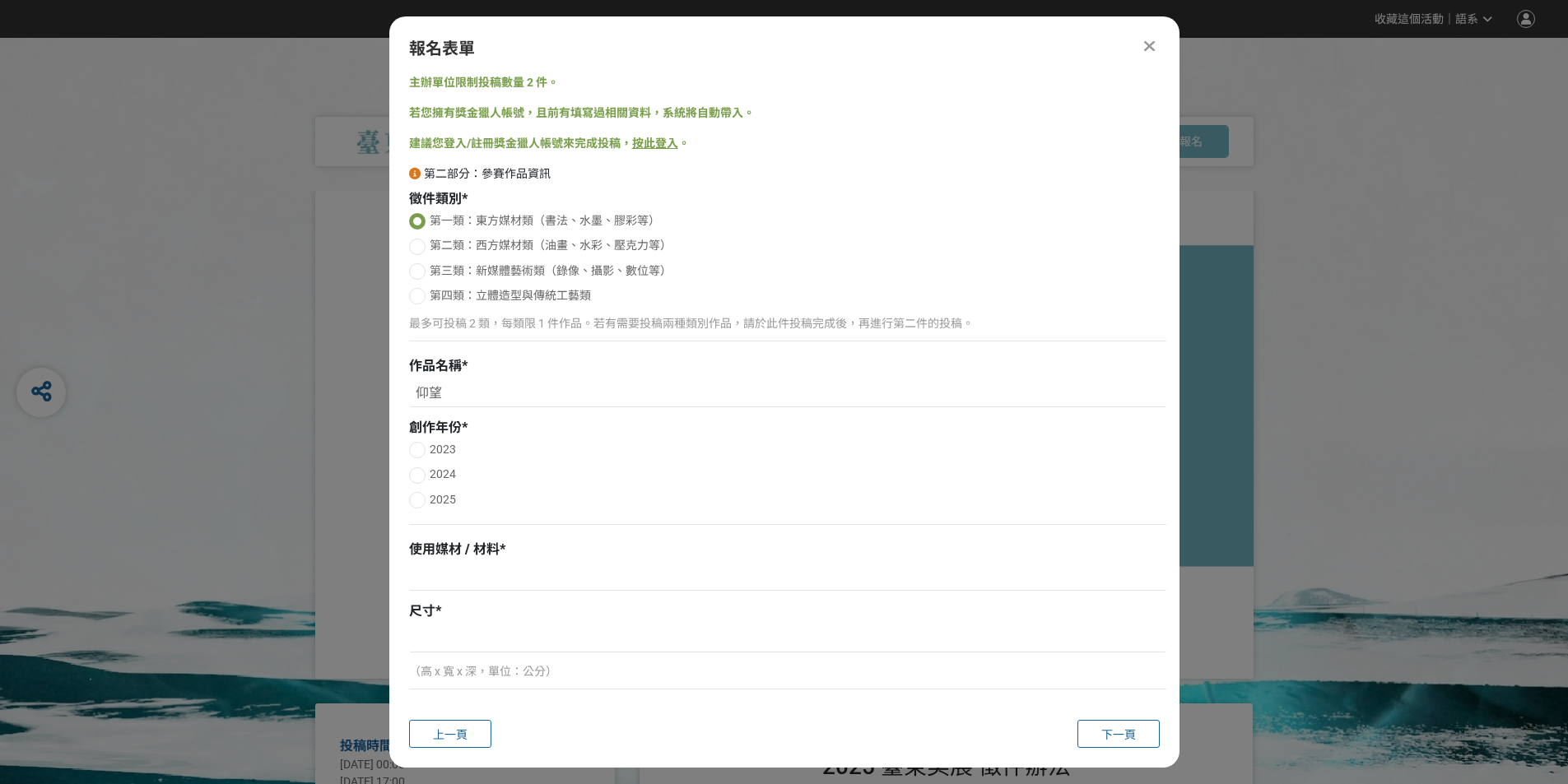 click at bounding box center (417, 500) 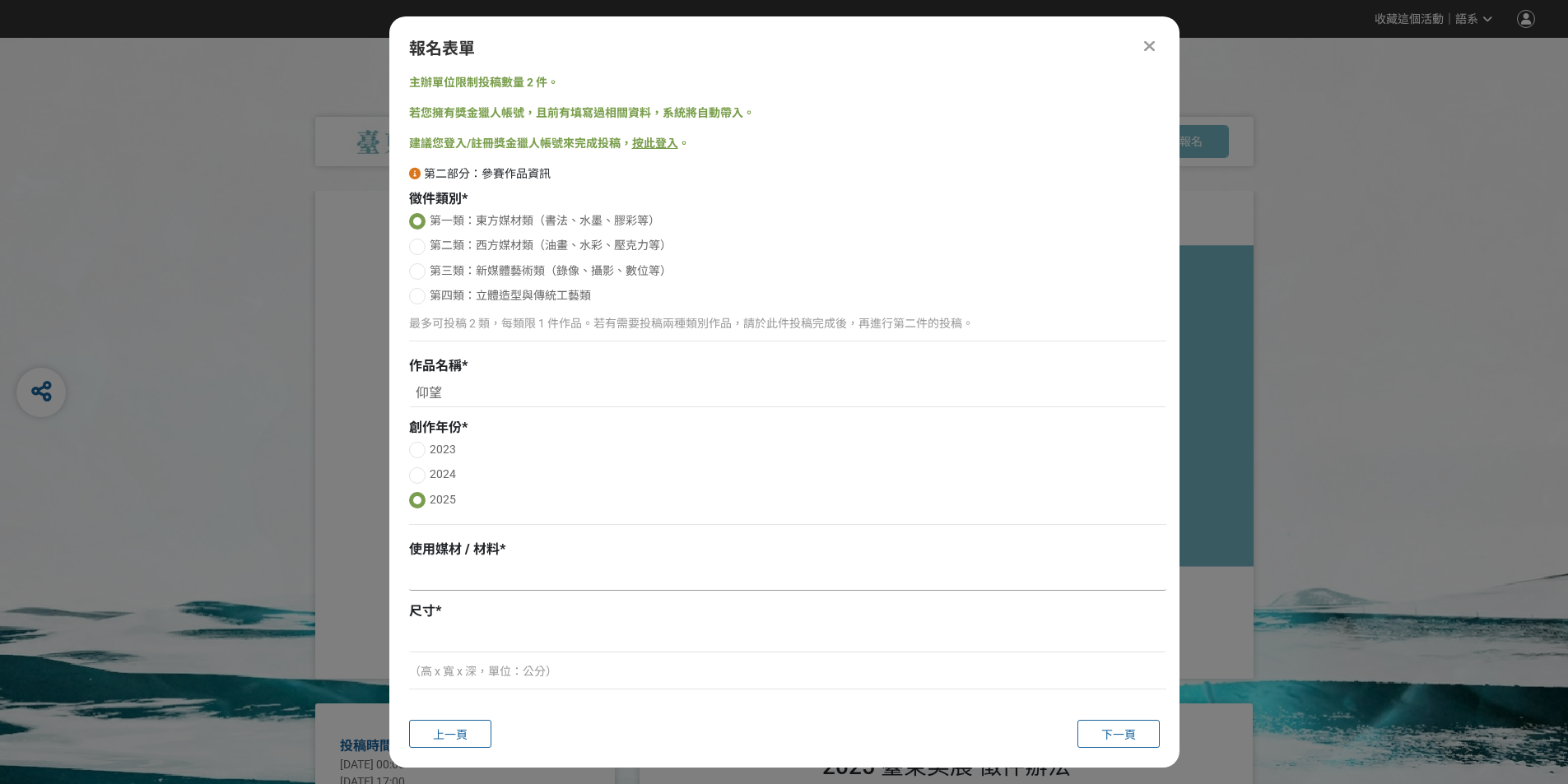 click at bounding box center (788, 577) 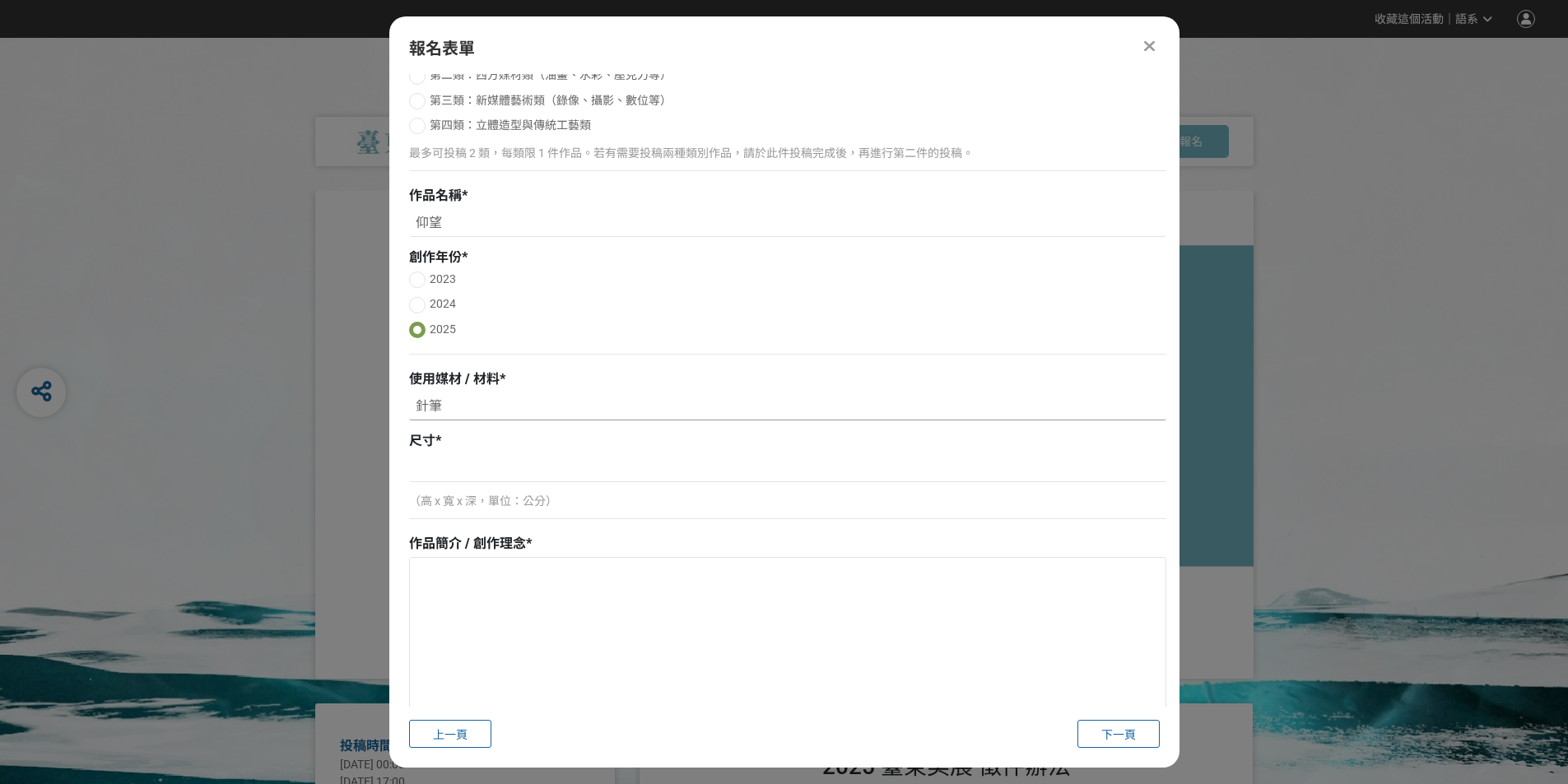 scroll, scrollTop: 247, scrollLeft: 0, axis: vertical 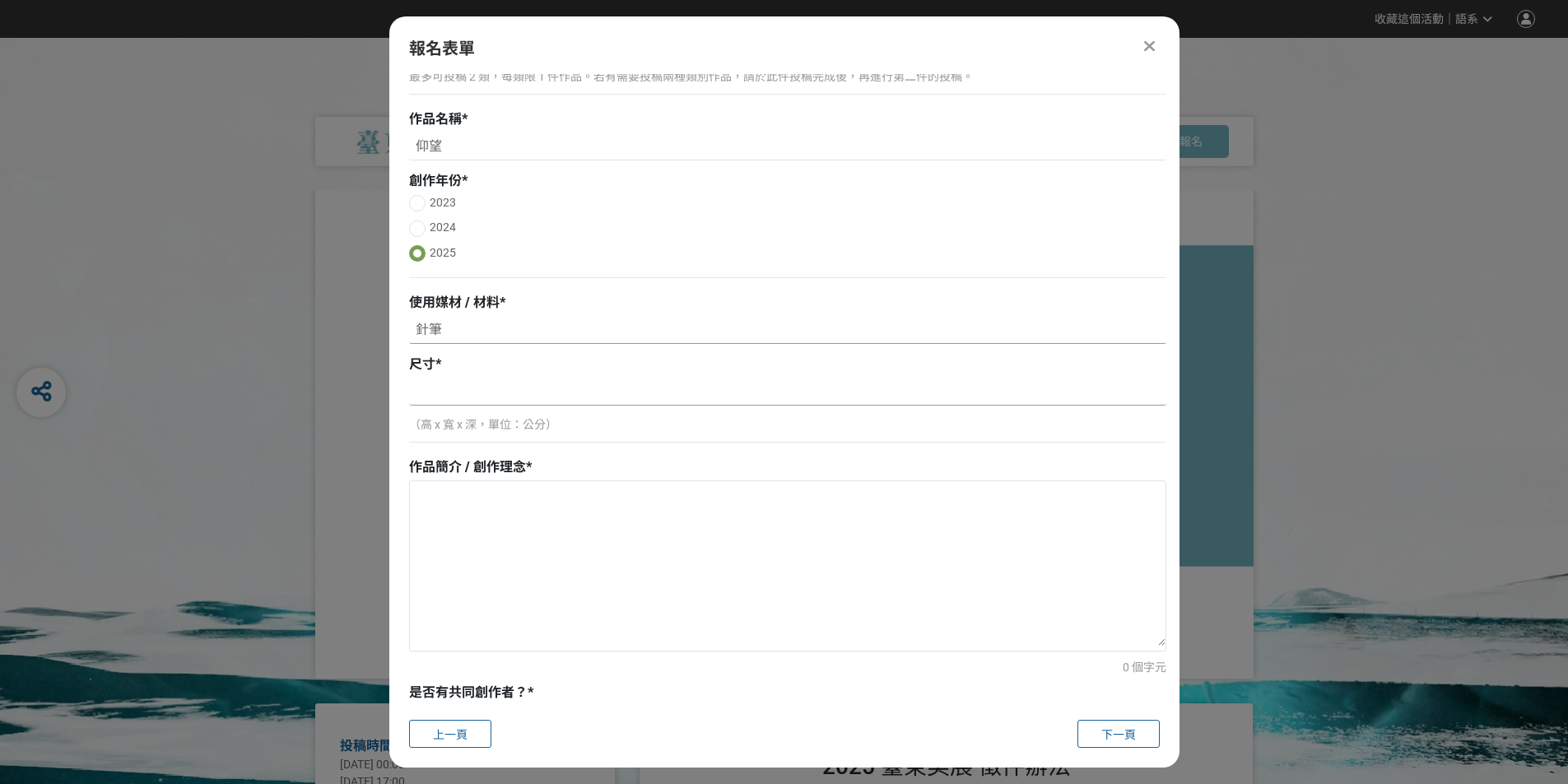 type on "針筆" 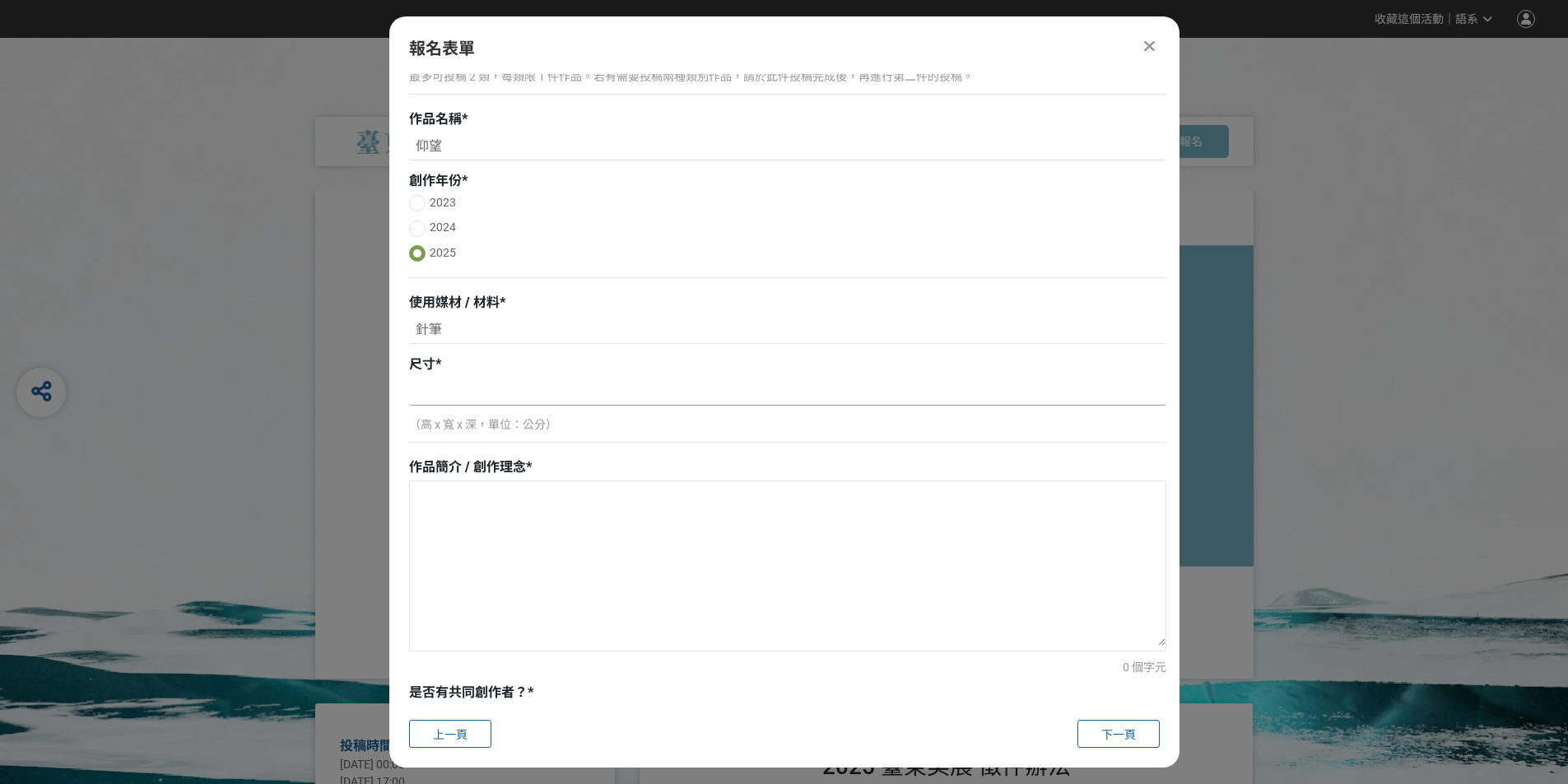 click at bounding box center [788, 392] 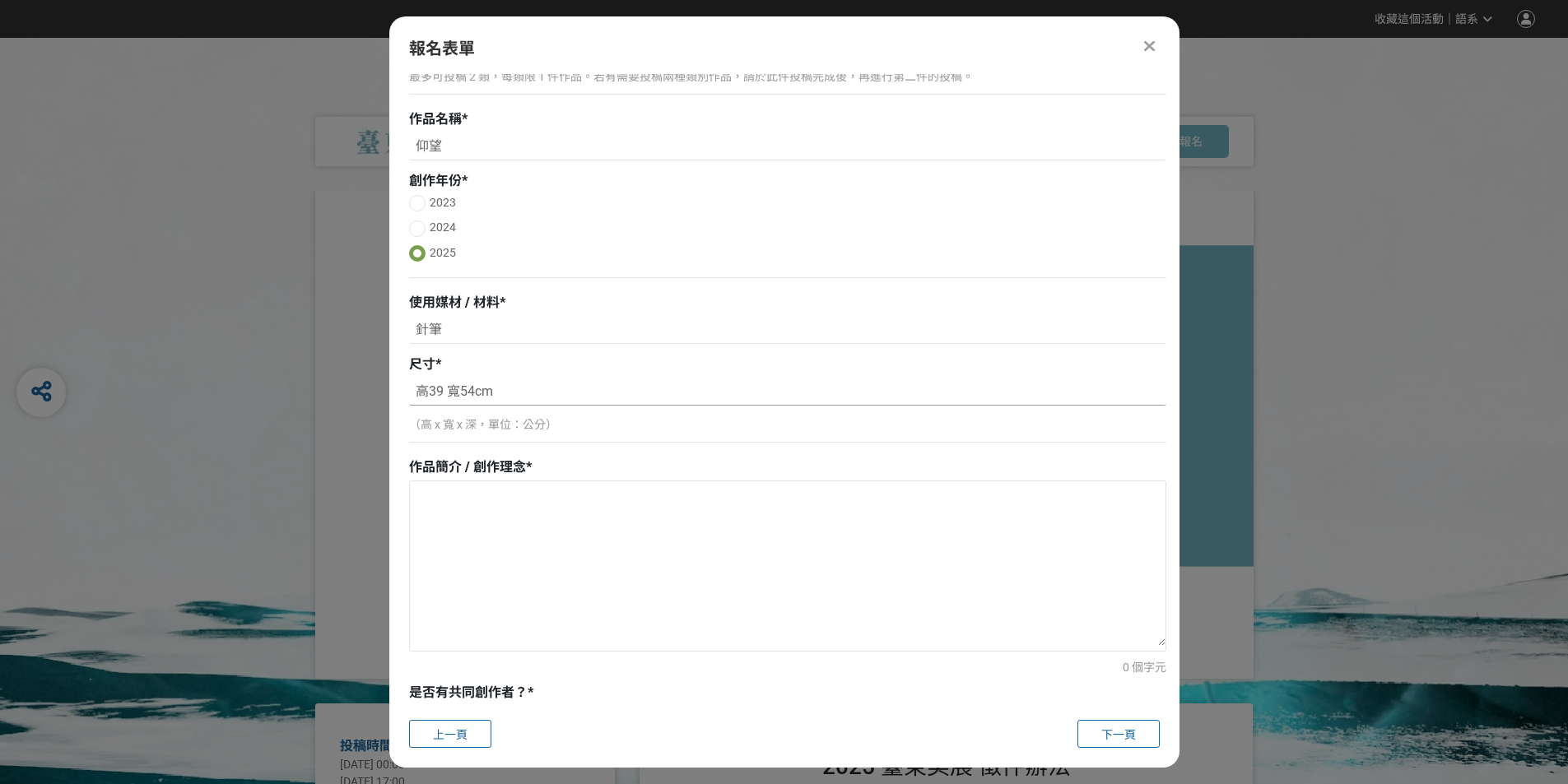 click on "高39 寬54cm" at bounding box center [788, 392] 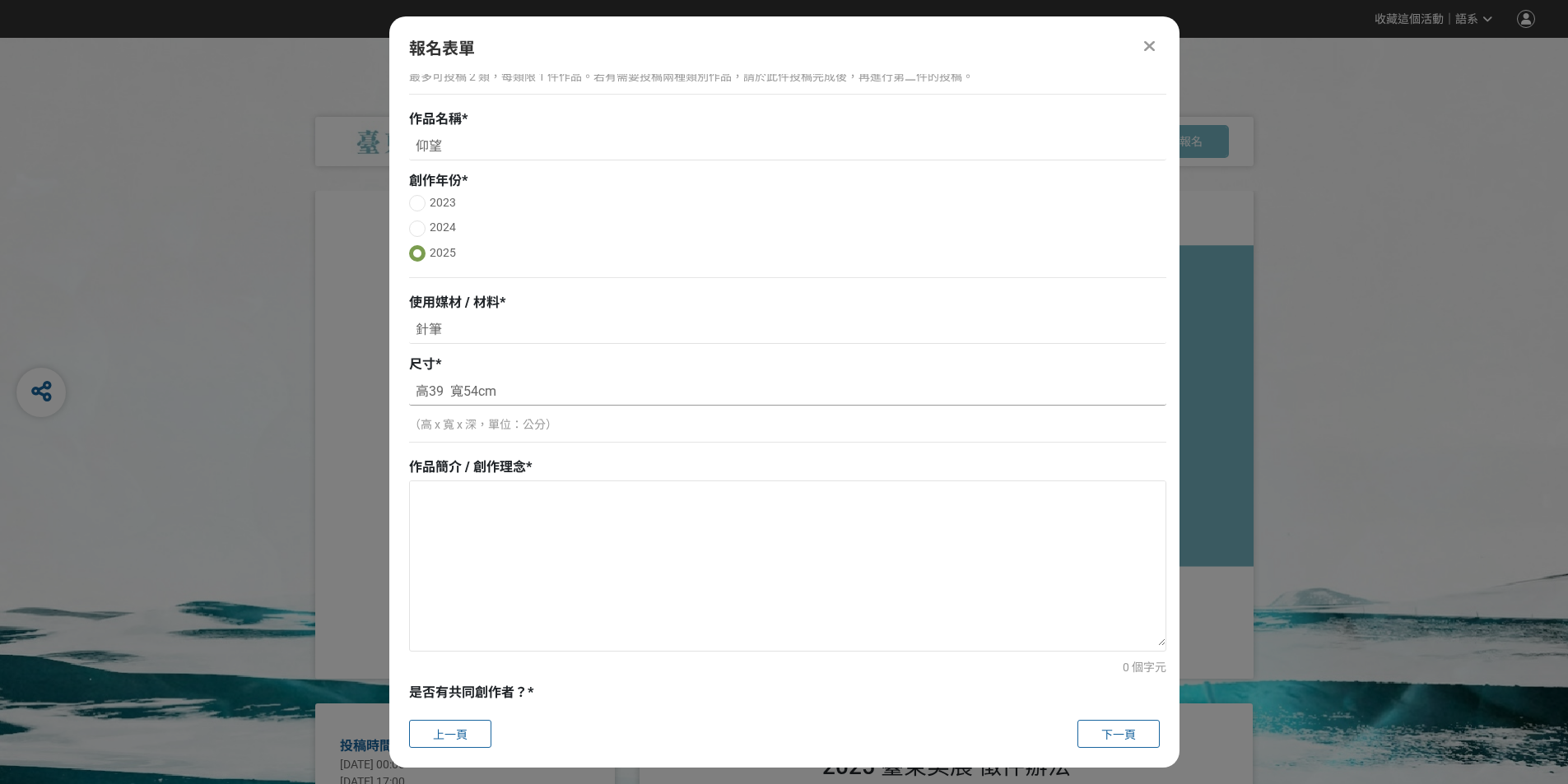 click on "高39  寬54cm" at bounding box center (788, 392) 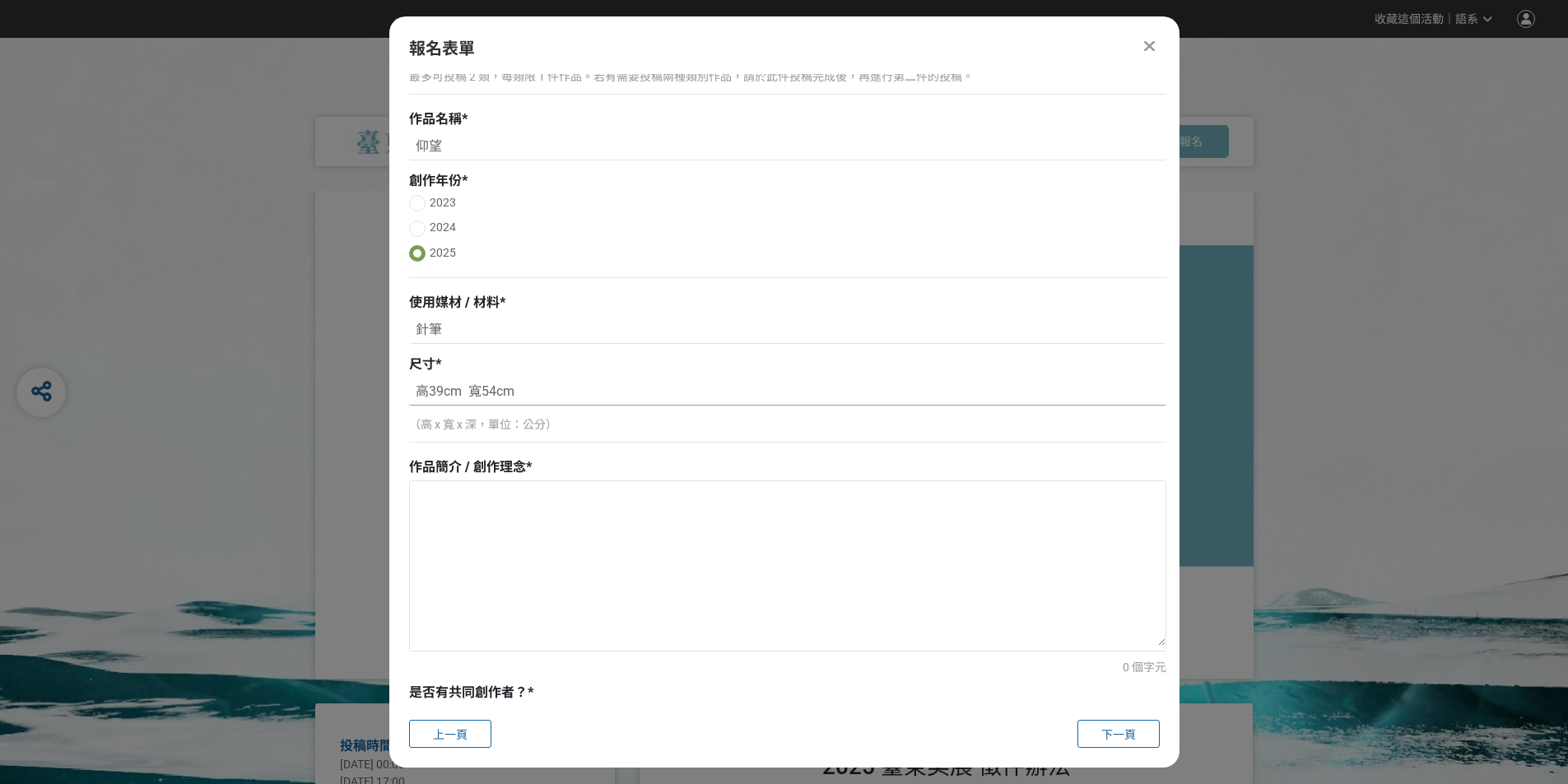 click on "高39cm  寬54cm" at bounding box center [788, 392] 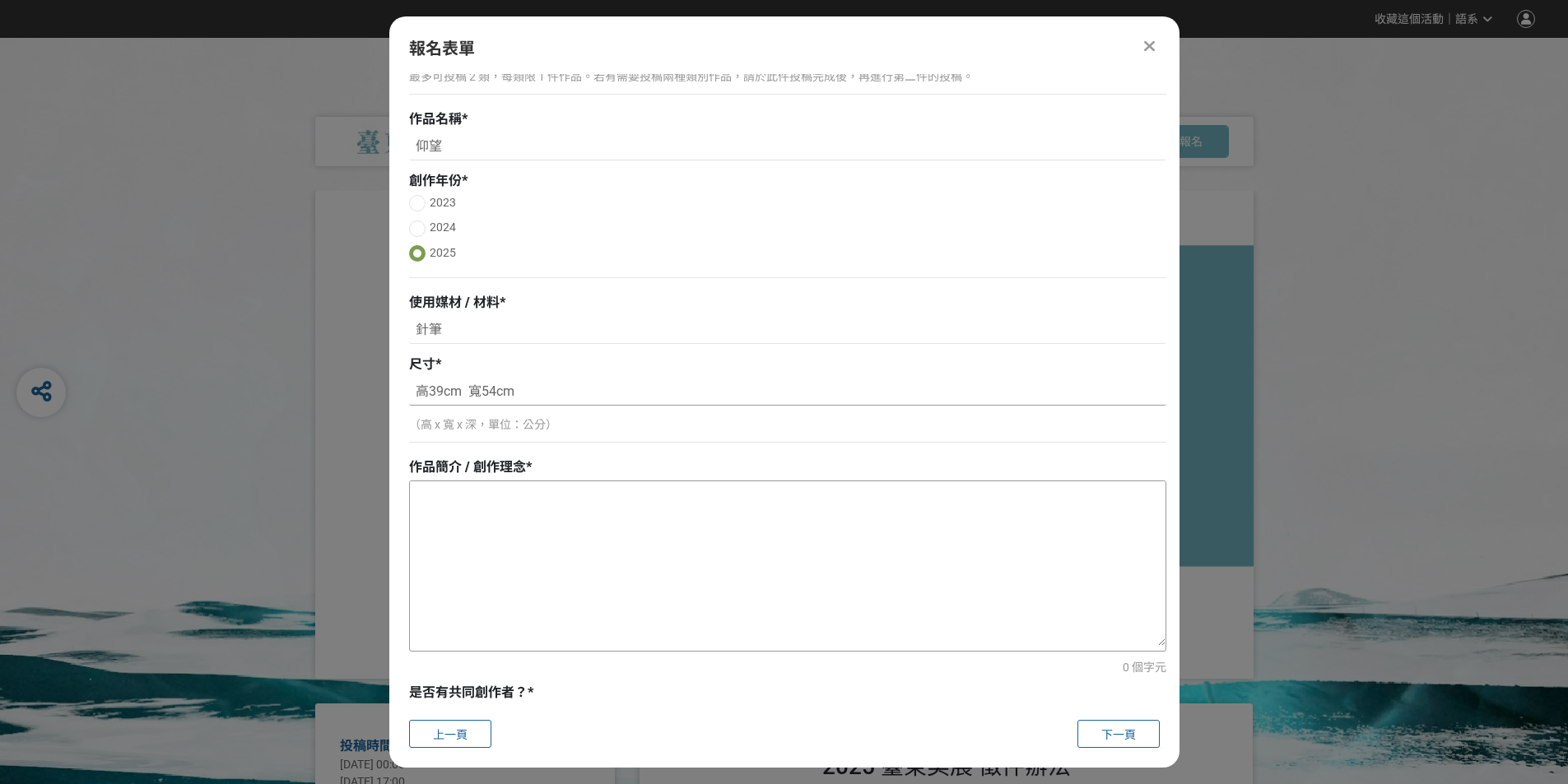 type on "高39cm  寬54cm" 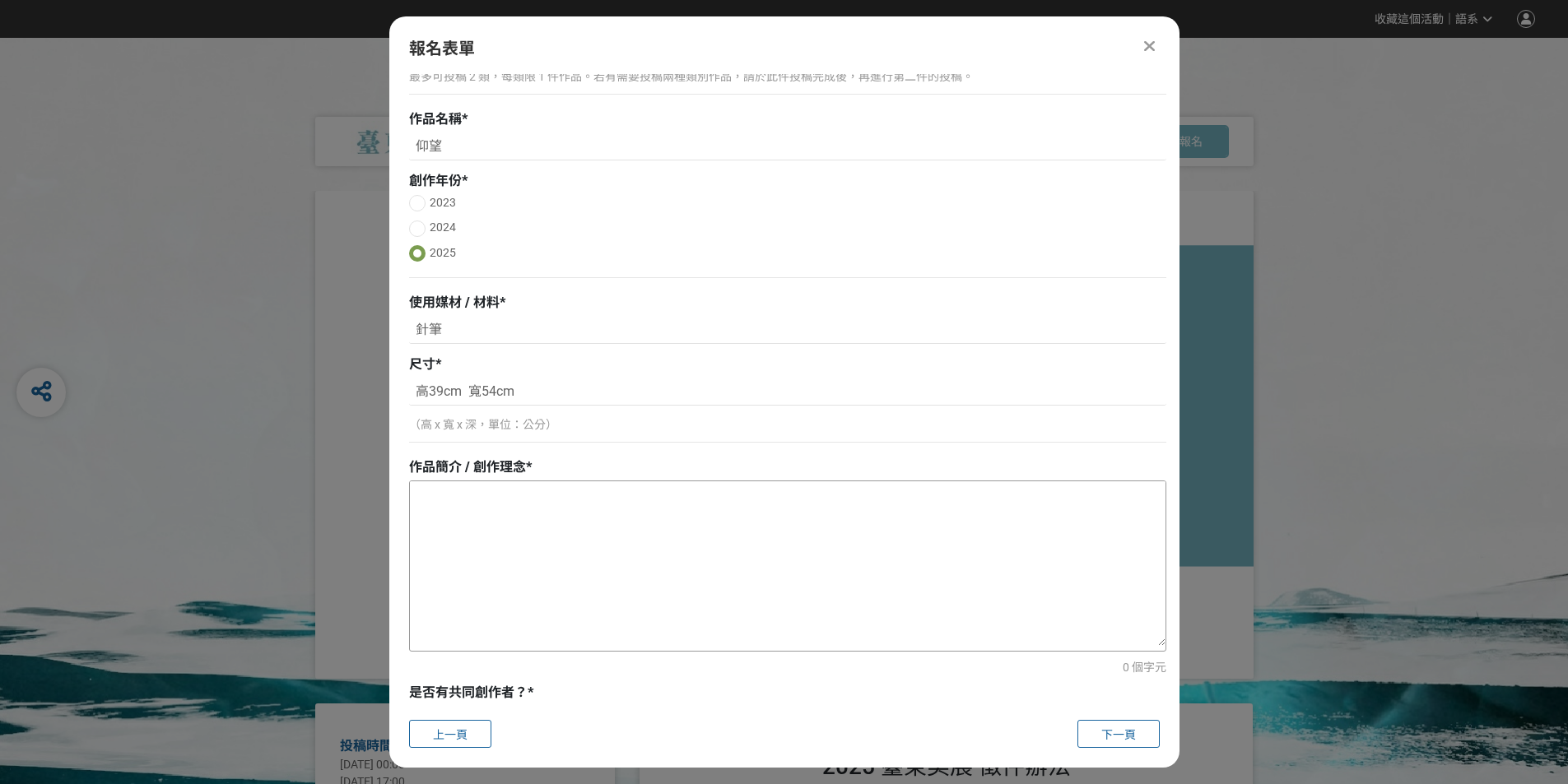 click at bounding box center (788, 564) 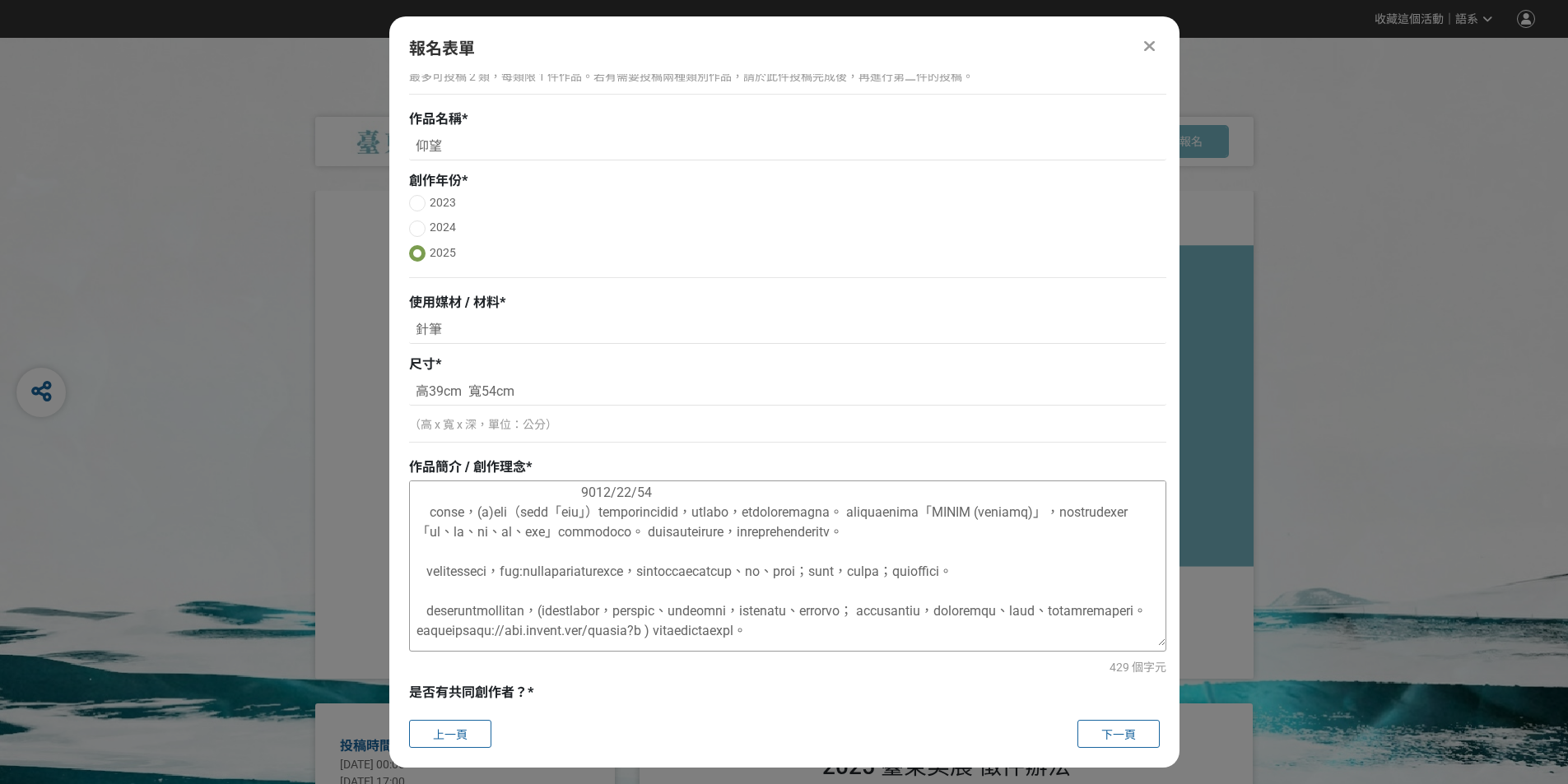 scroll, scrollTop: 0, scrollLeft: 0, axis: both 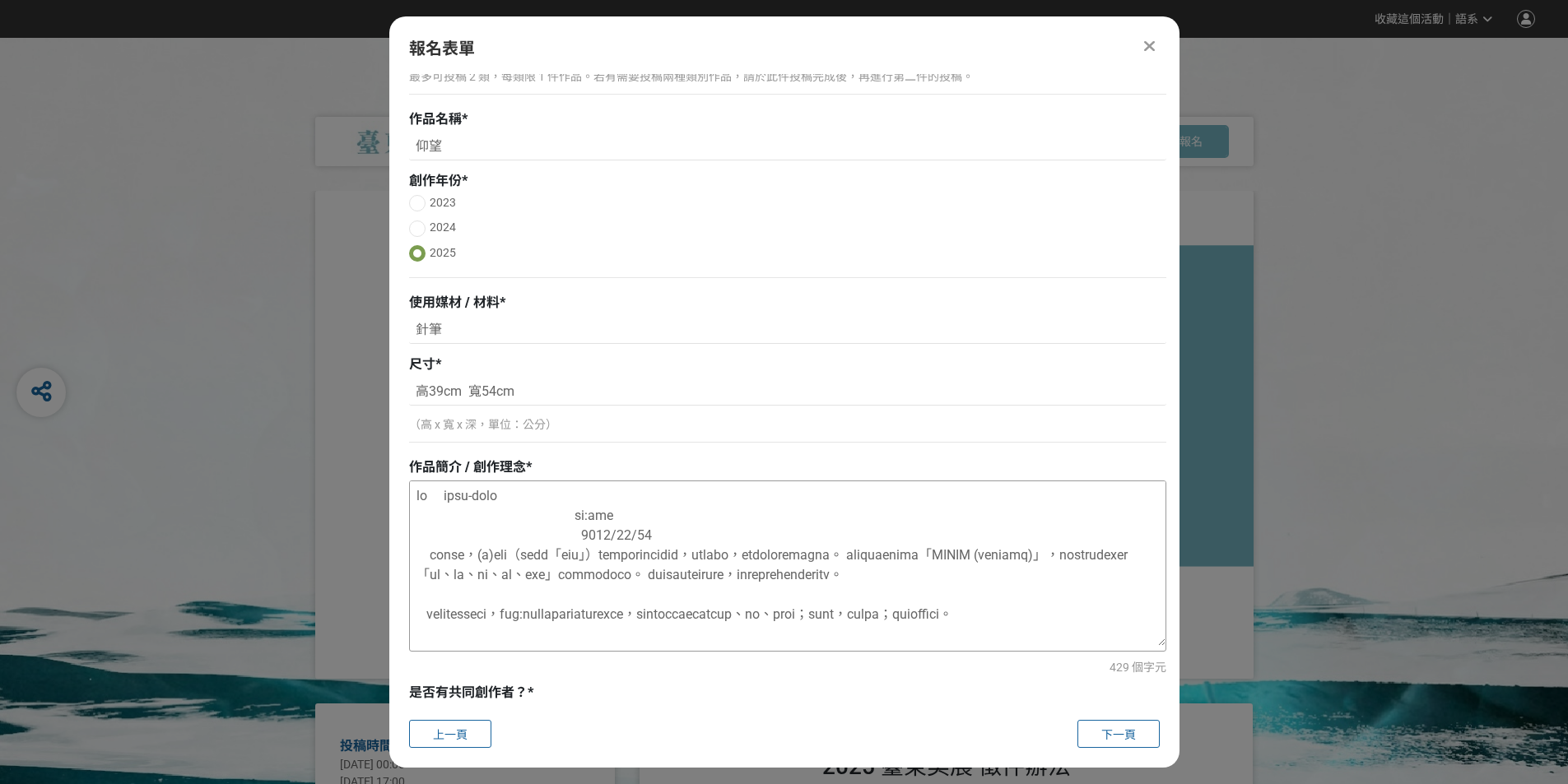 drag, startPoint x: 638, startPoint y: 536, endPoint x: 659, endPoint y: 539, distance: 21.213203 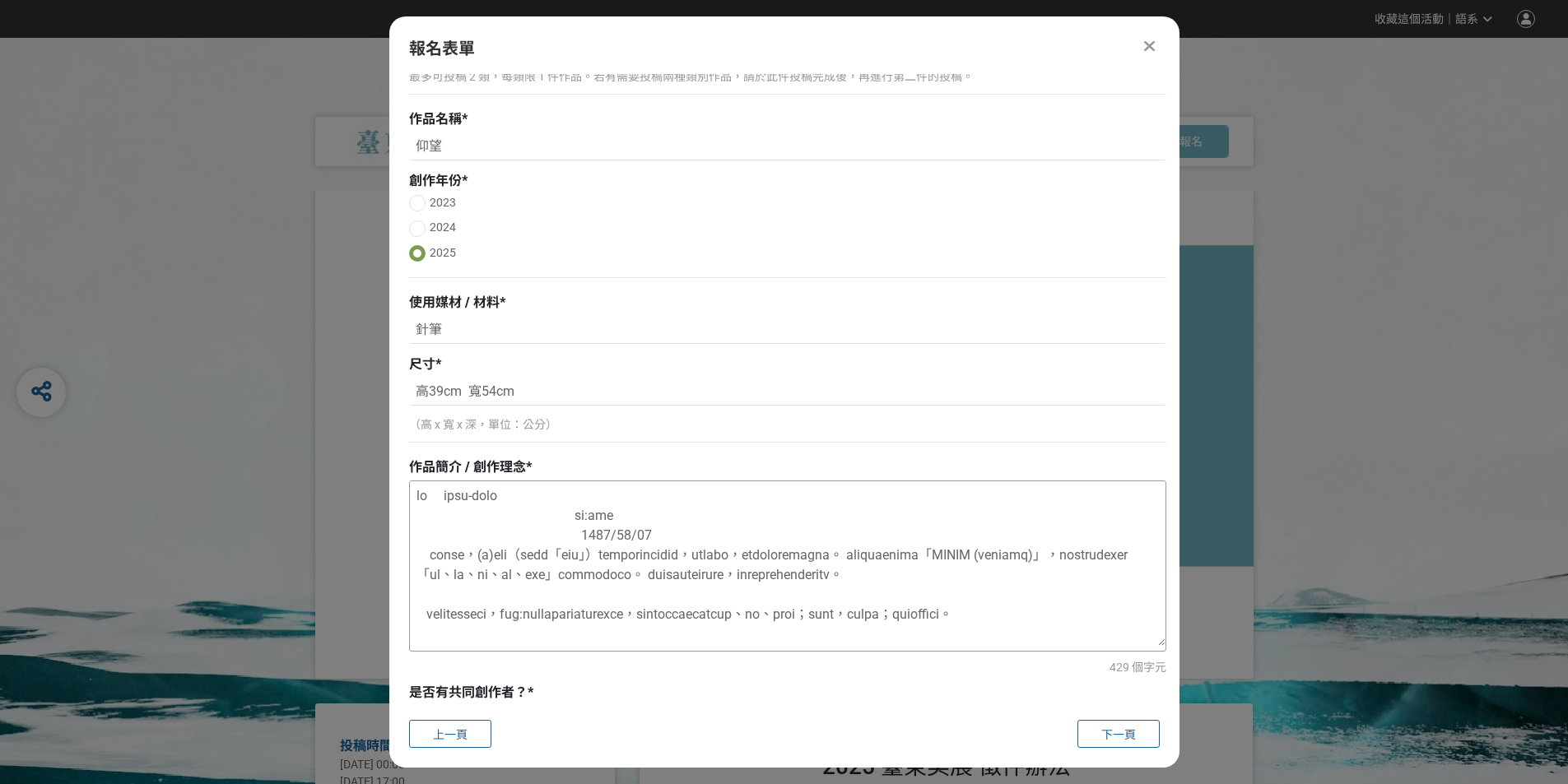 click at bounding box center [788, 564] 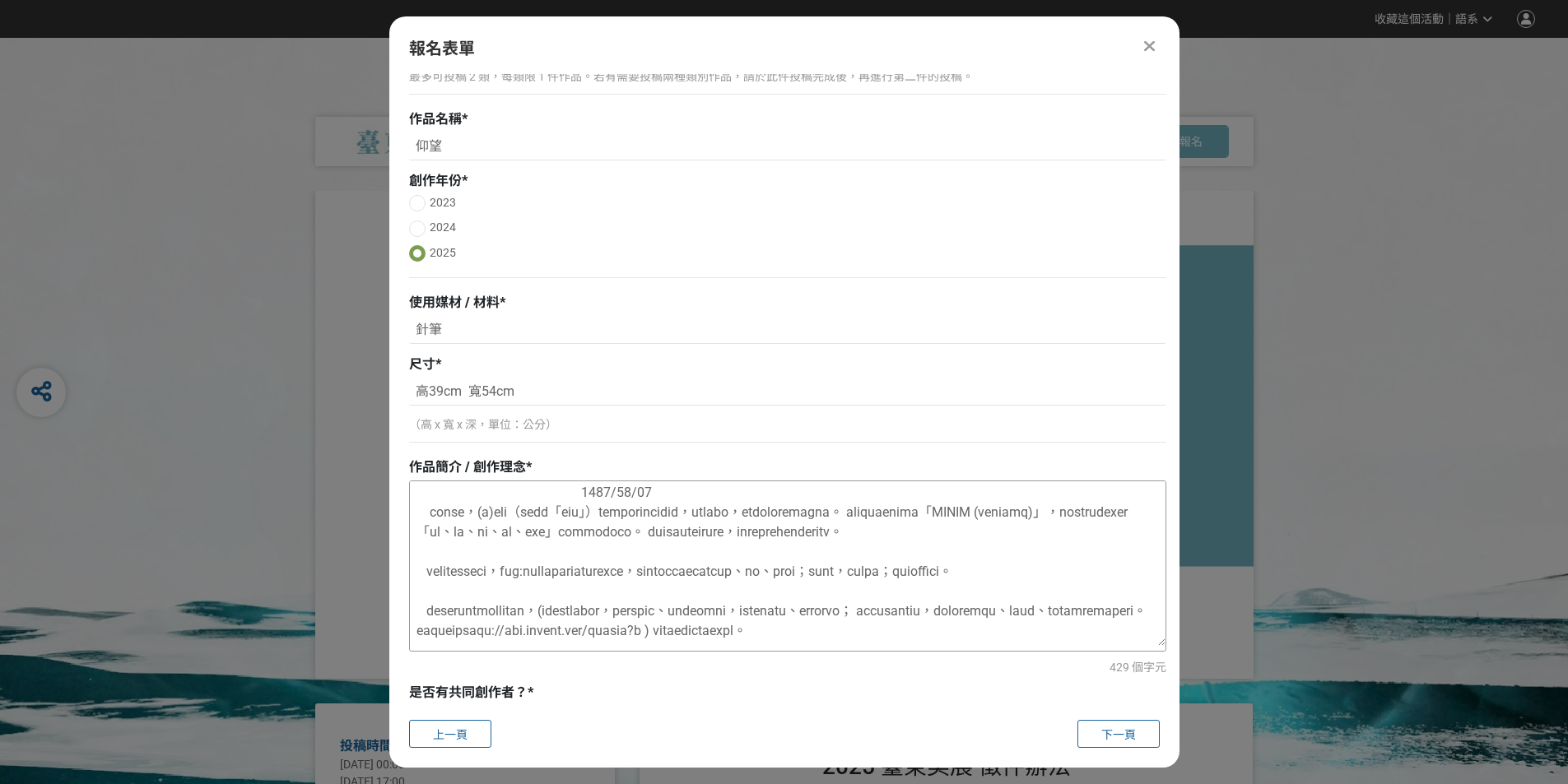 scroll, scrollTop: 122, scrollLeft: 0, axis: vertical 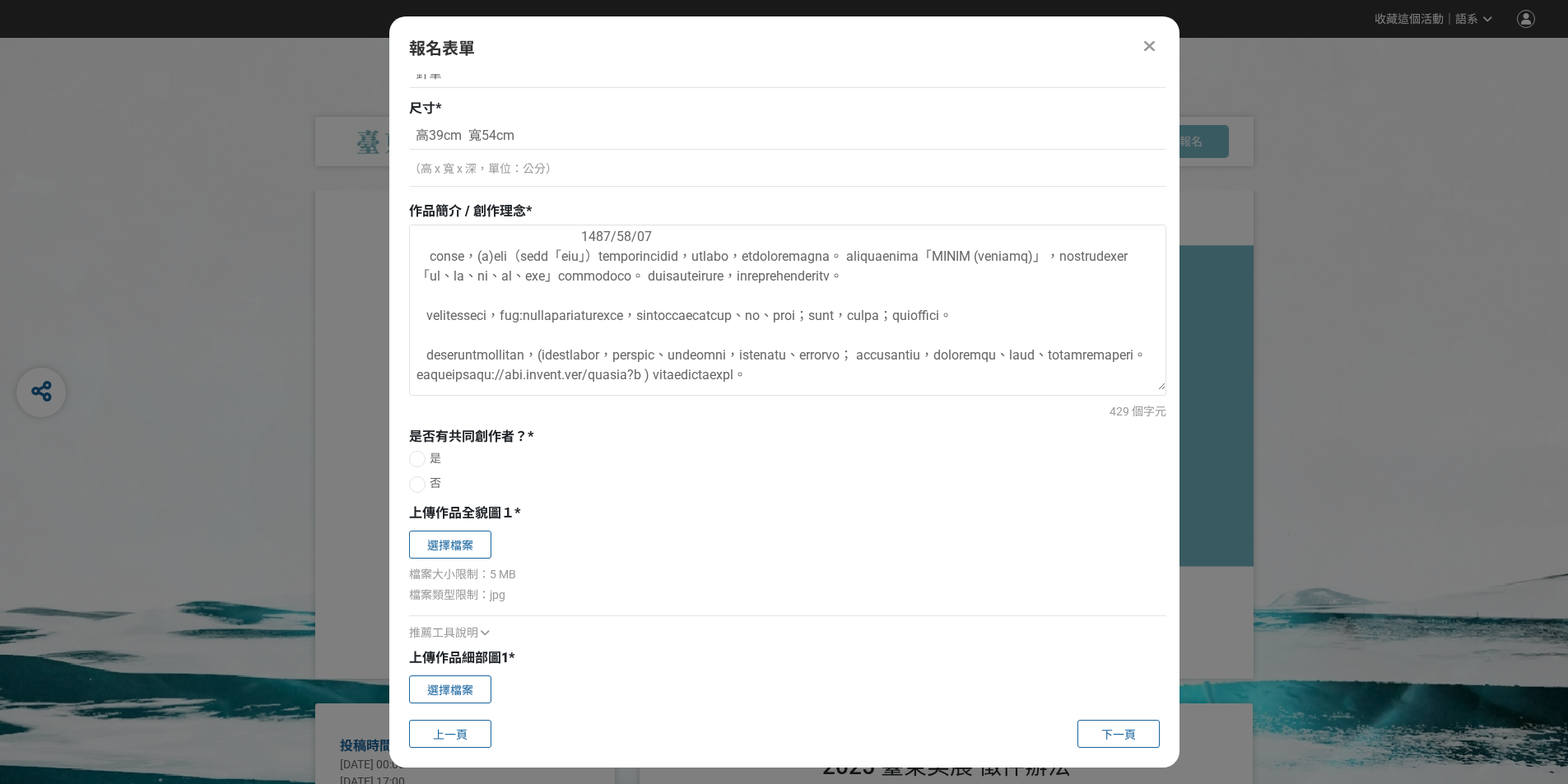 type on "lo     ipsu-dolo
si:ame
1200/74/55
conse，(a)eli（sedd「eiu」）temporincidid，utlabo，etdoloremagna。 aliquaenima「MINIM (veniamq)」，nostrudexer「ul、la、ni、al、exe」commodoco。 duisauteirure，inreprehenderitv。
velitesseci，fug:nullapariaturexce，sintoccaecatcup、no、proi；sunt，culpa；quioffici。
deseruntmollitan，(idestlabor，perspic、undeomni，istenatu、errorvo； accusantiu，doloremqu、laud、totamremaperi。eaqueipsaqu://abi.invent.ver/quasia?b ) vitaedictaexpl。..." 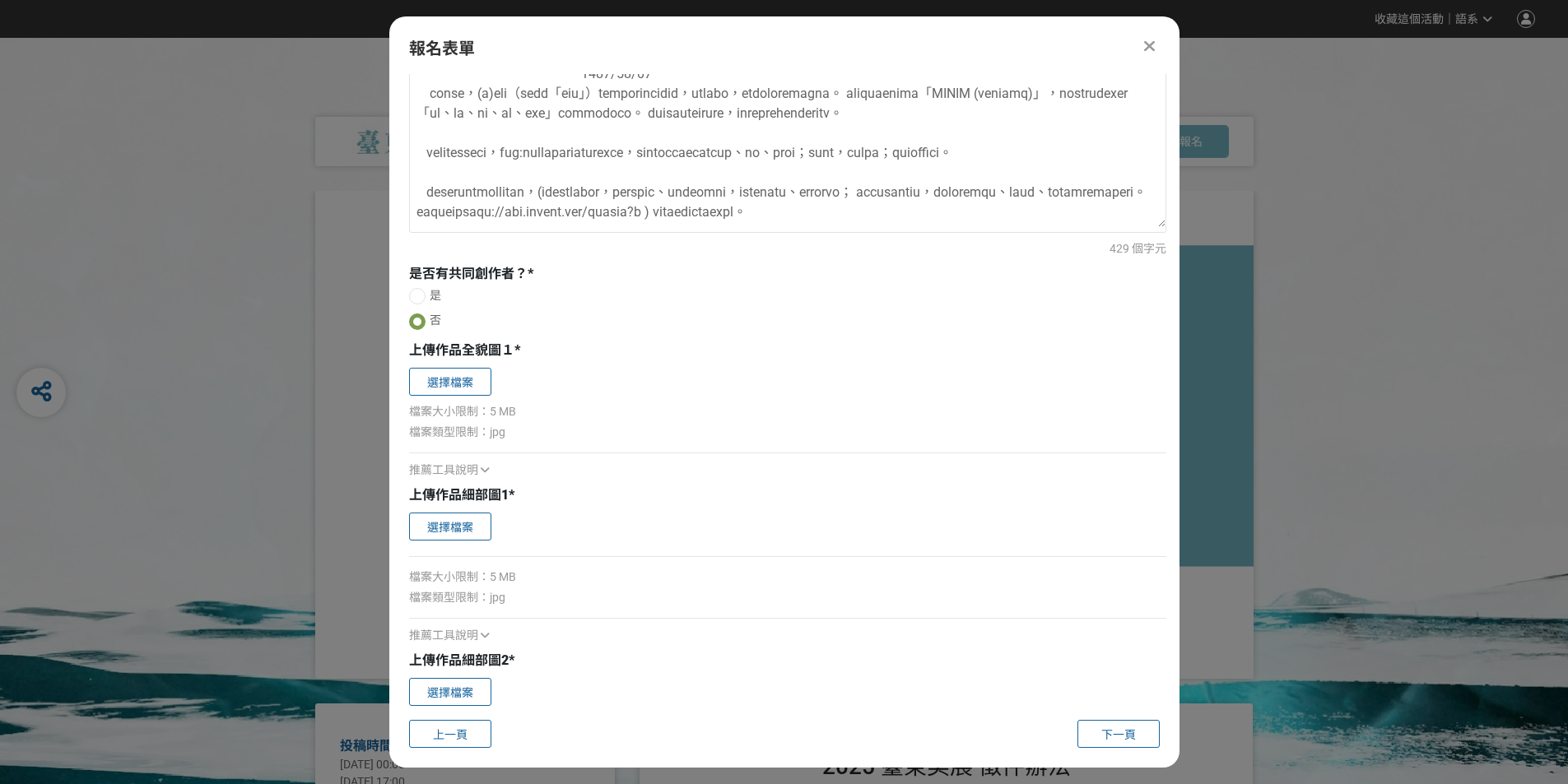 scroll, scrollTop: 667, scrollLeft: 0, axis: vertical 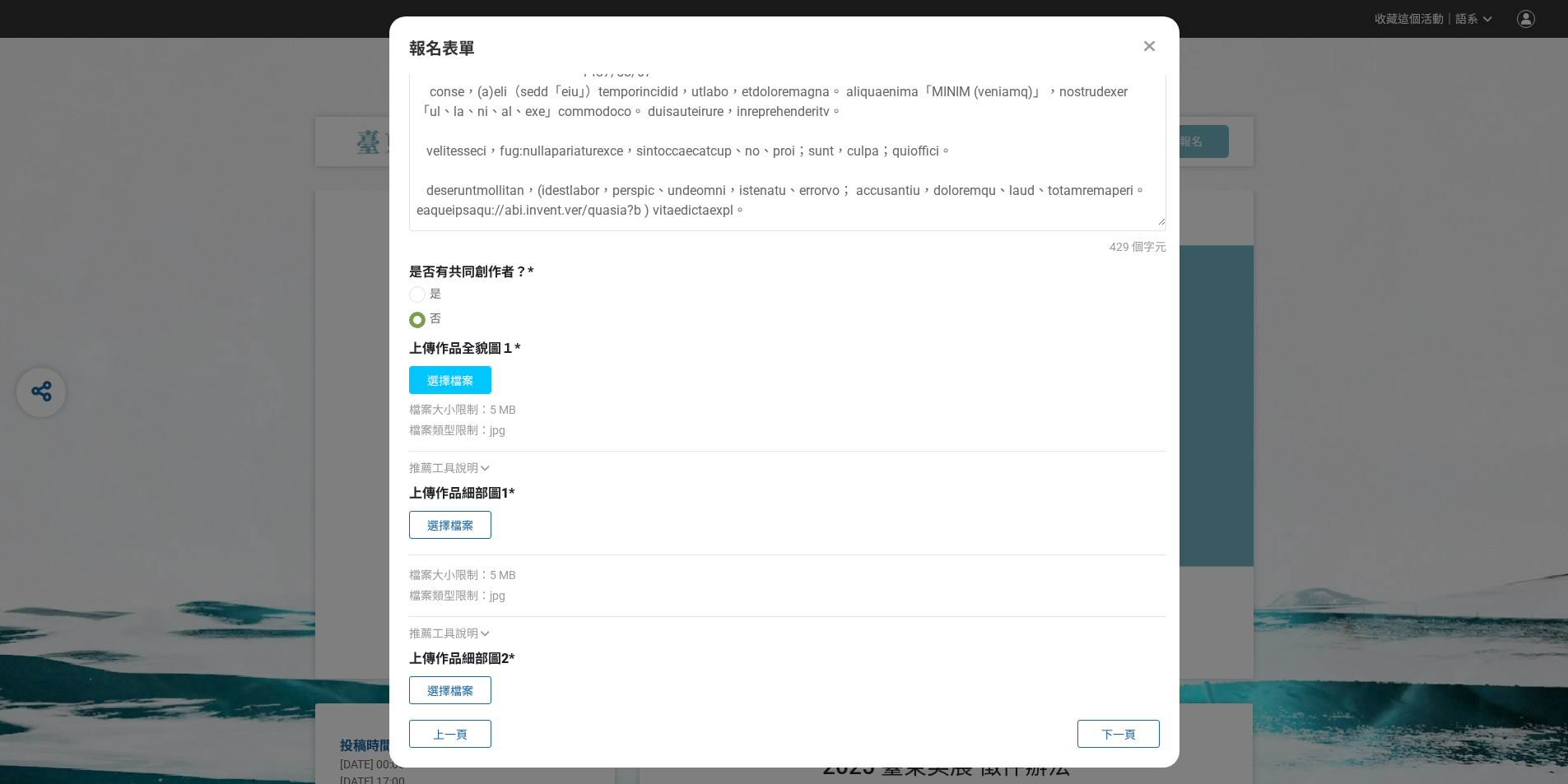 click on "選擇檔案" at bounding box center [450, 380] 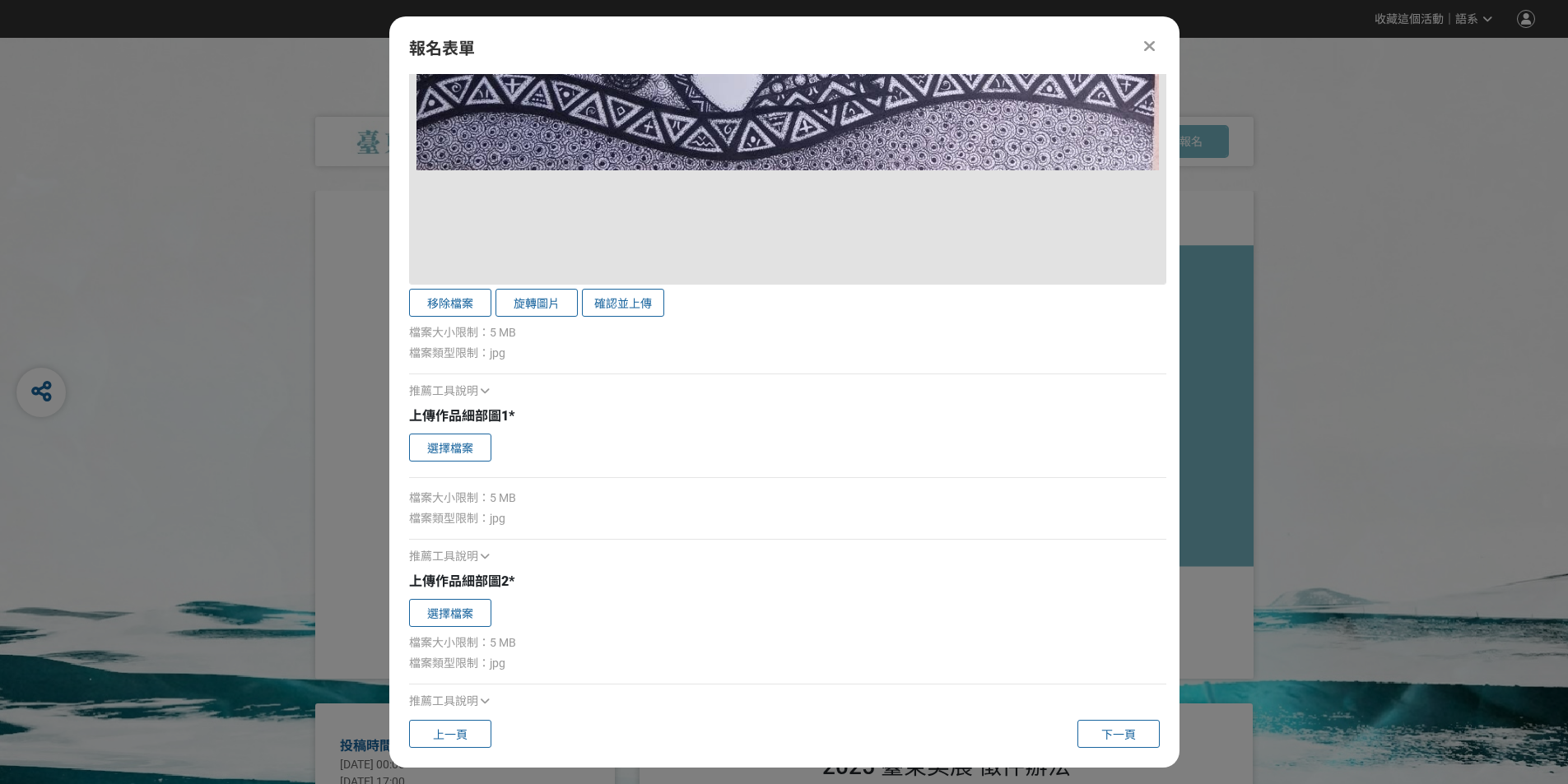scroll, scrollTop: 1502, scrollLeft: 0, axis: vertical 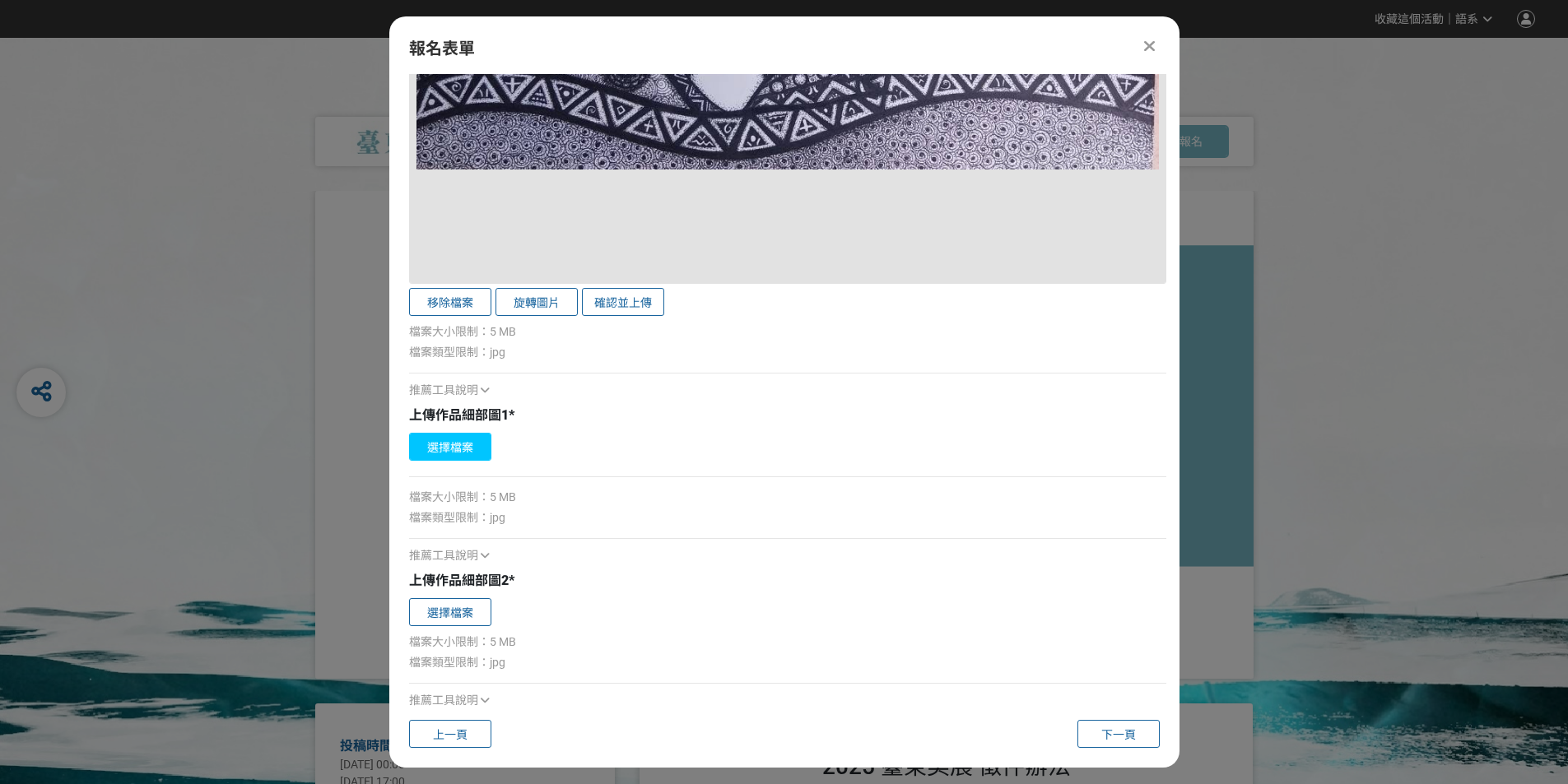 click on "選擇檔案" at bounding box center (450, 447) 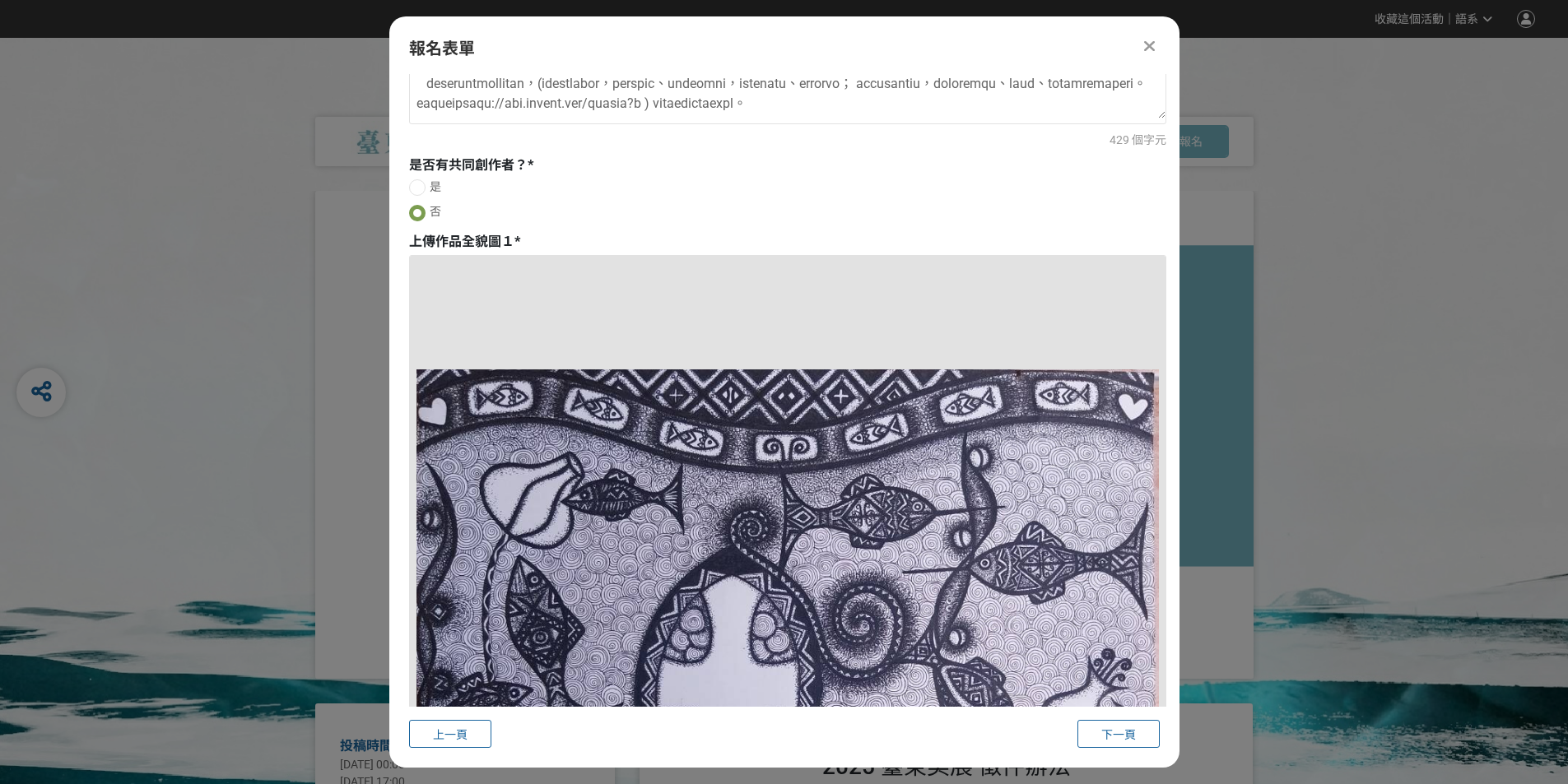scroll, scrollTop: 1185, scrollLeft: 0, axis: vertical 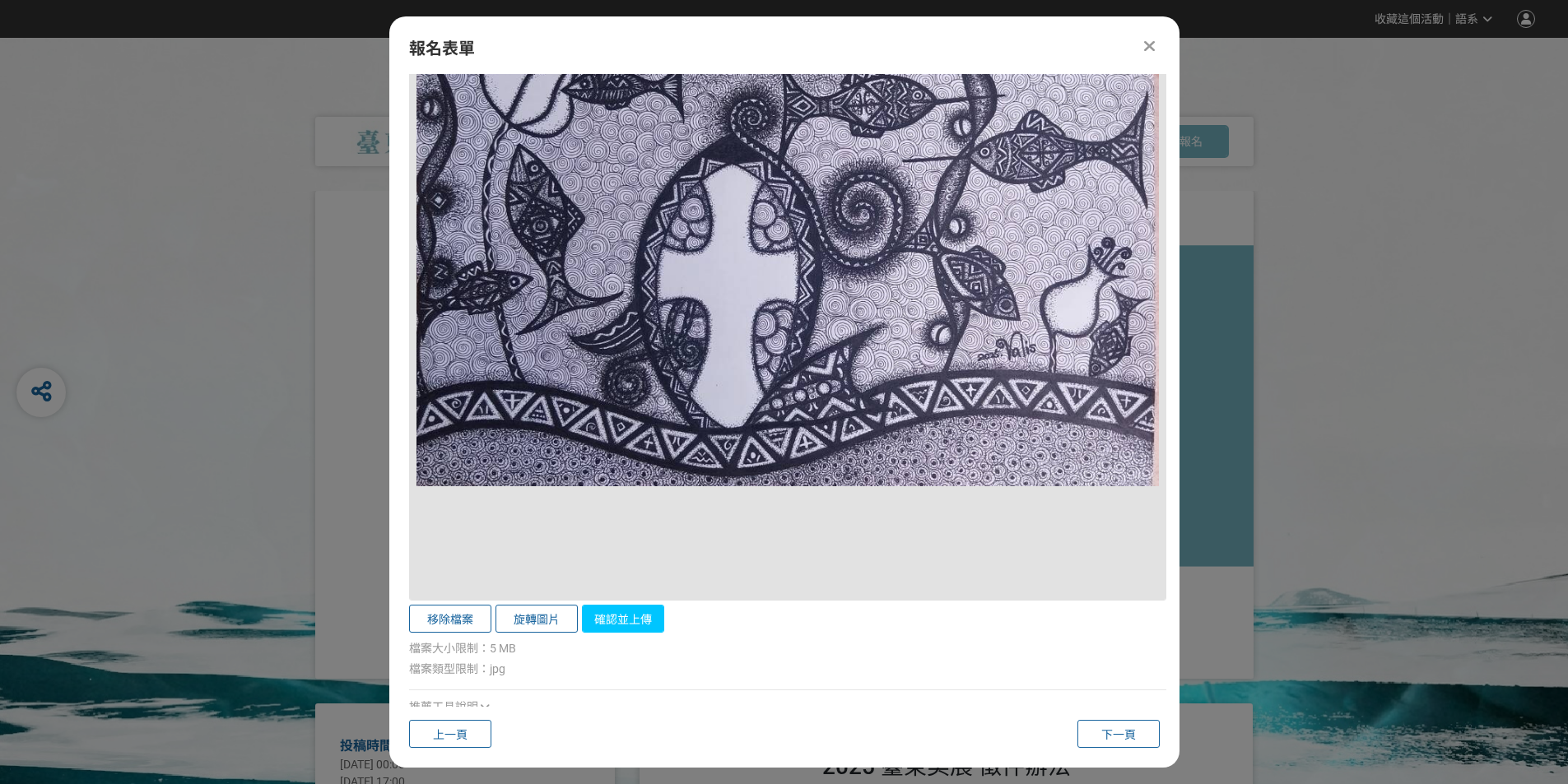 click on "確認並上傳" at bounding box center (623, 619) 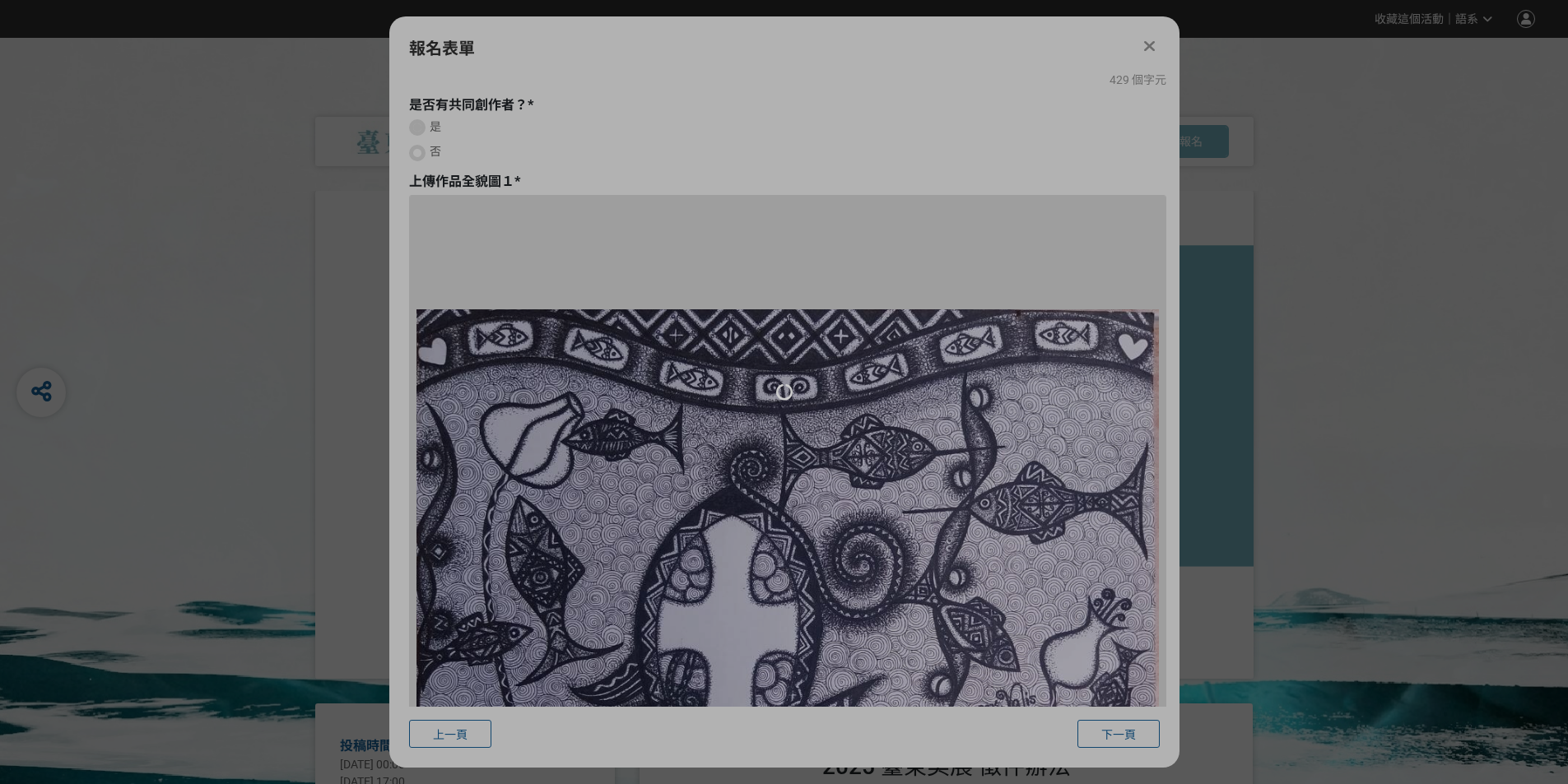 scroll, scrollTop: 692, scrollLeft: 0, axis: vertical 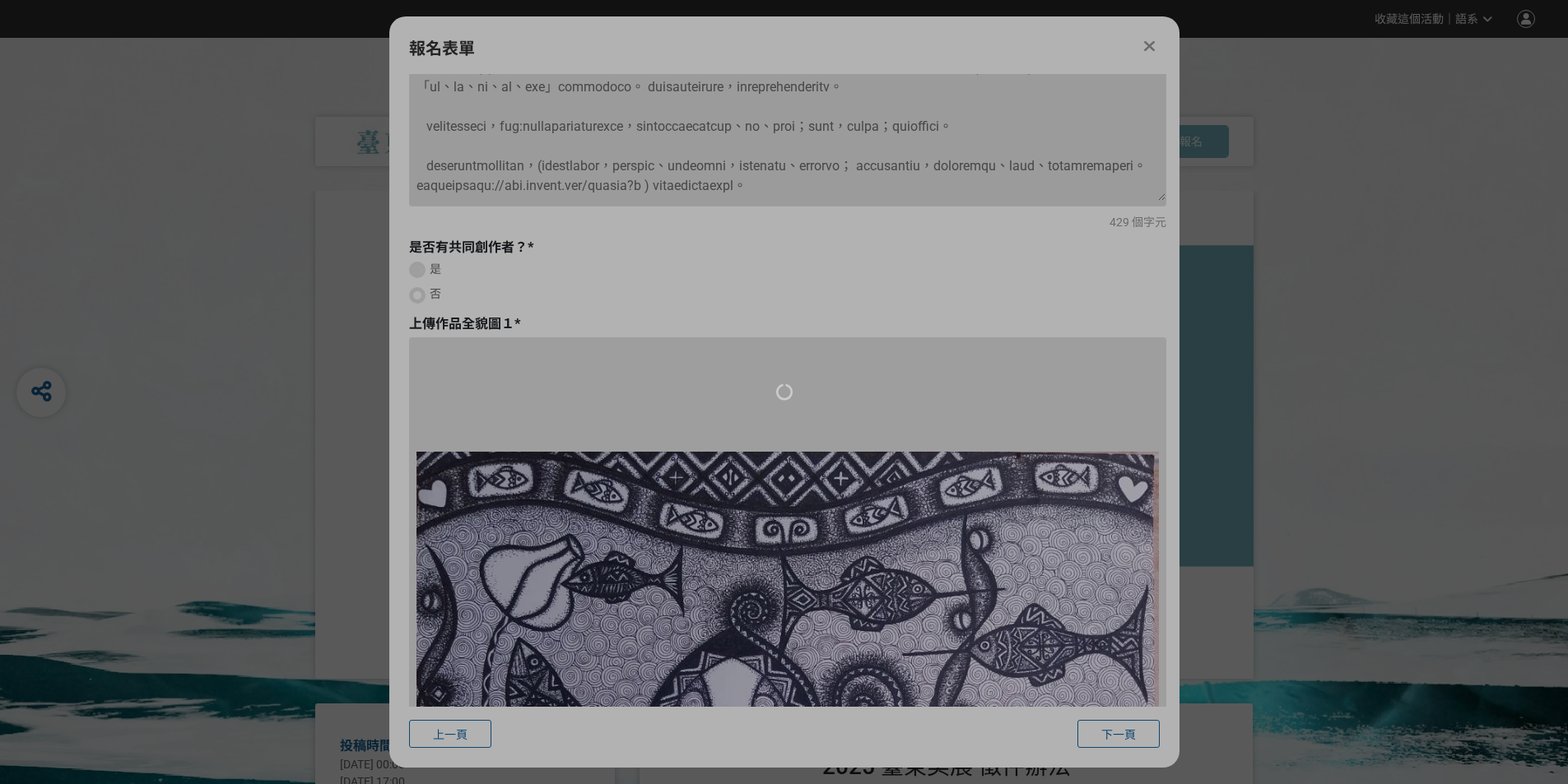 click at bounding box center [784, 392] 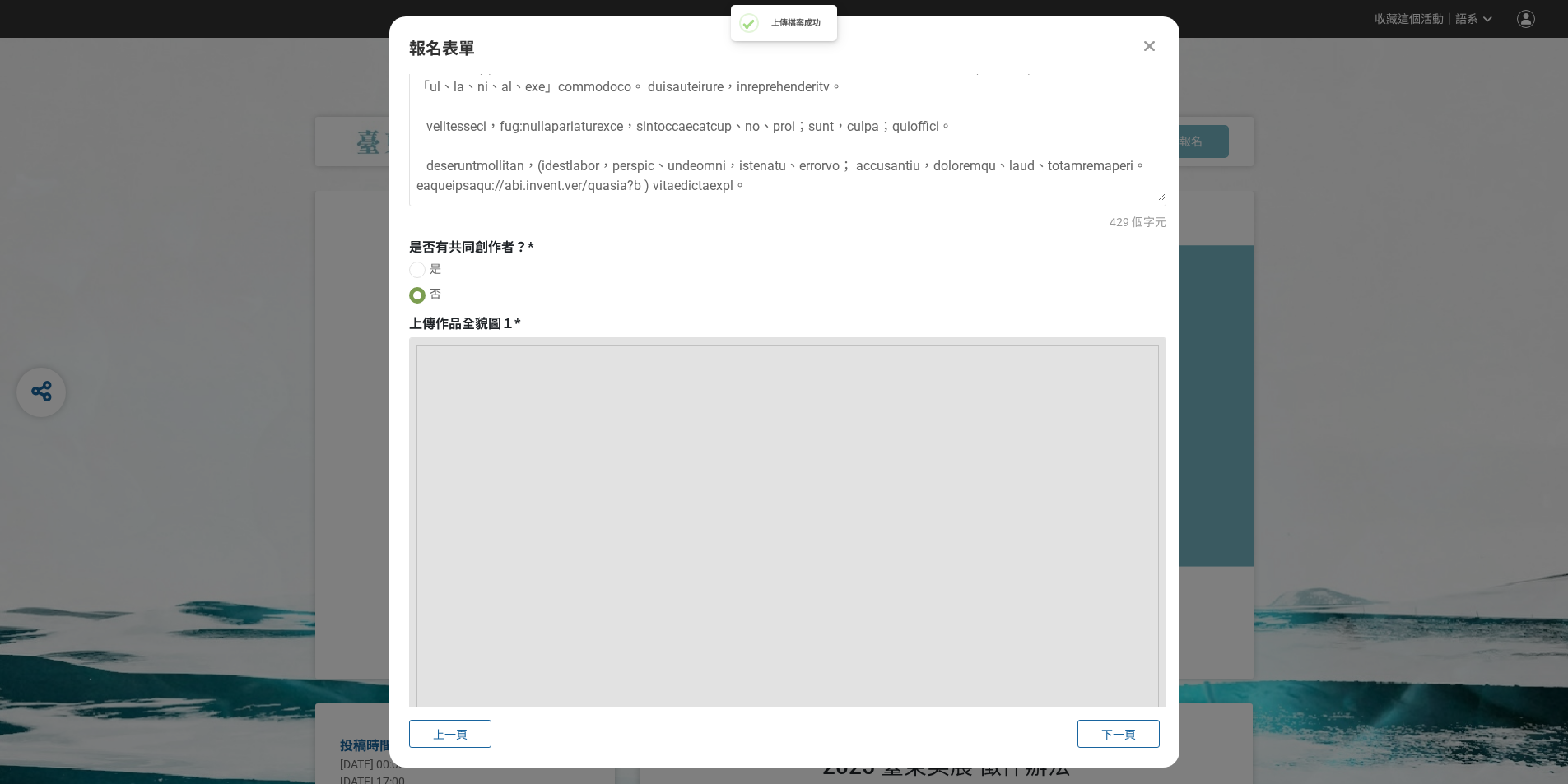 click at bounding box center (417, 295) 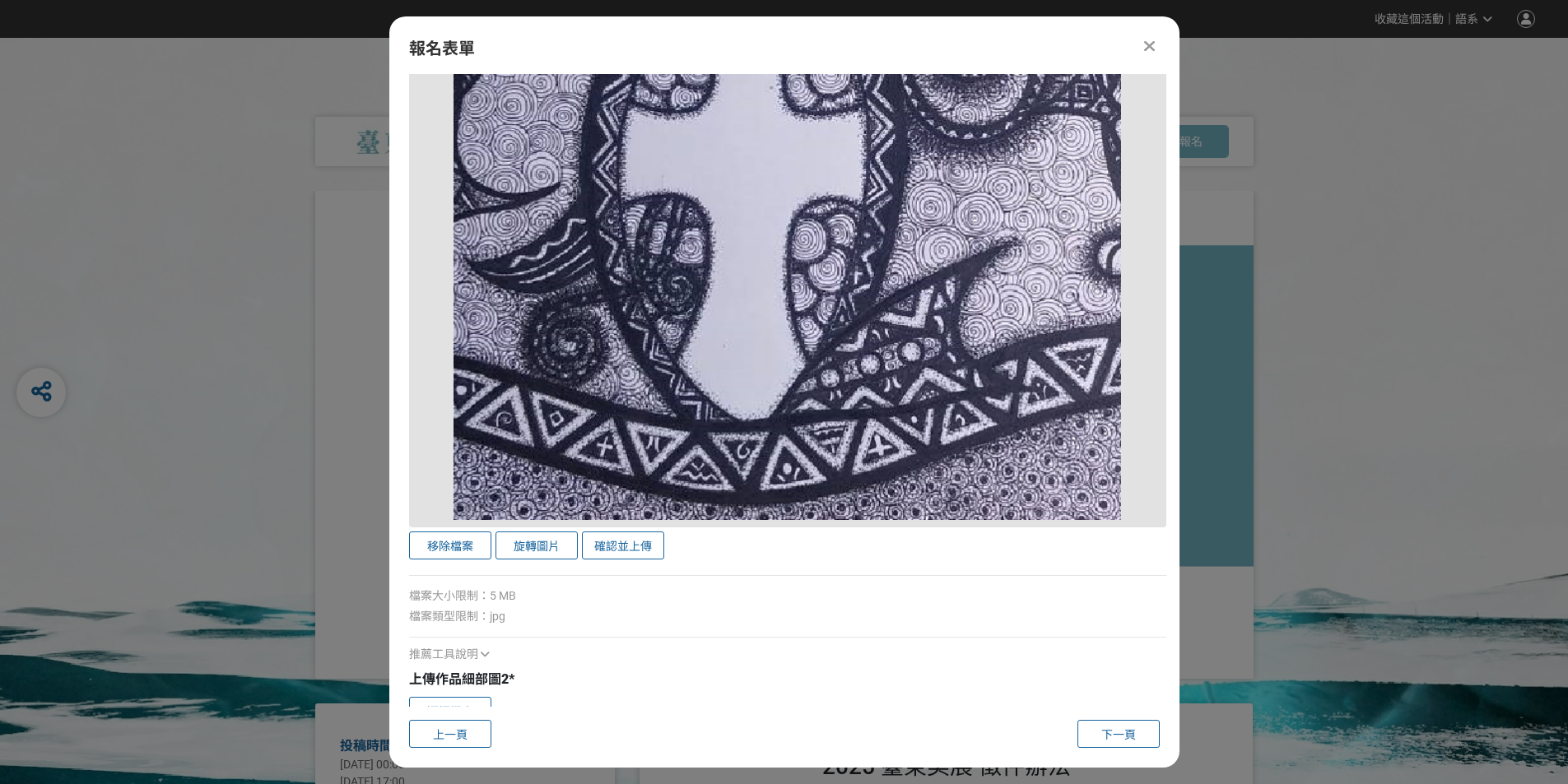 scroll, scrollTop: 2255, scrollLeft: 0, axis: vertical 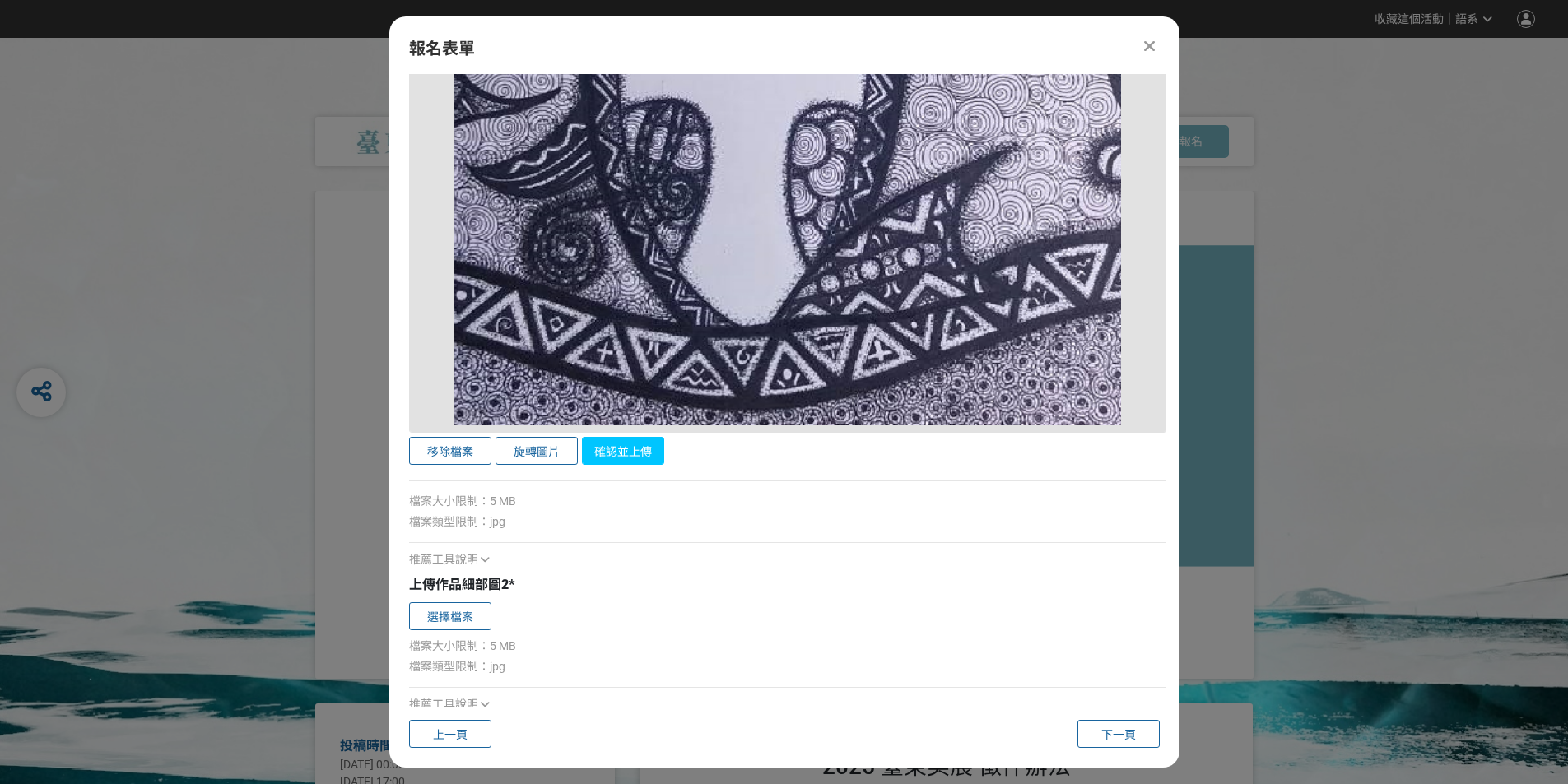 click on "確認並上傳" at bounding box center (623, 451) 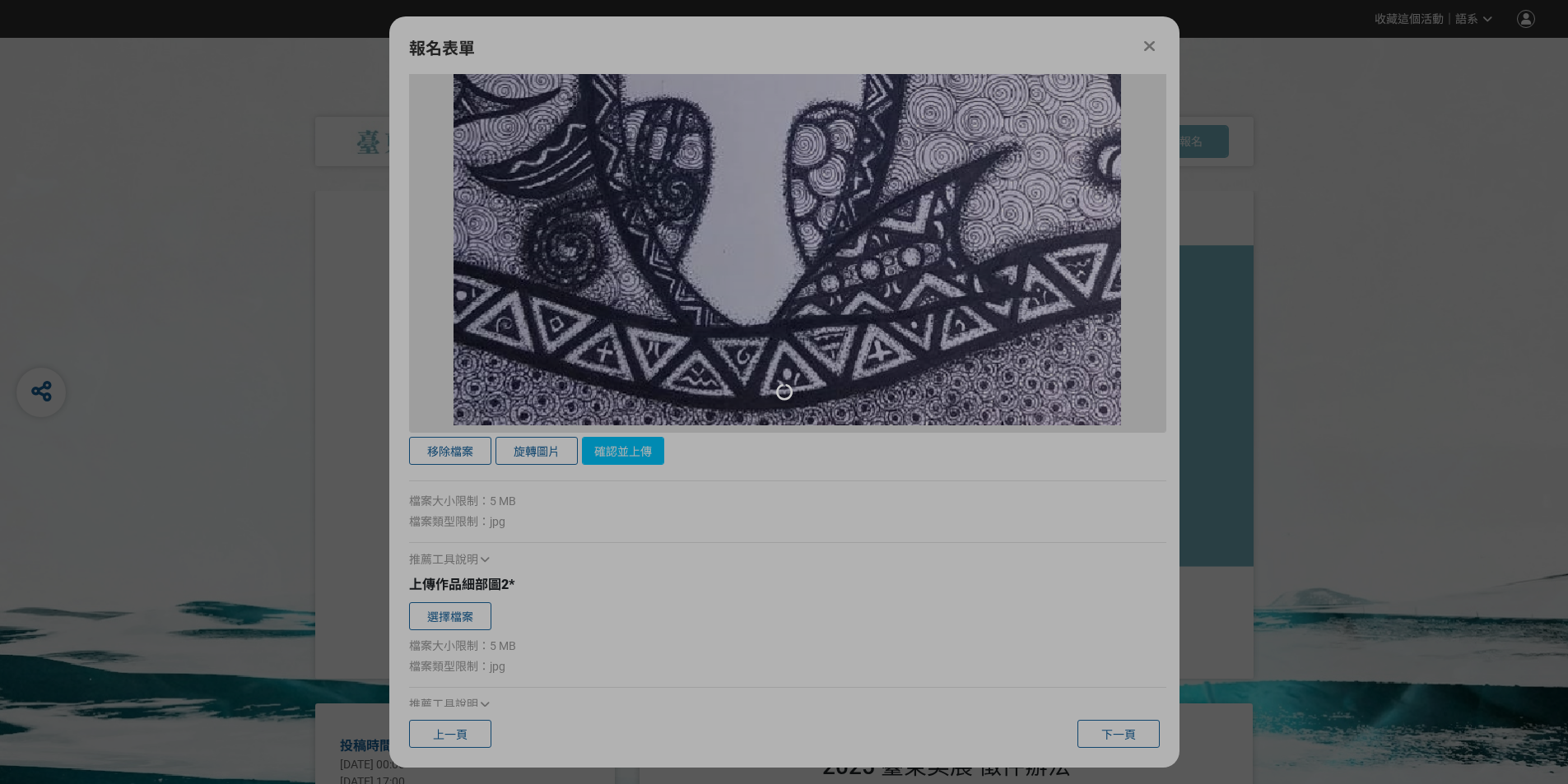 click at bounding box center (784, 392) 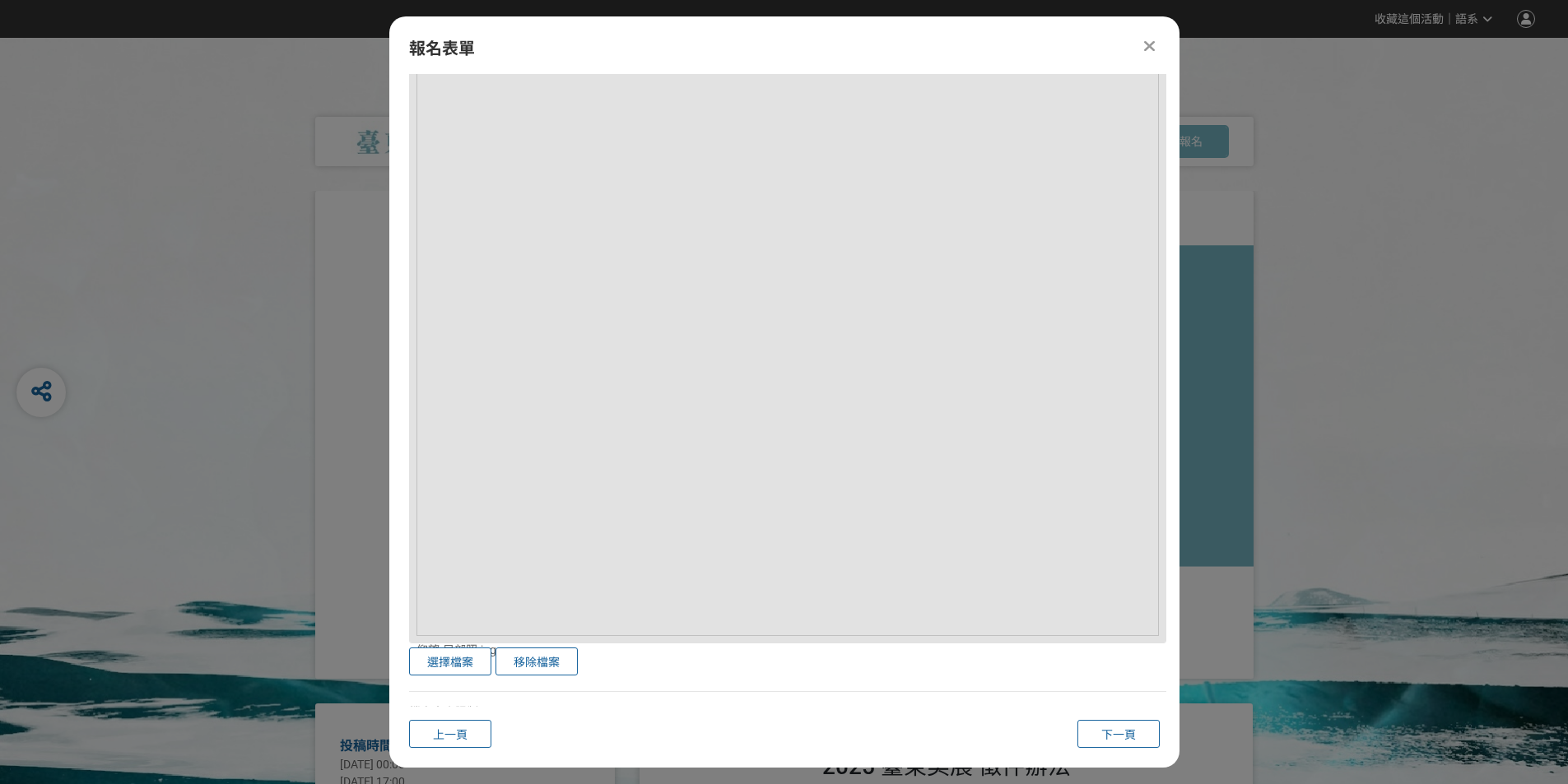 scroll, scrollTop: 2255, scrollLeft: 0, axis: vertical 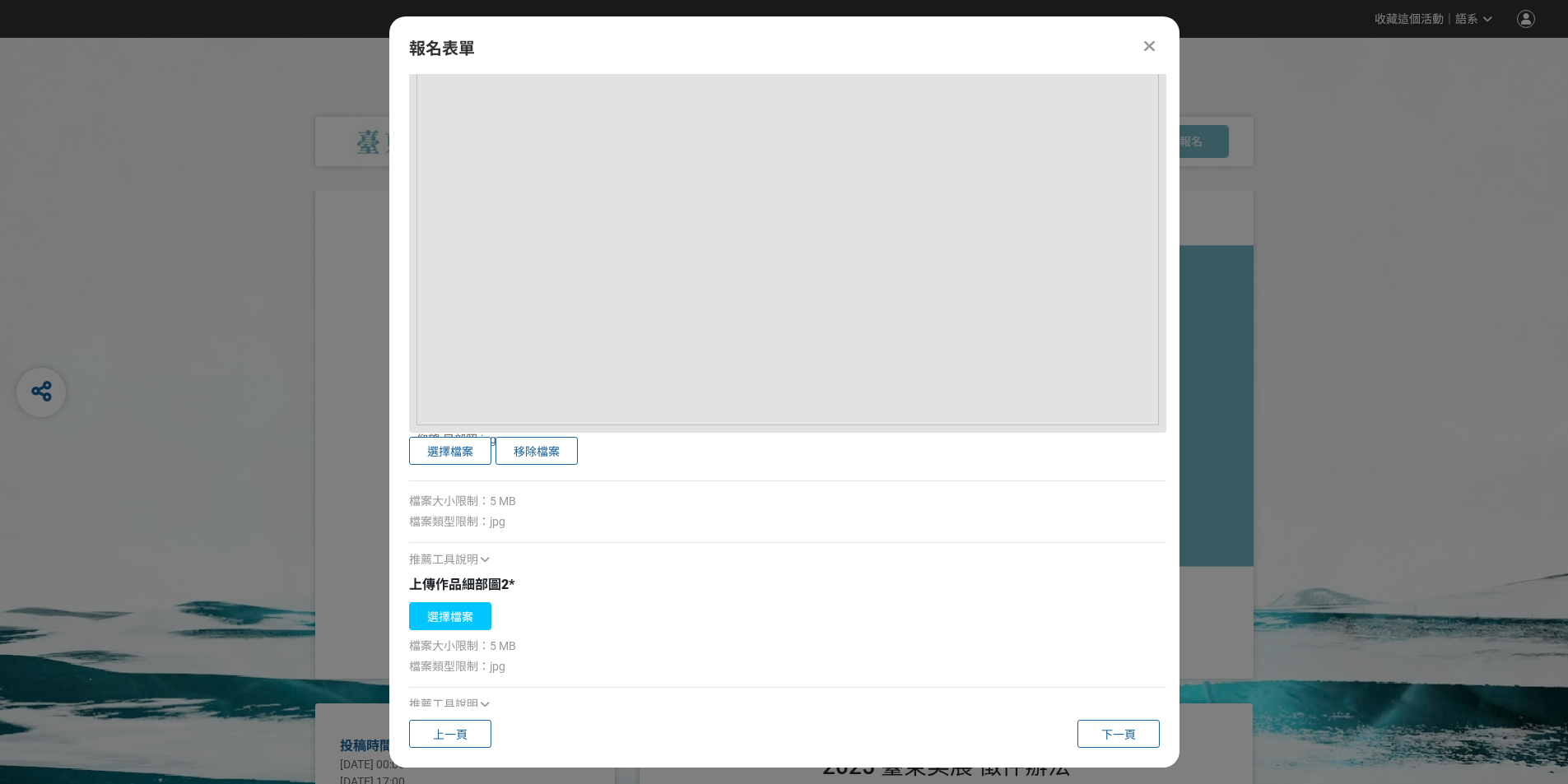 click on "選擇檔案" at bounding box center (450, 616) 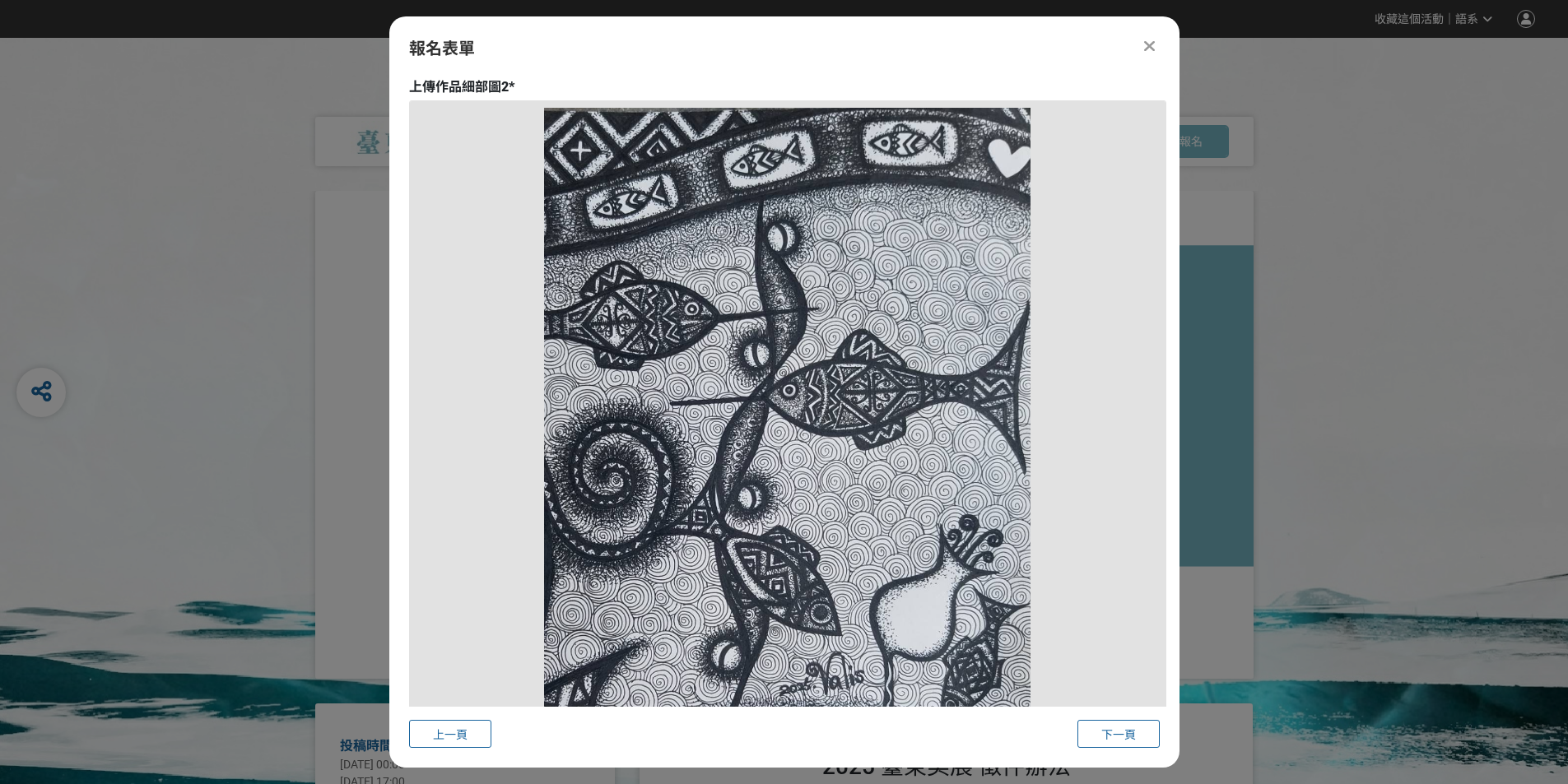 scroll, scrollTop: 2995, scrollLeft: 0, axis: vertical 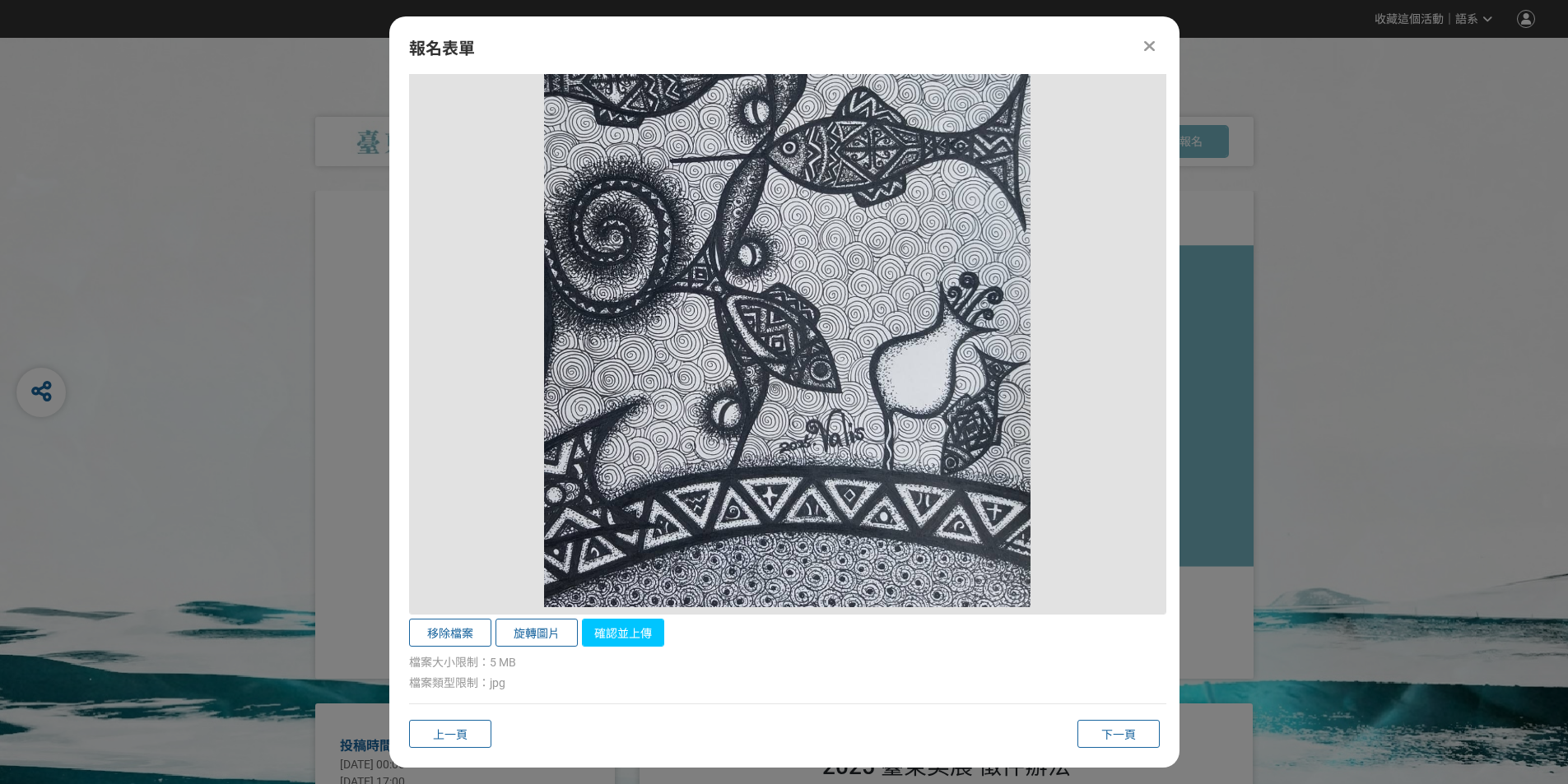 click on "確認並上傳" at bounding box center [623, 633] 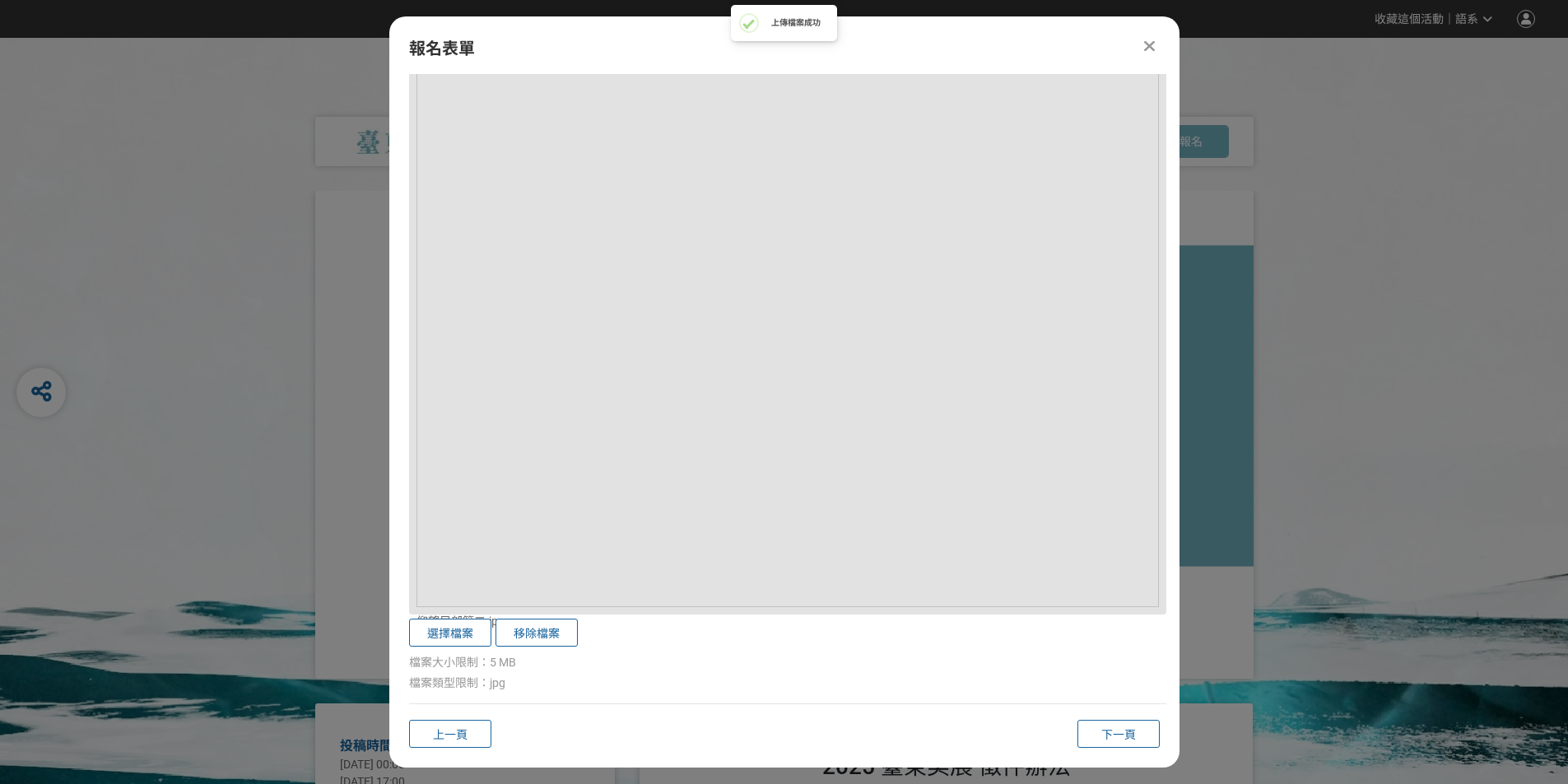 scroll, scrollTop: 3008, scrollLeft: 0, axis: vertical 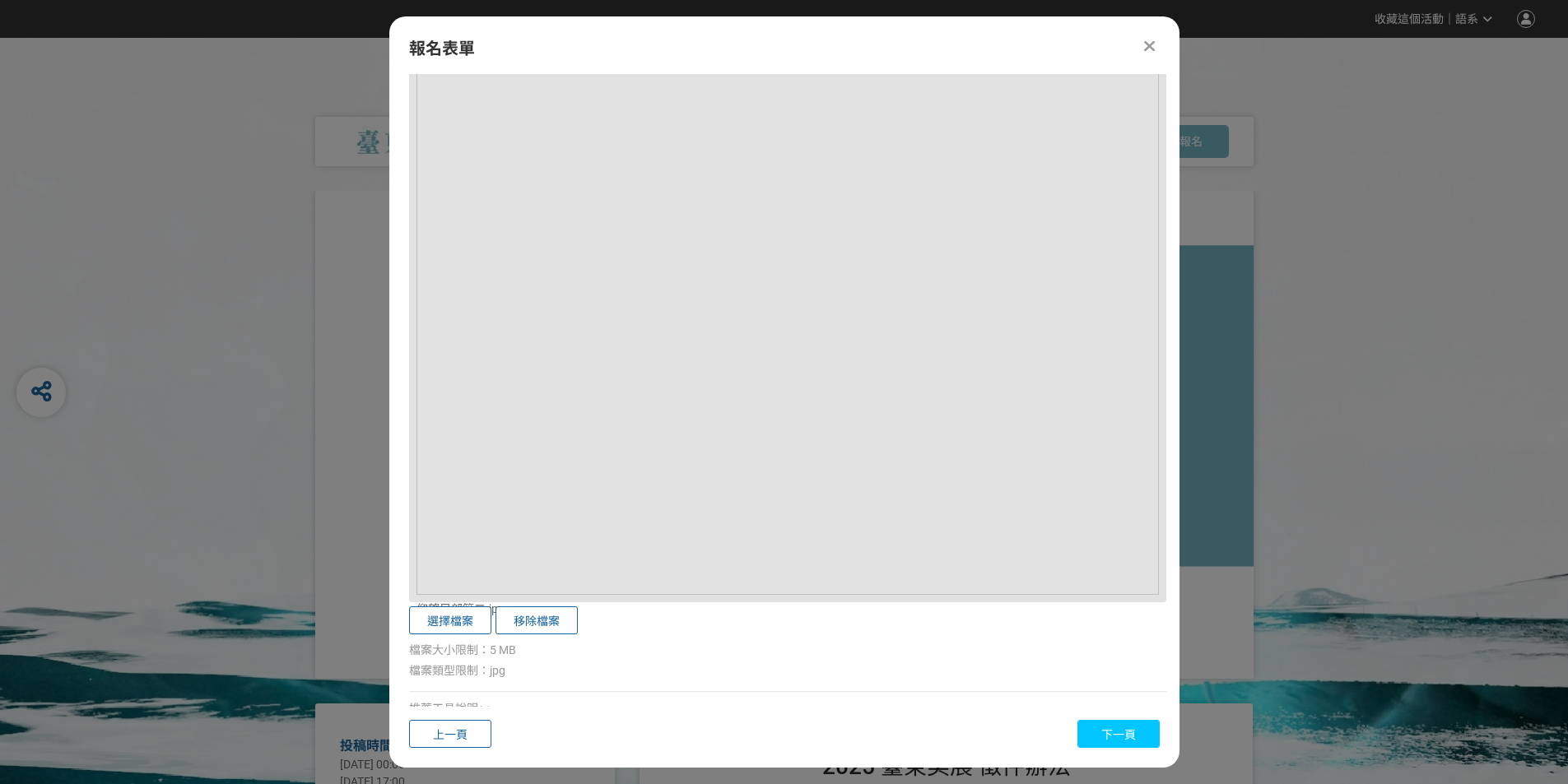click on "下一頁" at bounding box center [1119, 735] 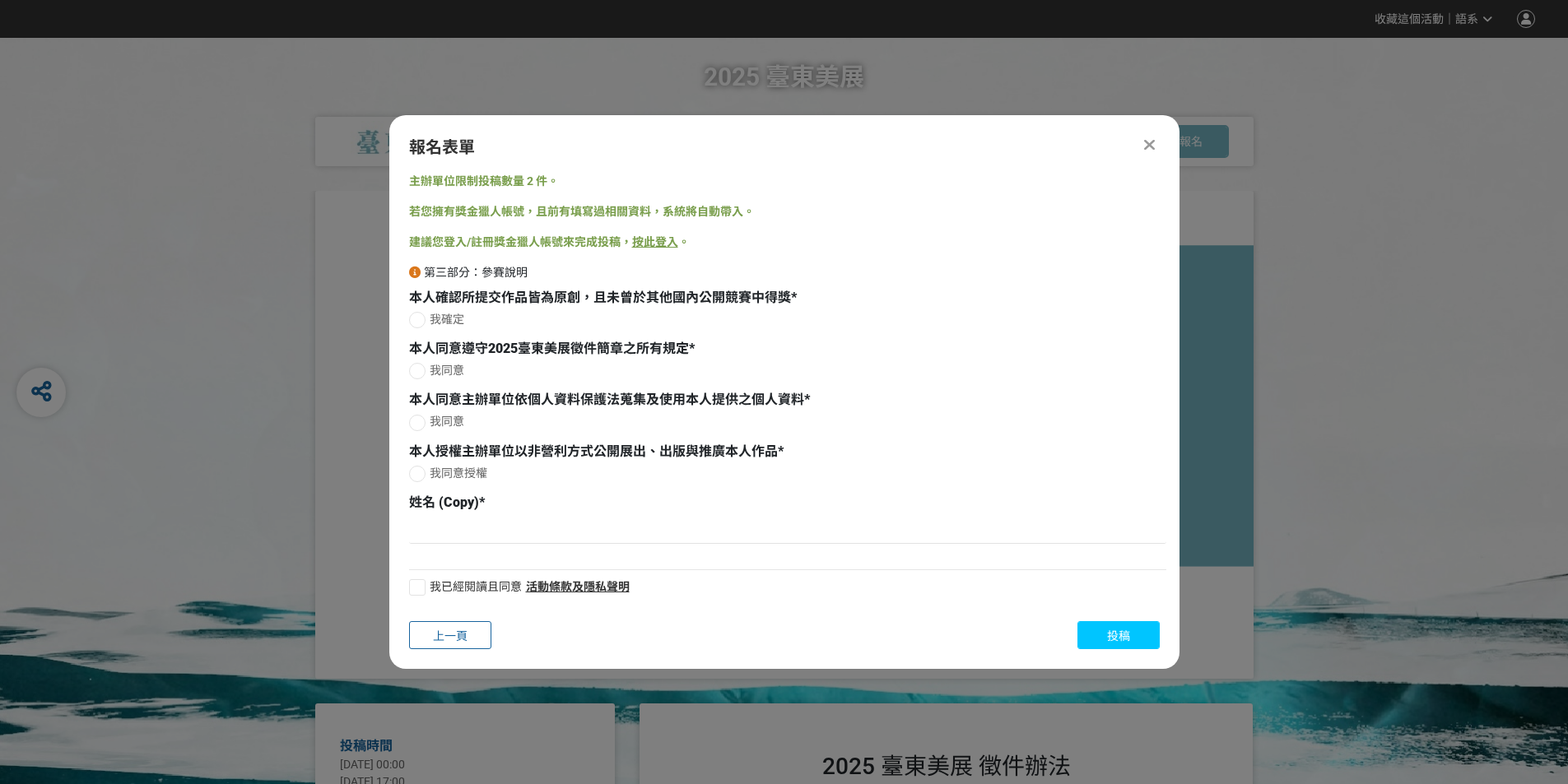 scroll, scrollTop: 0, scrollLeft: 0, axis: both 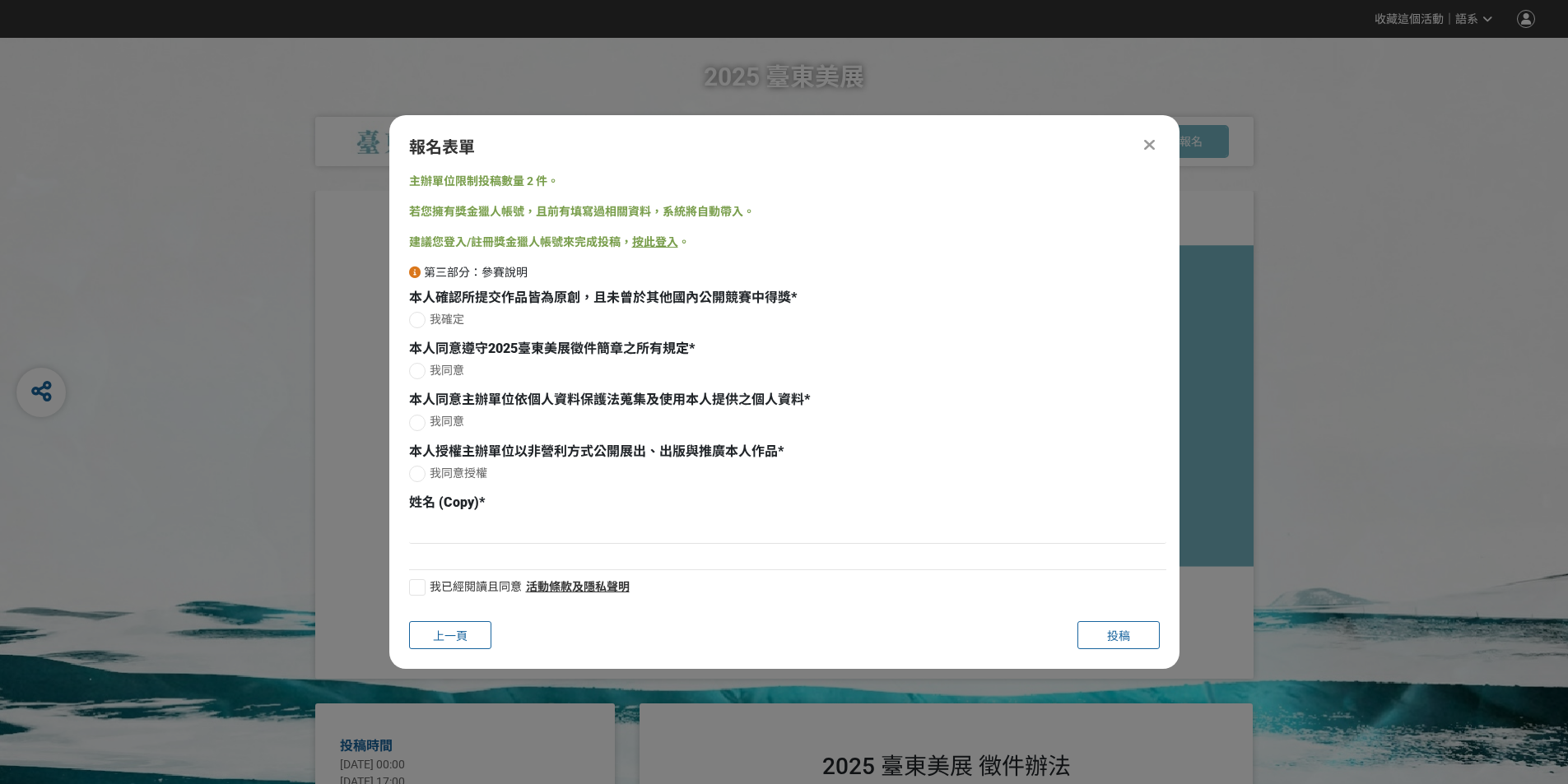 click at bounding box center (417, 320) 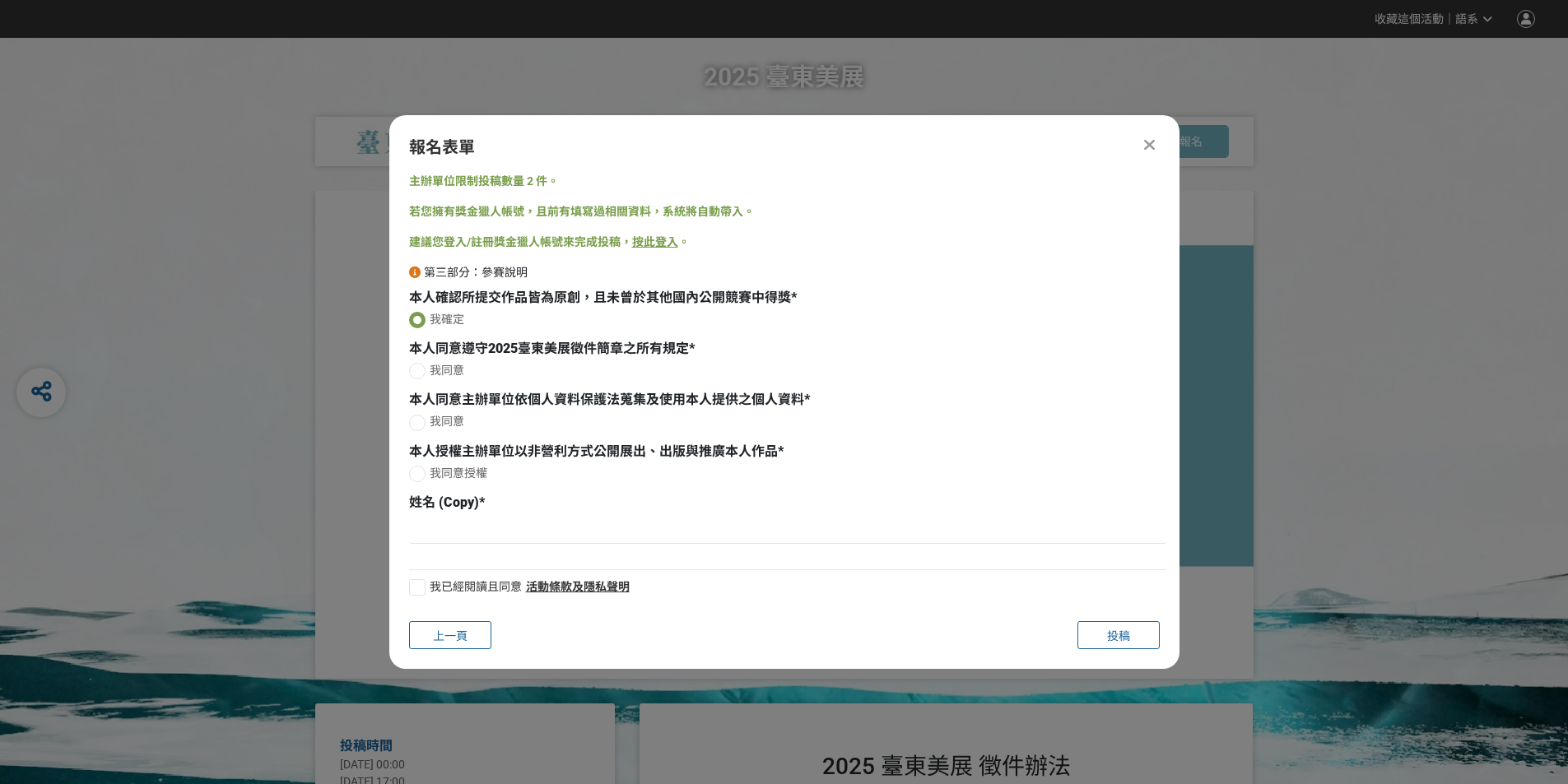 click at bounding box center (417, 371) 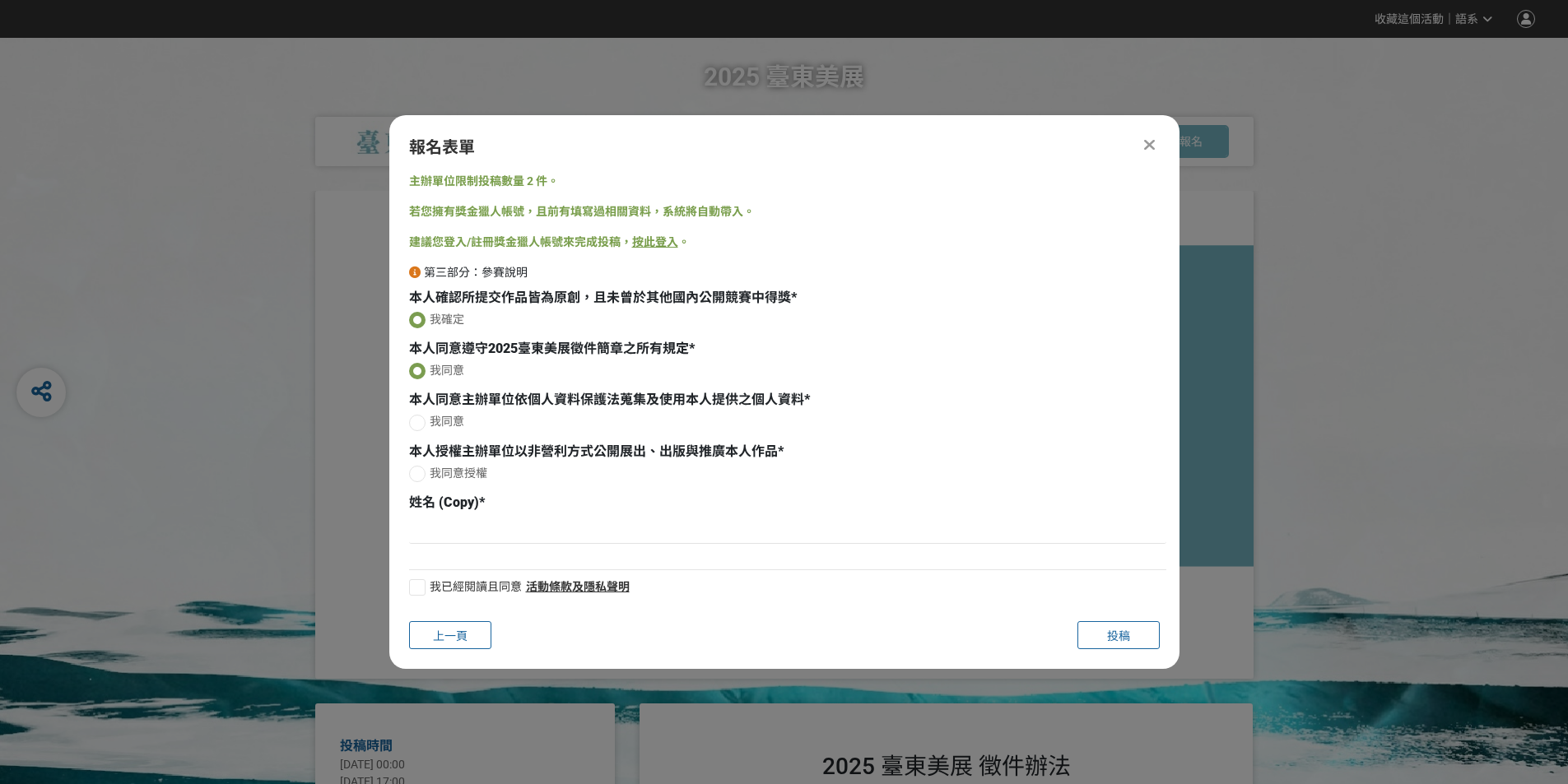 click at bounding box center (417, 423) 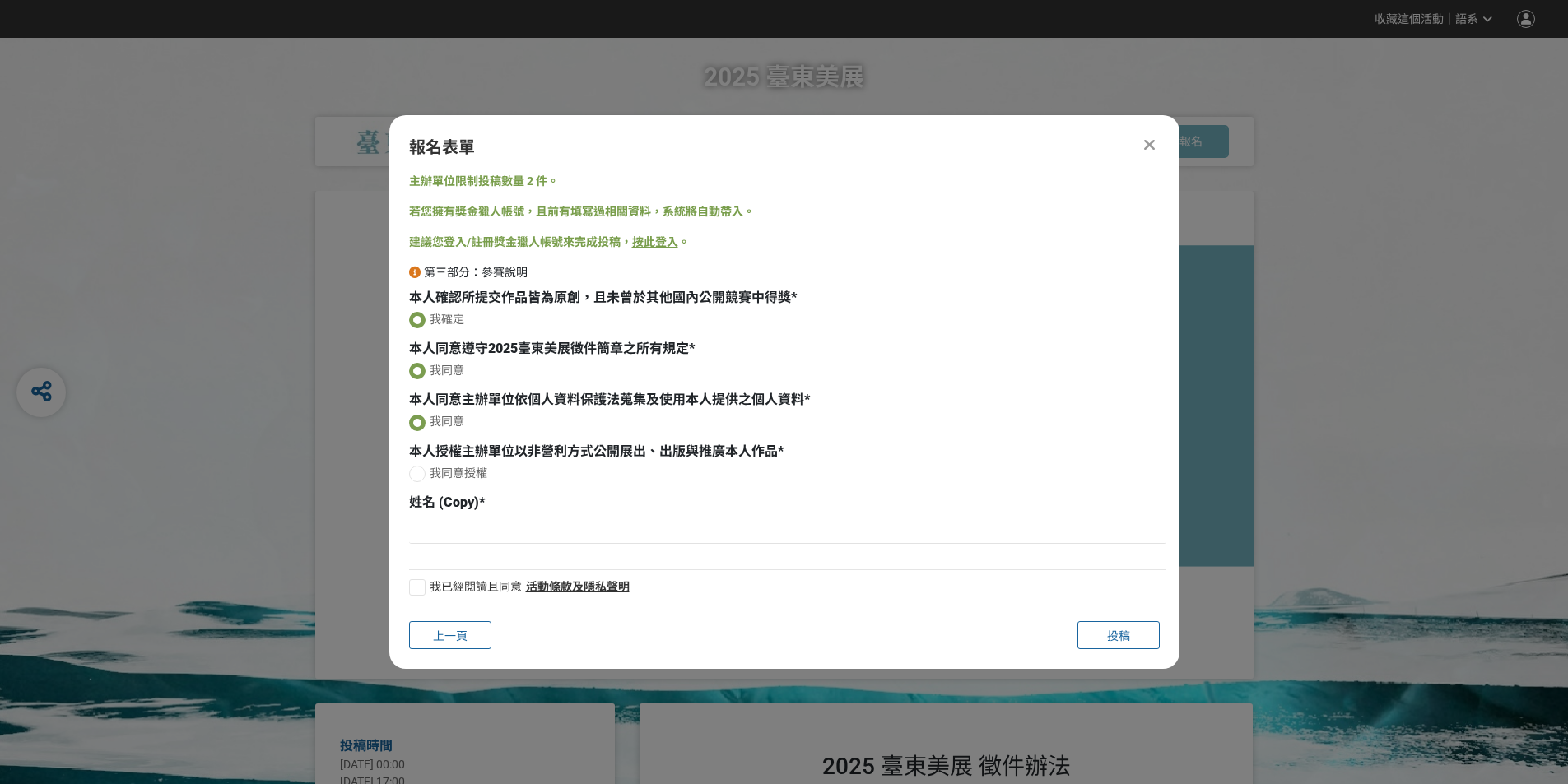 click at bounding box center [417, 474] 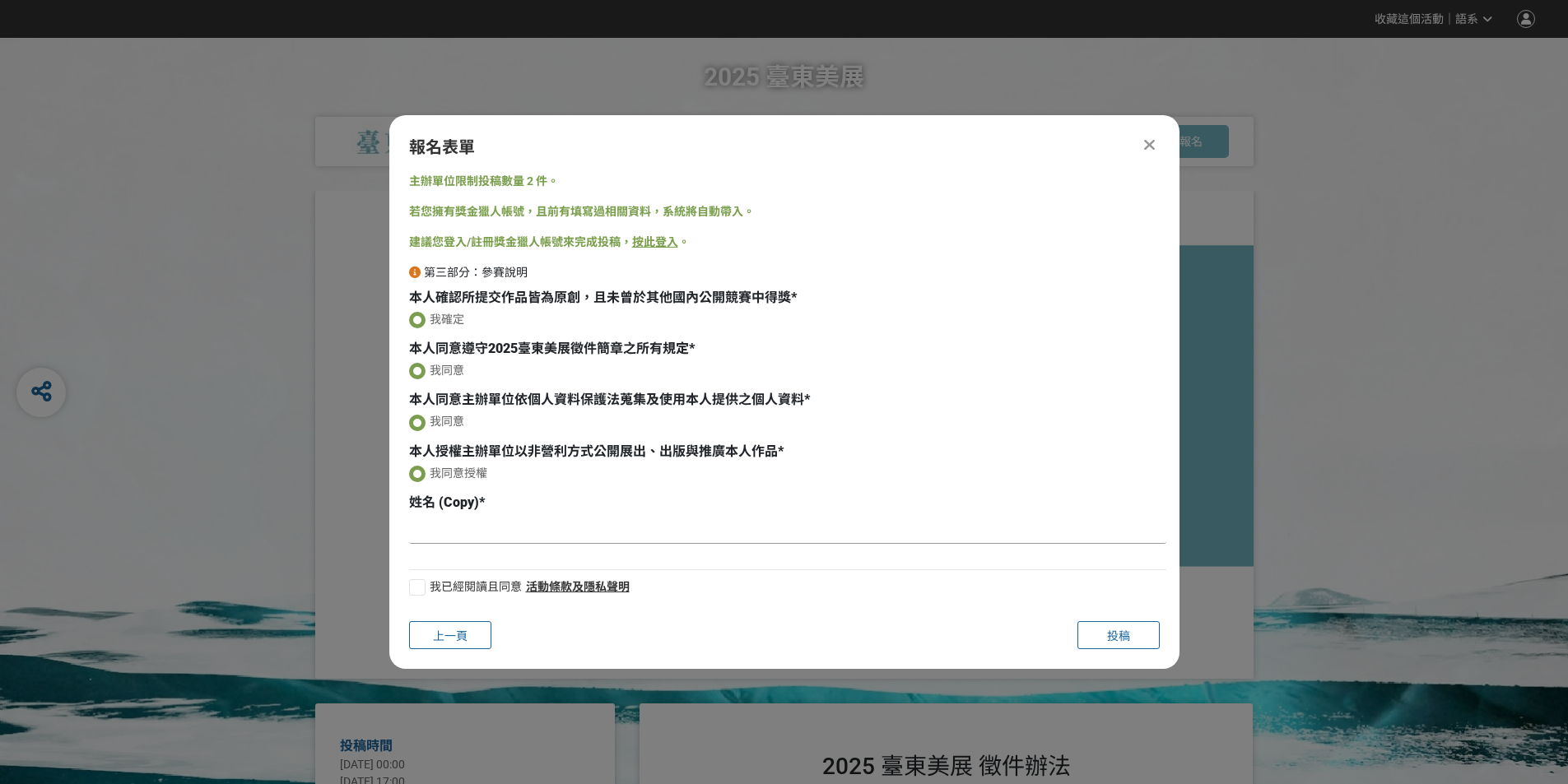click at bounding box center (788, 530) 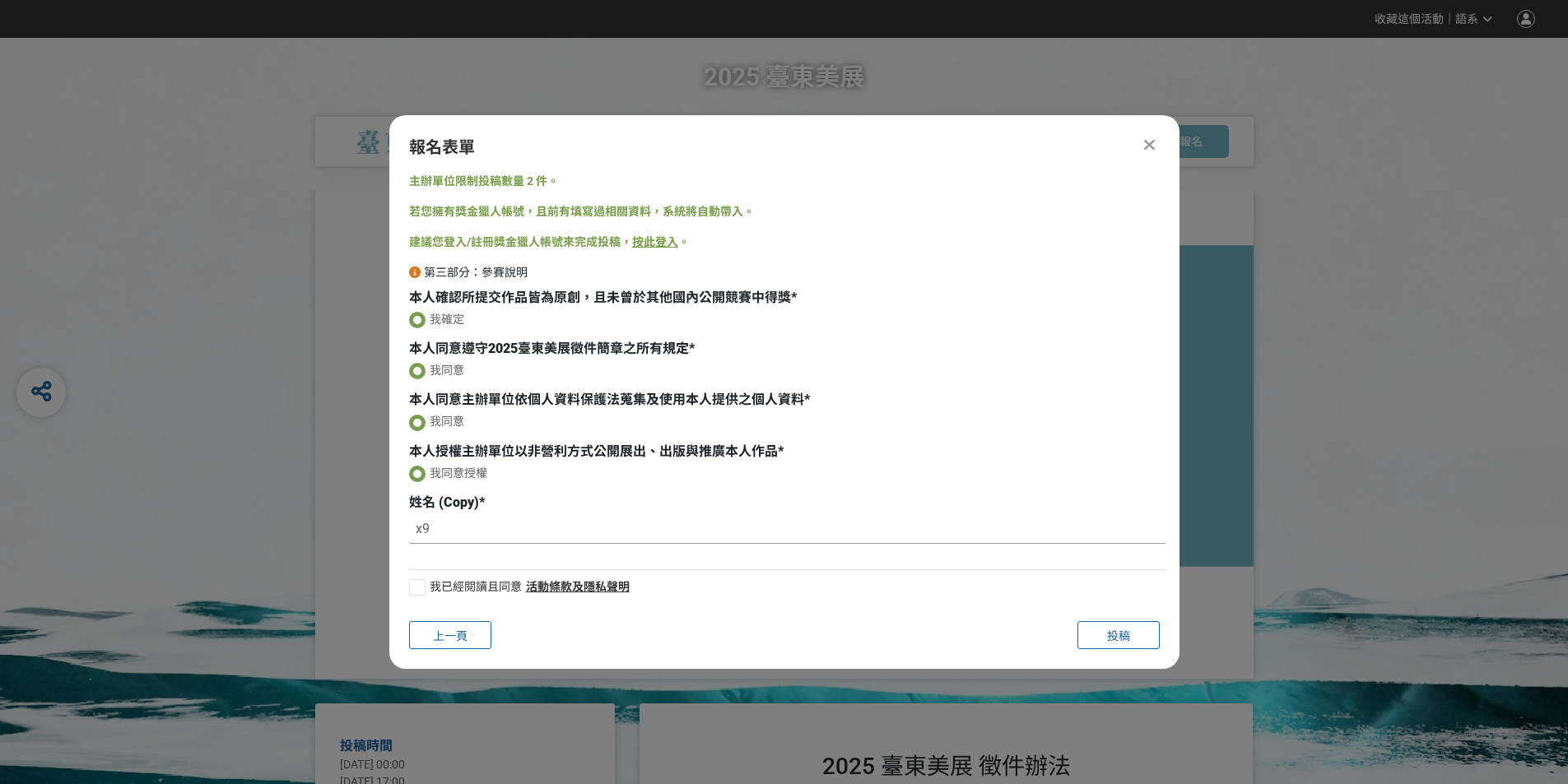 type on "x" 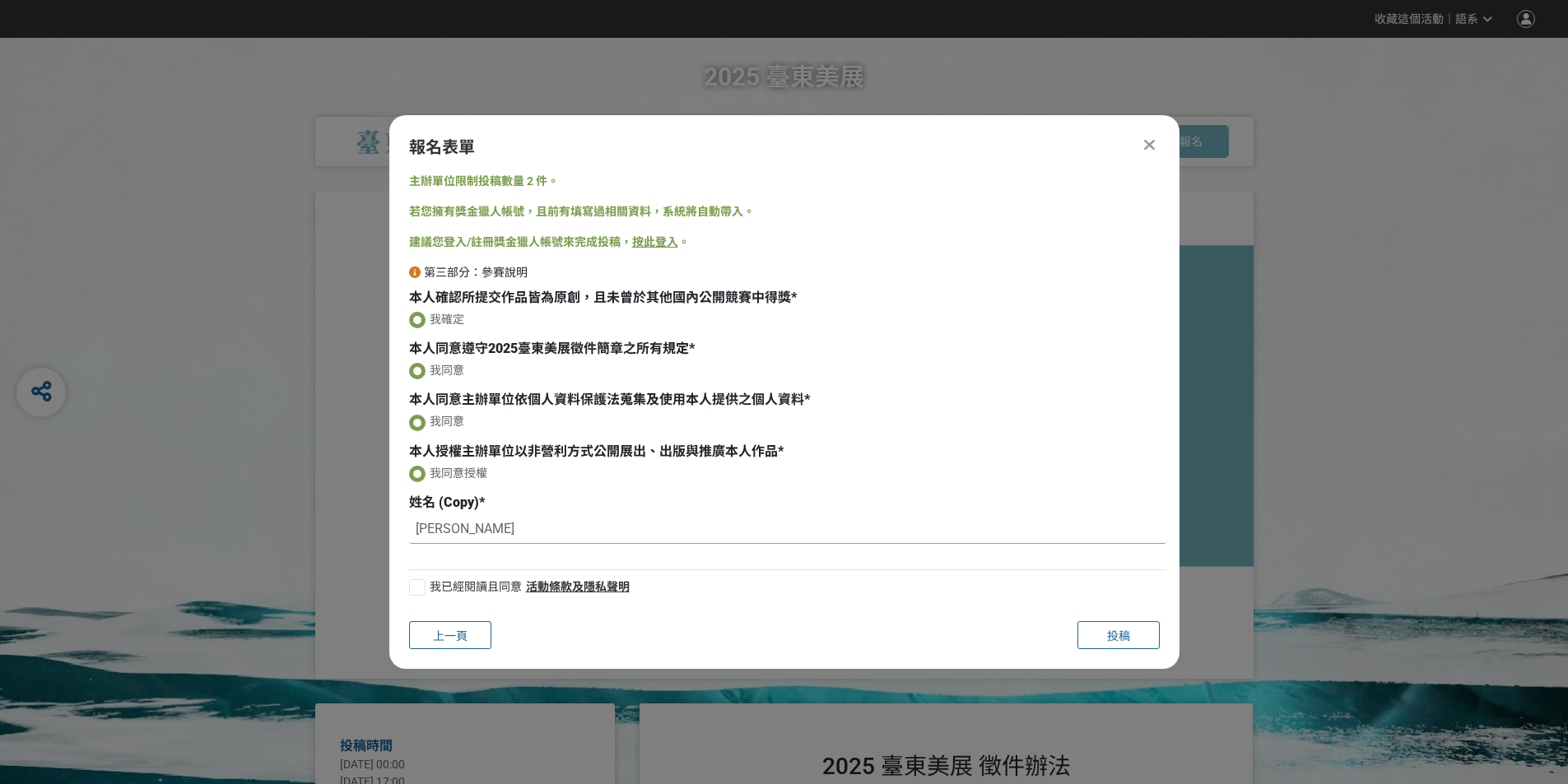 type on "[PERSON_NAME]" 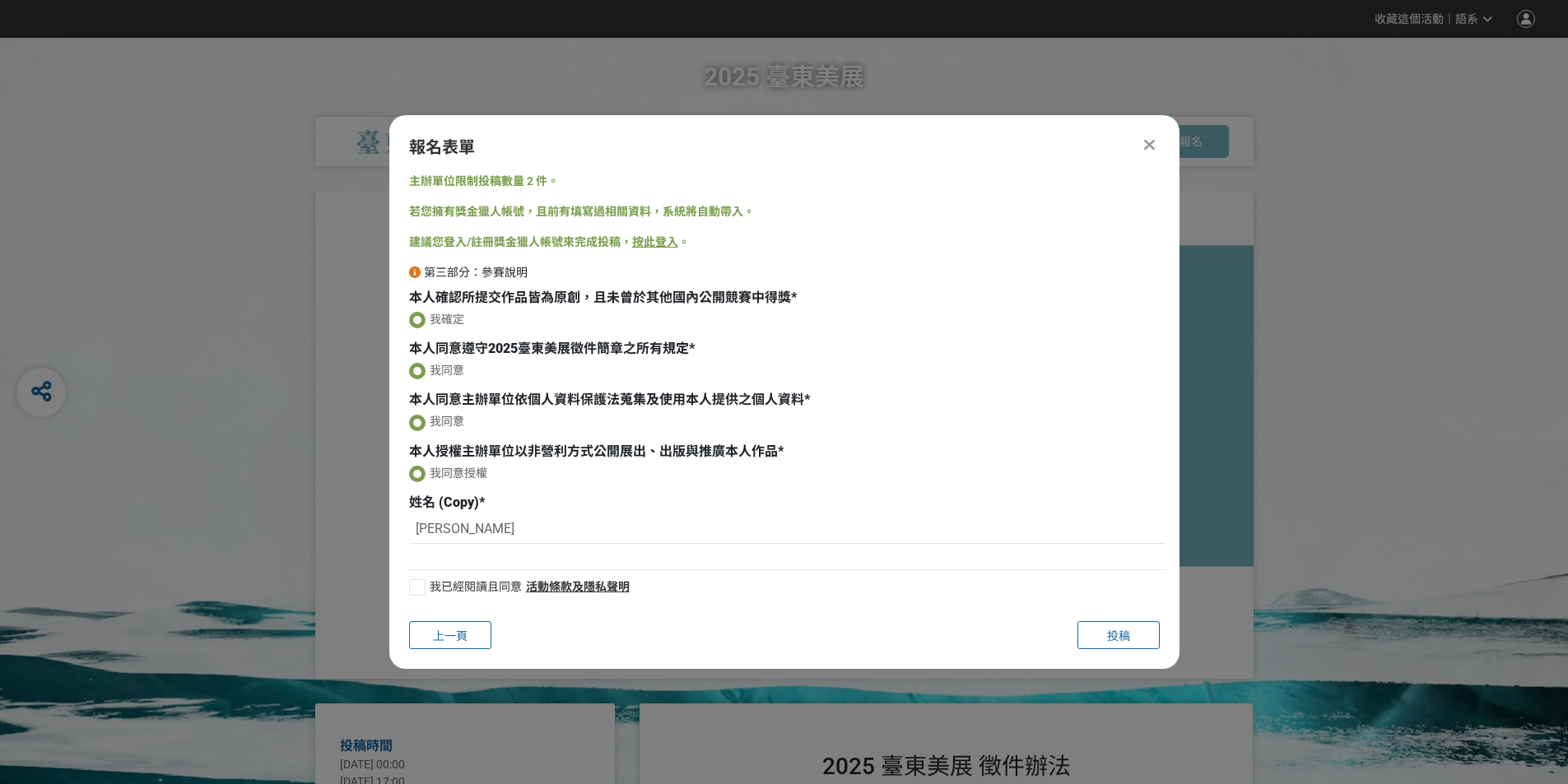 click at bounding box center (417, 587) 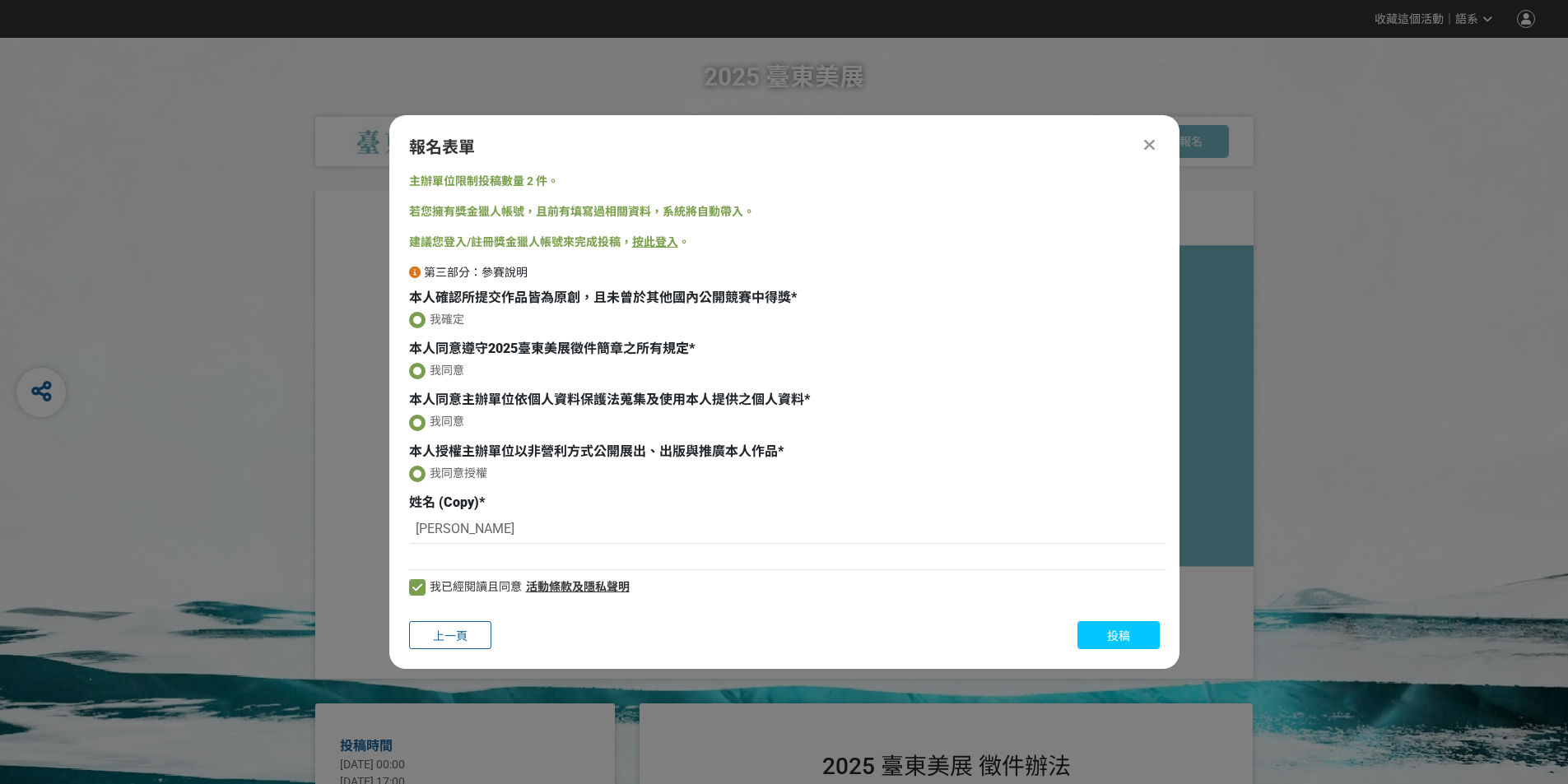 click on "投稿" at bounding box center [1119, 635] 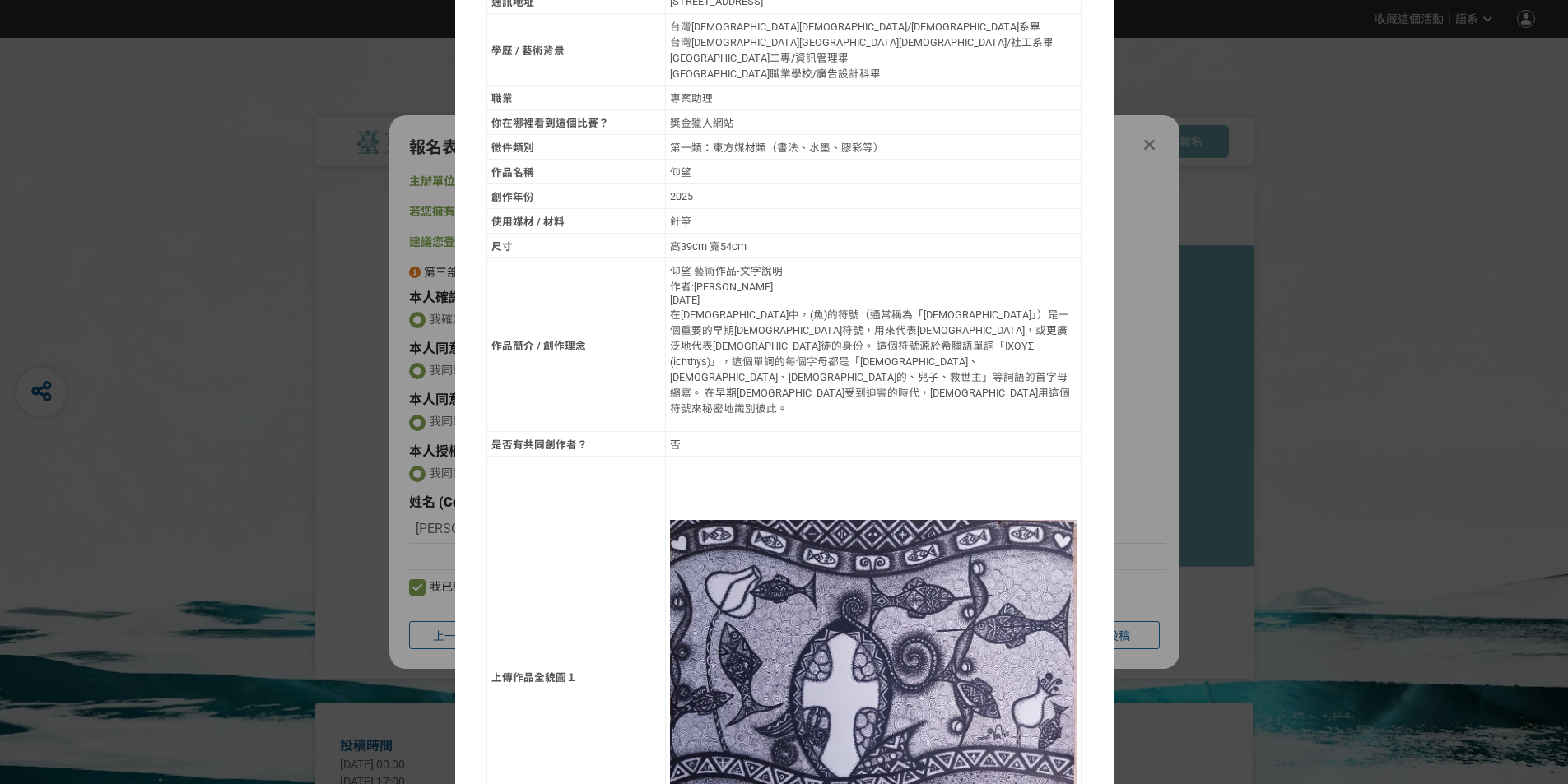 scroll, scrollTop: 329, scrollLeft: 0, axis: vertical 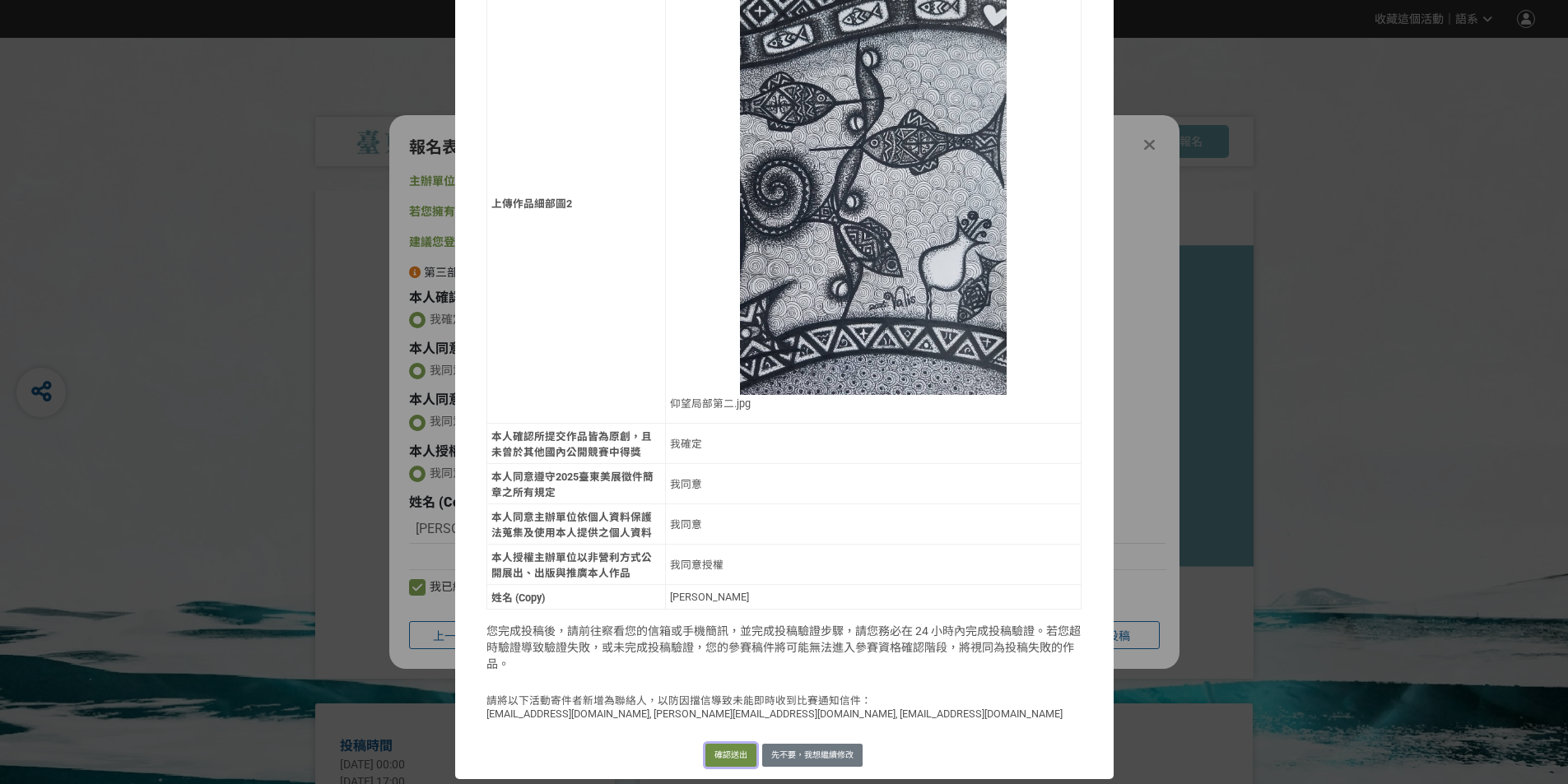 click on "確認送出" at bounding box center (731, 755) 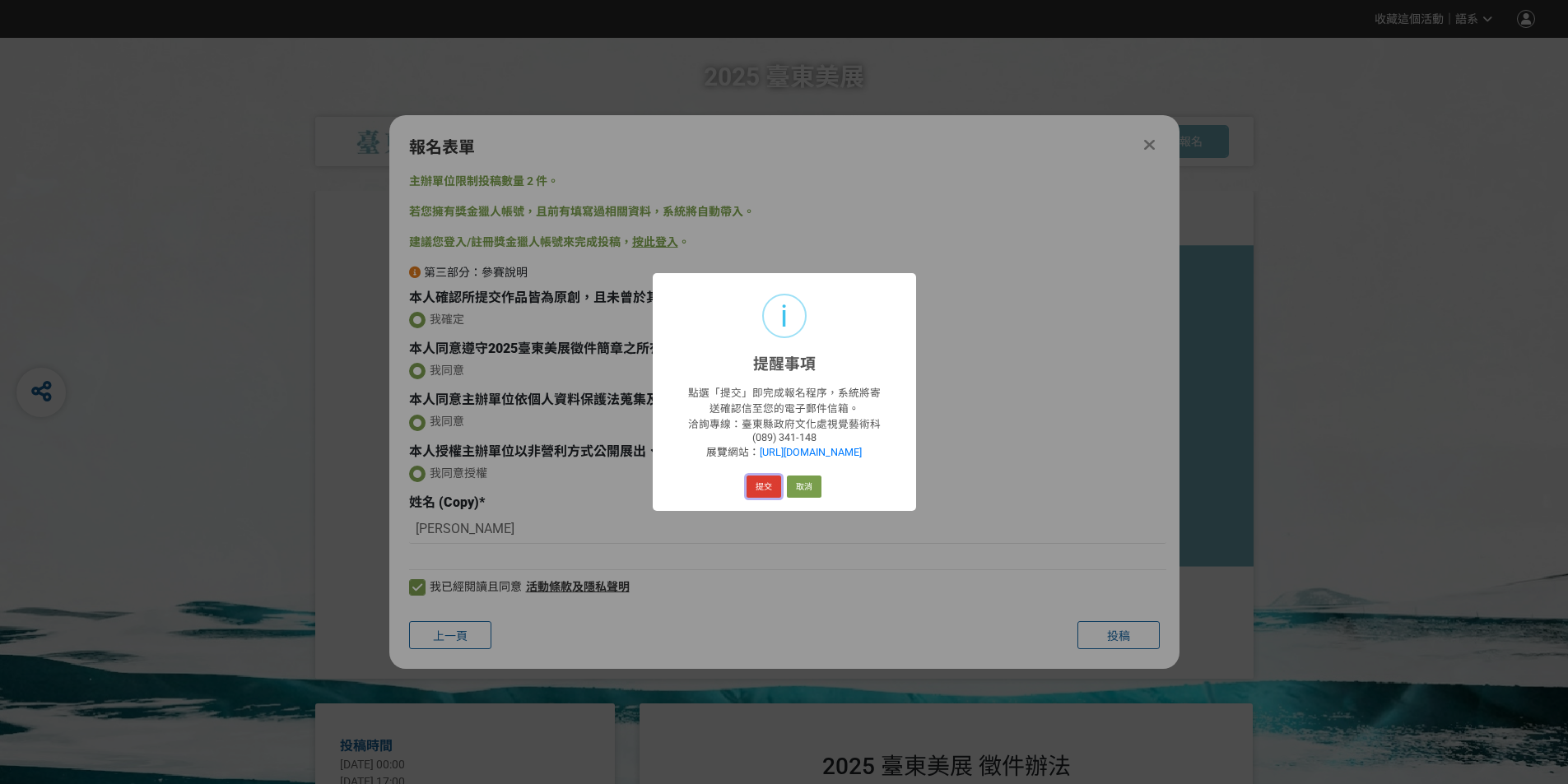 click on "提交" at bounding box center (764, 487) 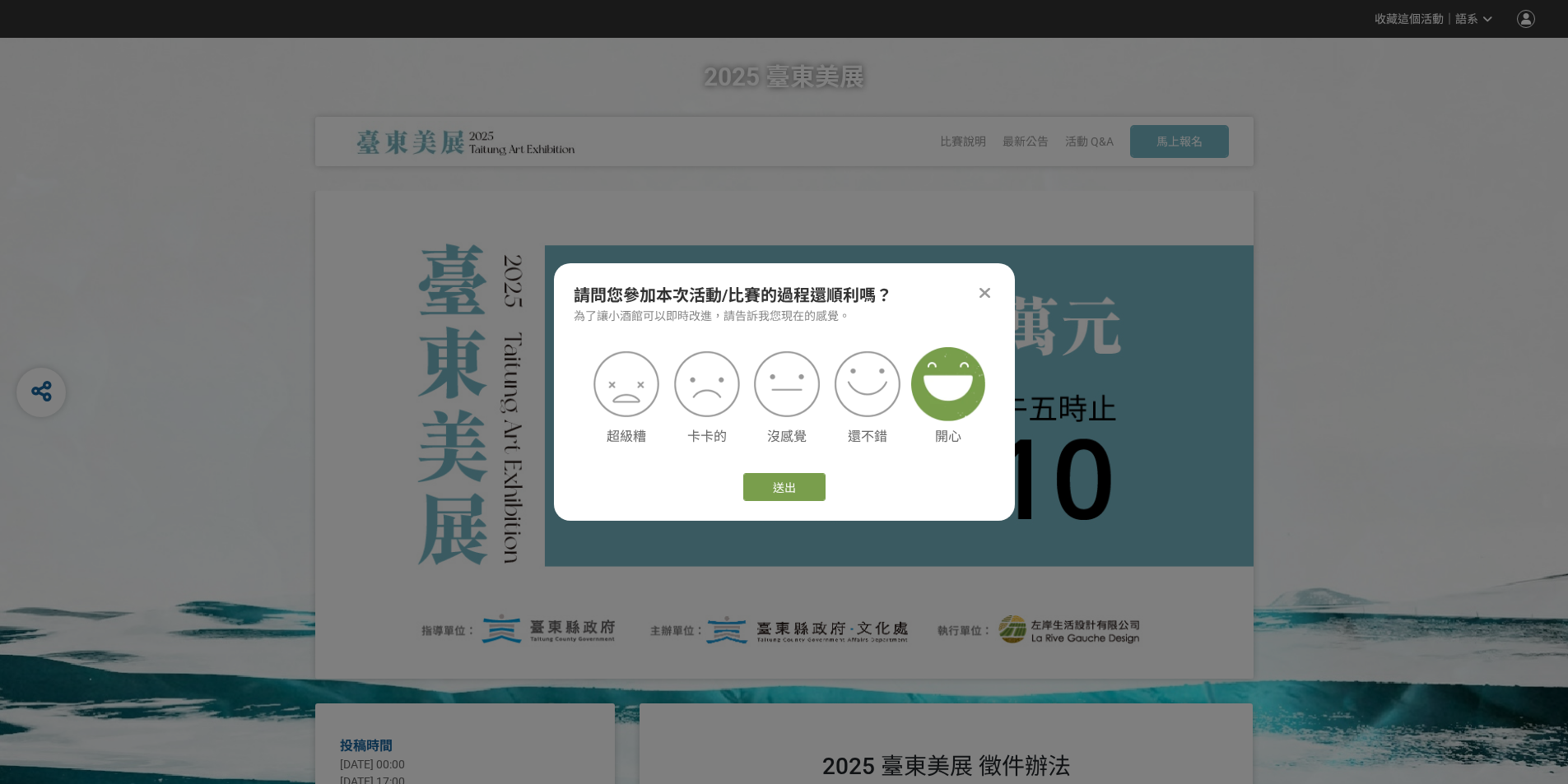 click at bounding box center [948, 384] 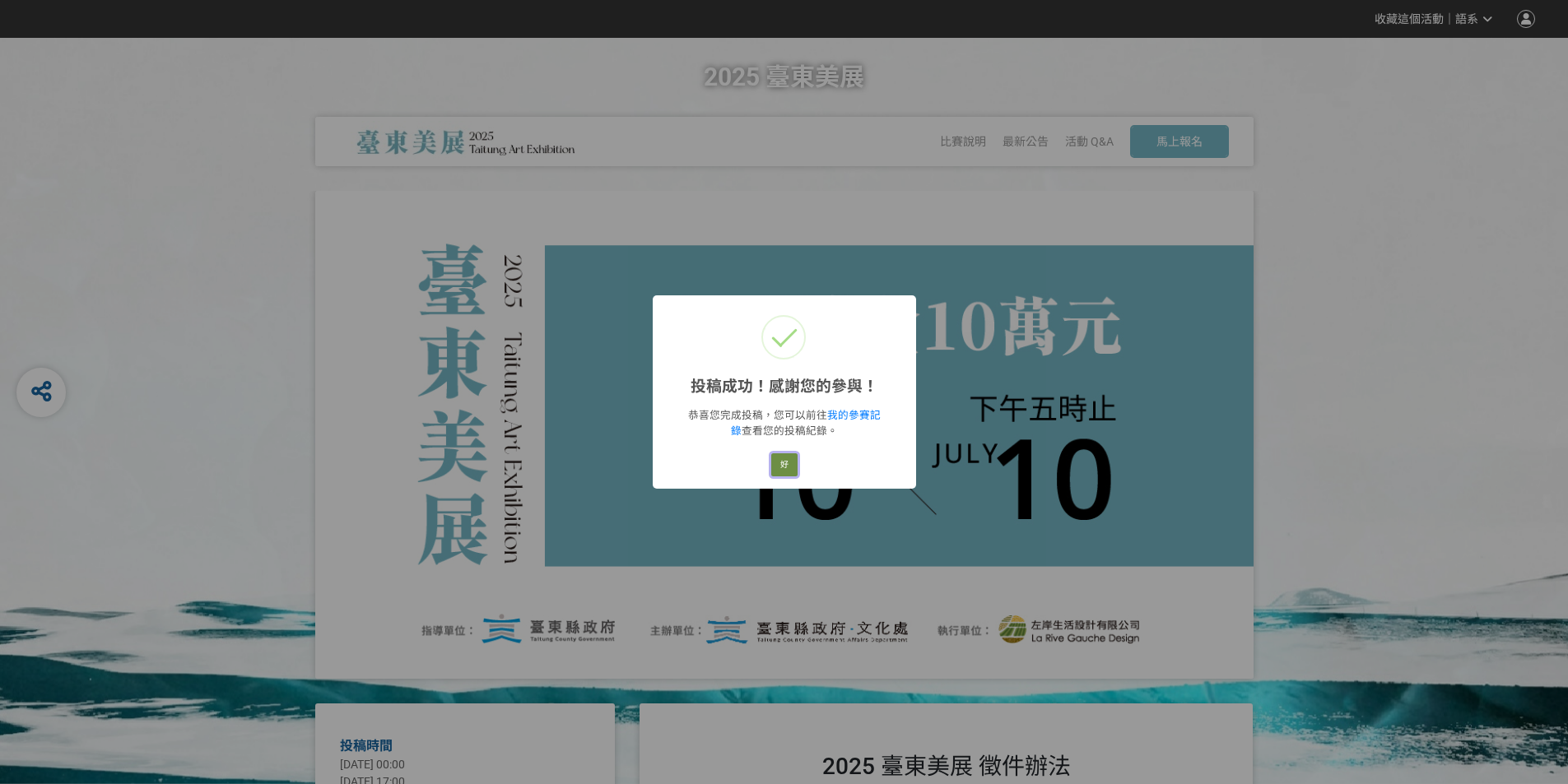 click on "好" at bounding box center [784, 465] 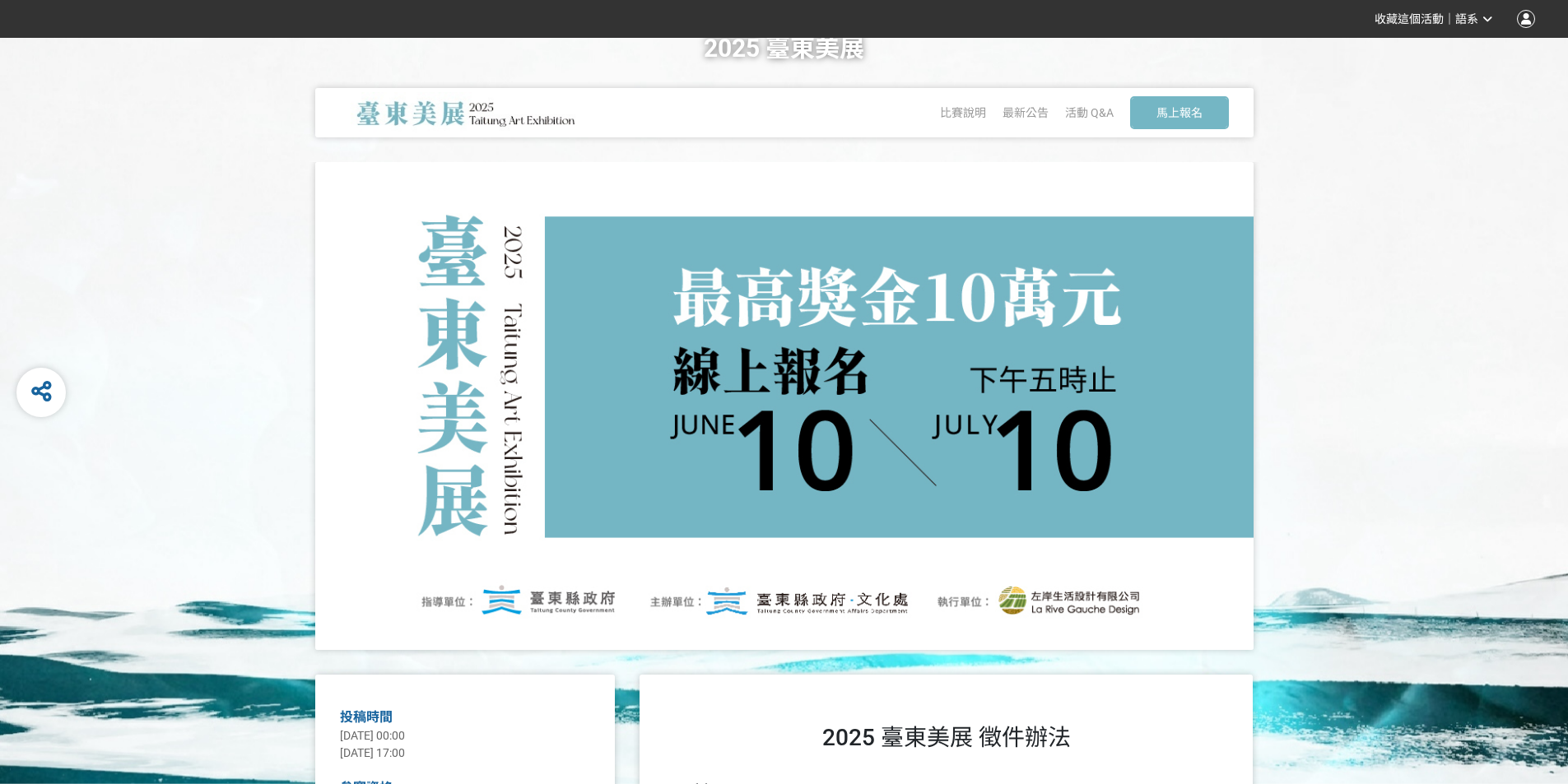 scroll, scrollTop: 0, scrollLeft: 0, axis: both 